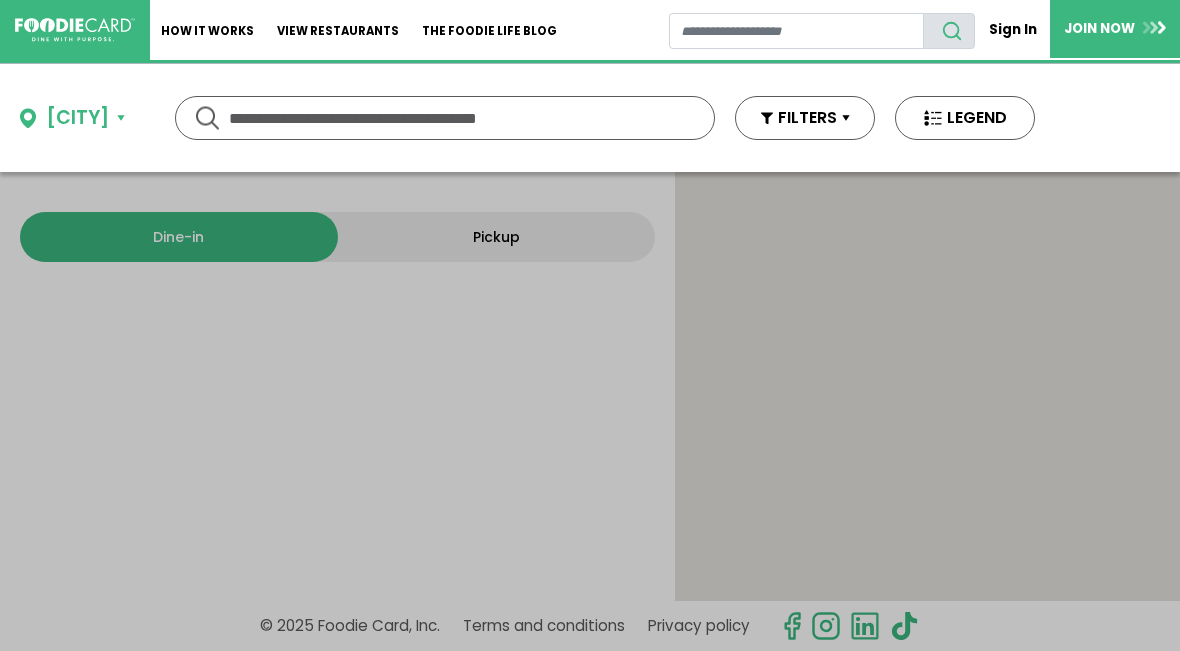 scroll, scrollTop: 0, scrollLeft: 0, axis: both 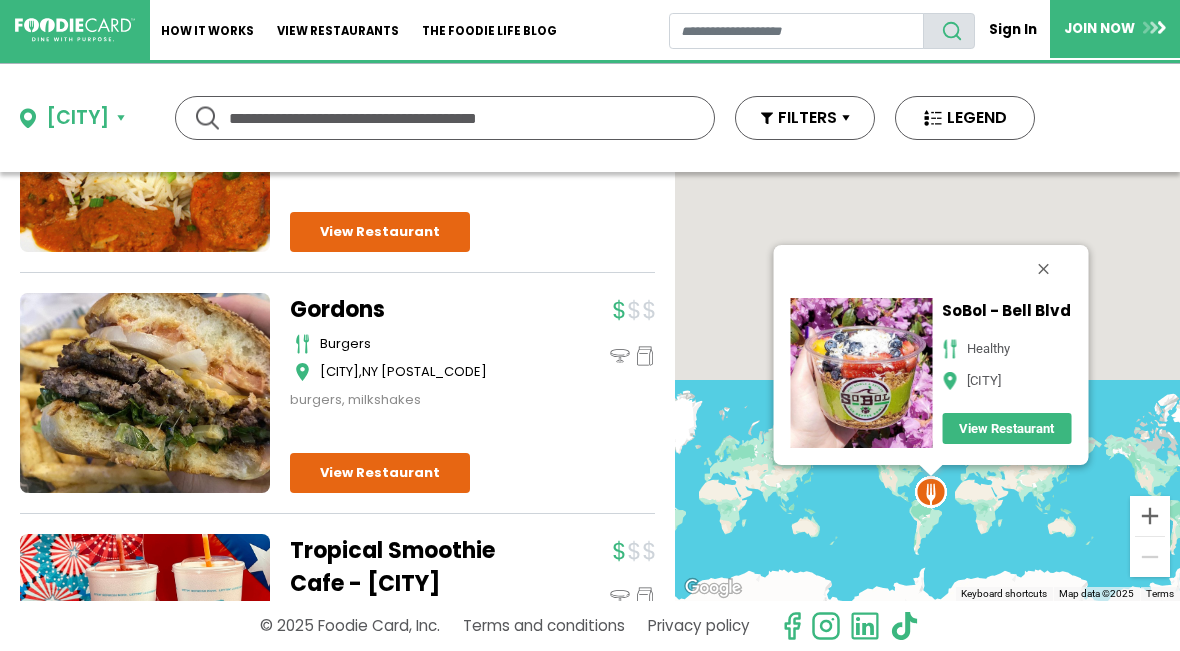 click at bounding box center [1043, 269] 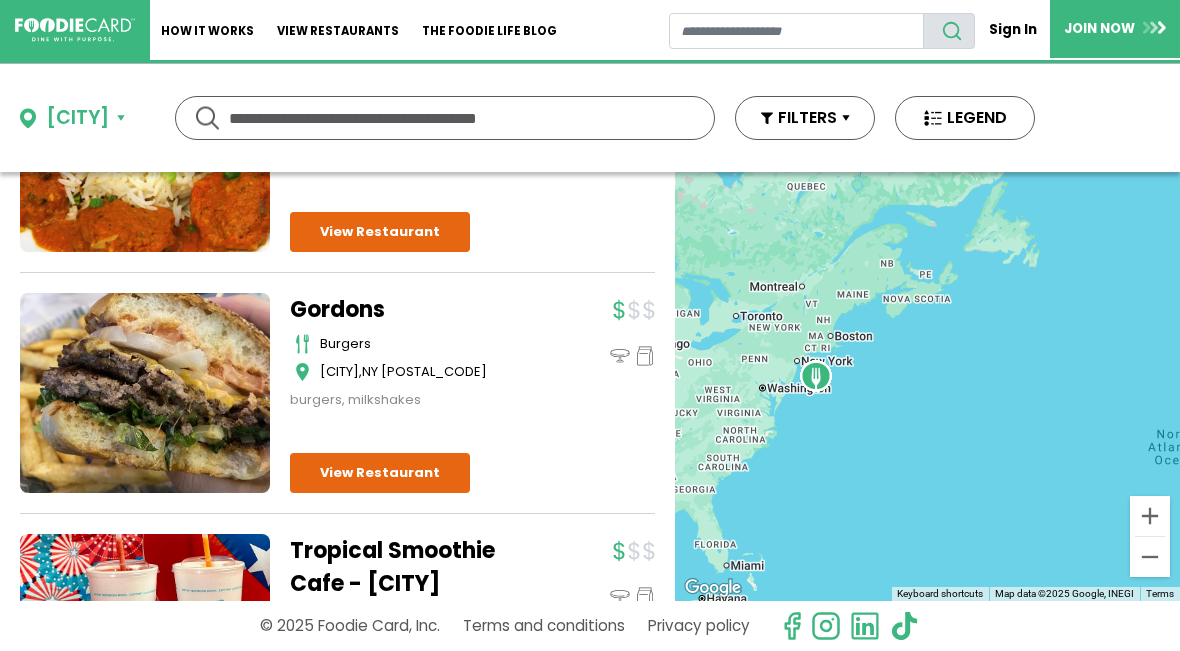 click at bounding box center (445, 118) 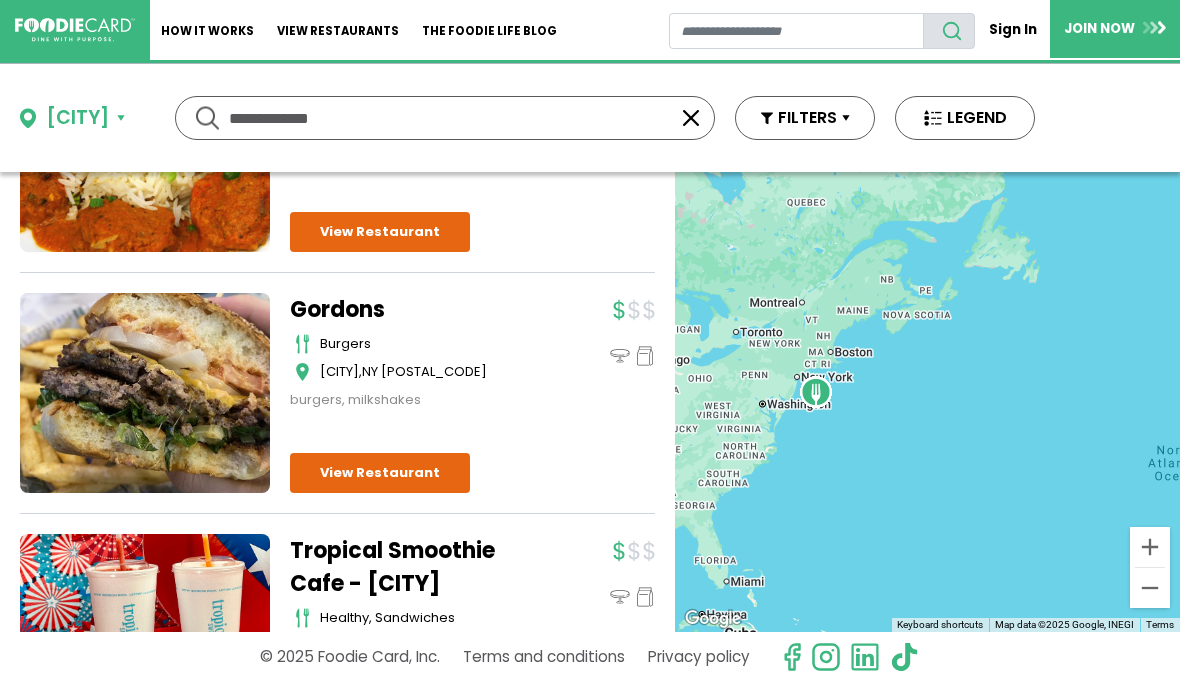 type on "**********" 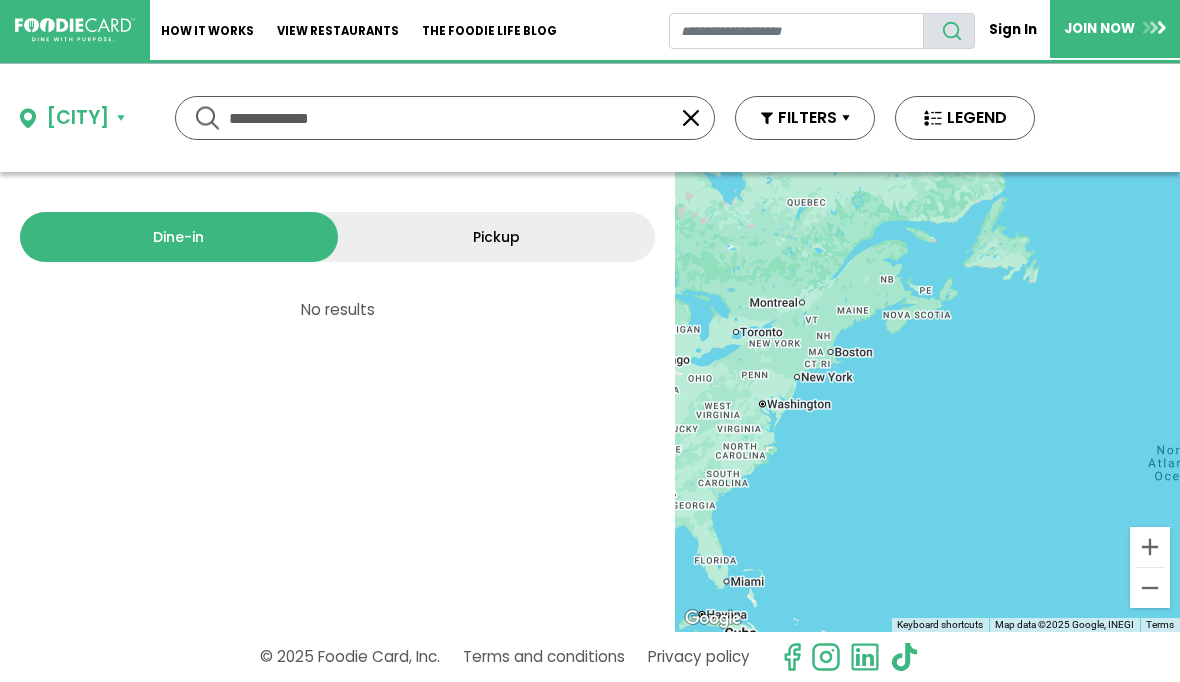scroll, scrollTop: 0, scrollLeft: 0, axis: both 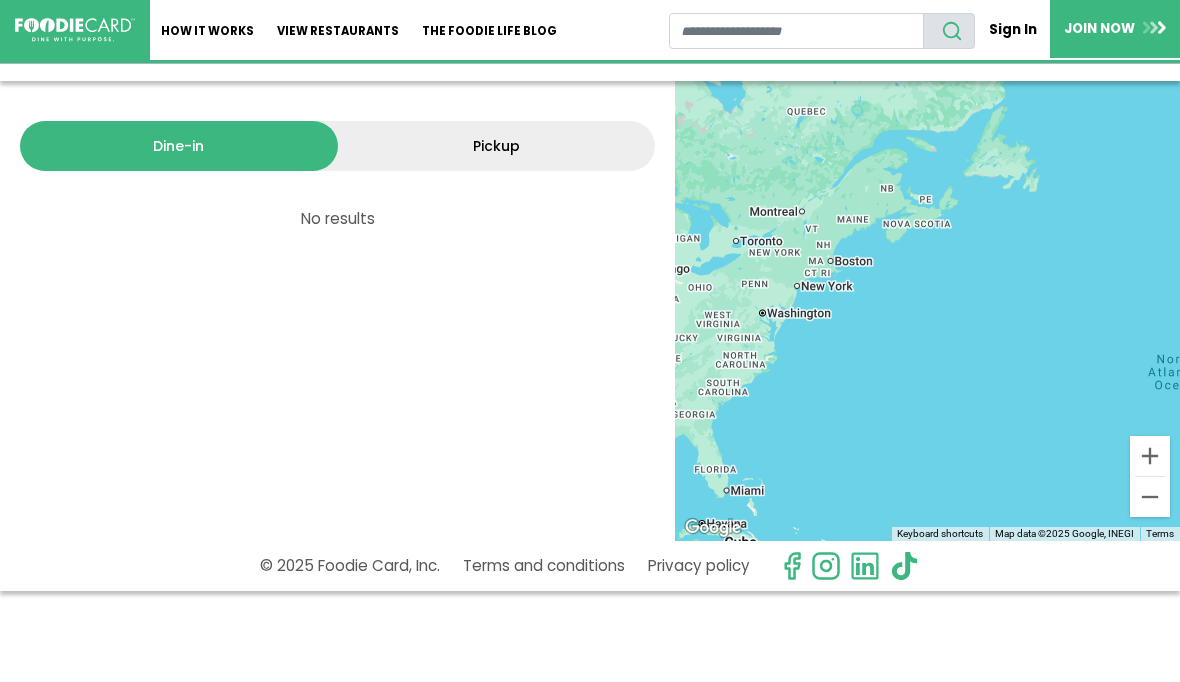 click on "View restaurants" at bounding box center [338, 30] 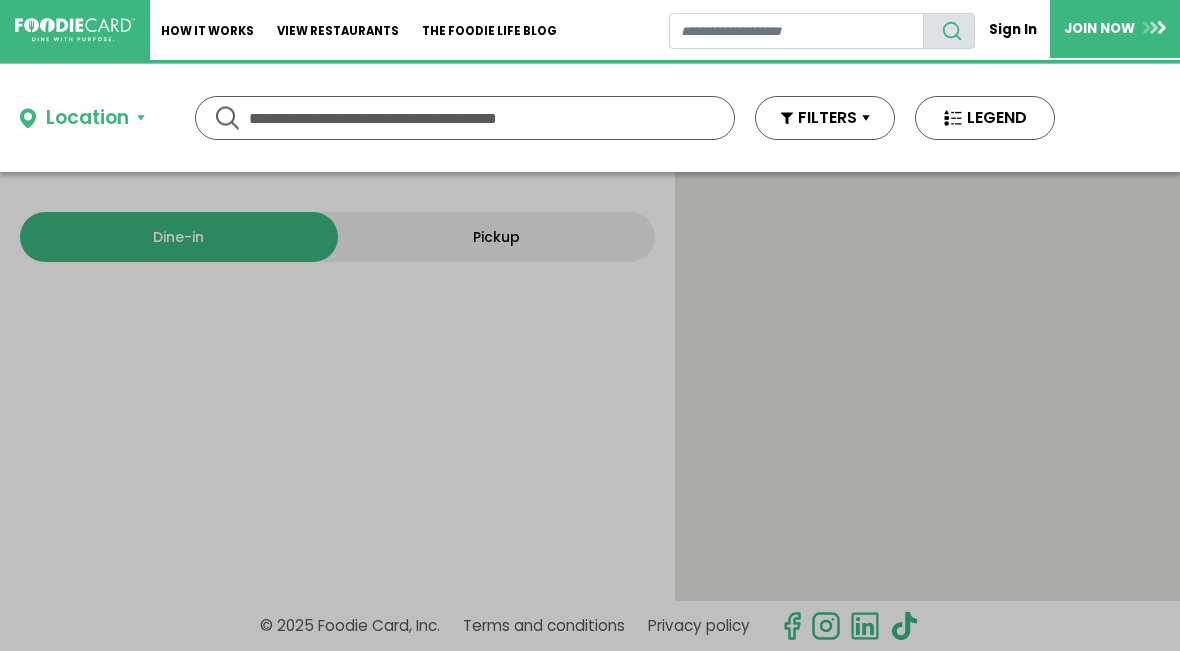 scroll, scrollTop: 0, scrollLeft: 0, axis: both 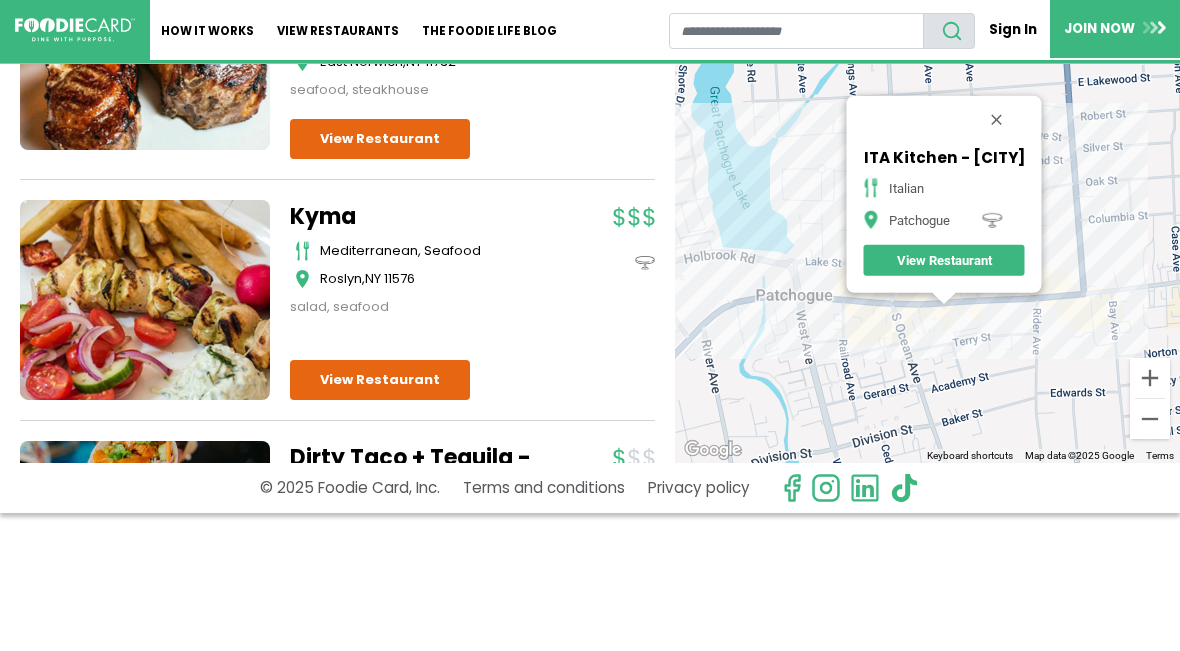 click on "View Restaurant" at bounding box center (943, 260) 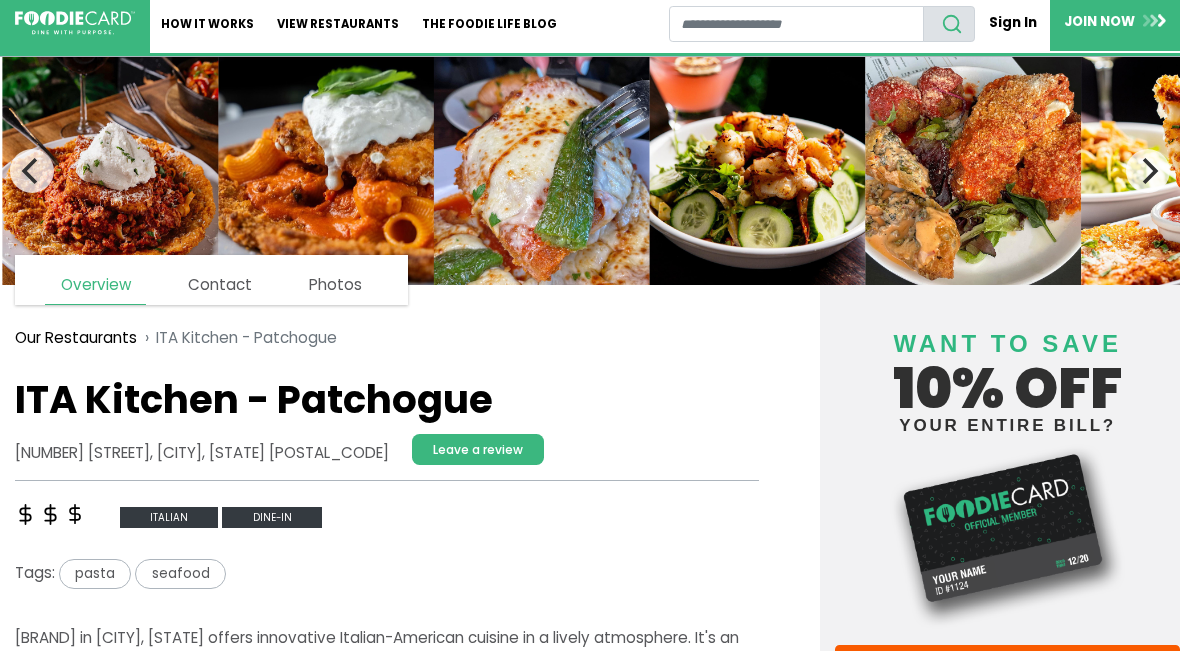 scroll, scrollTop: 0, scrollLeft: 0, axis: both 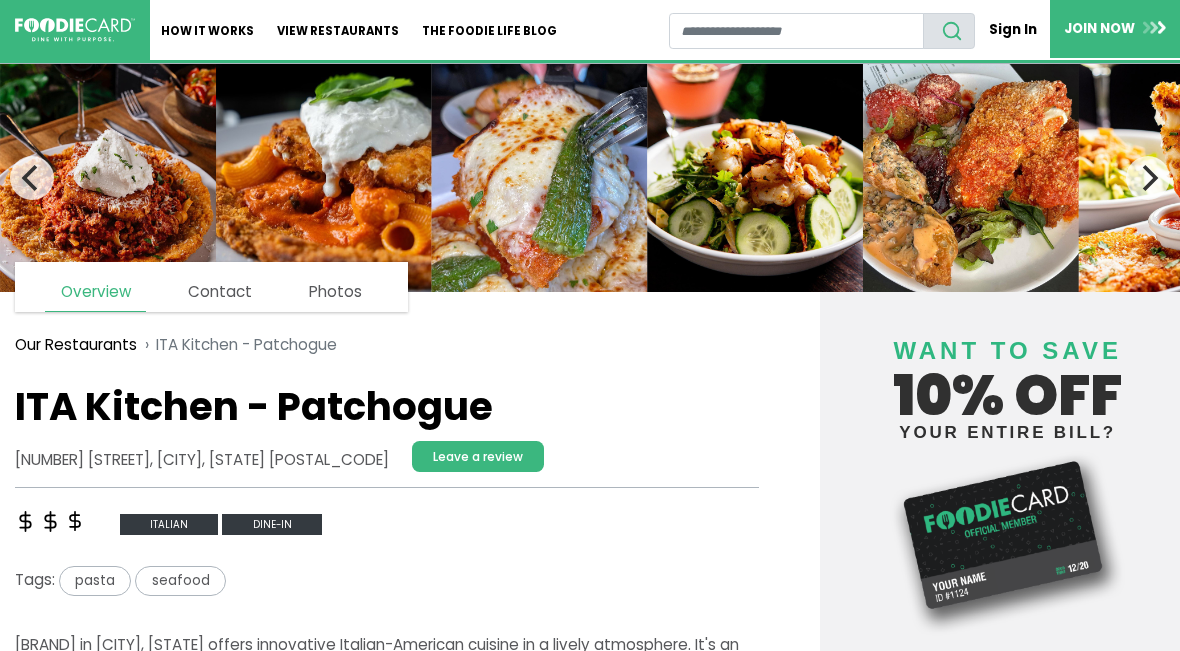 click on "View restaurants" at bounding box center (338, 30) 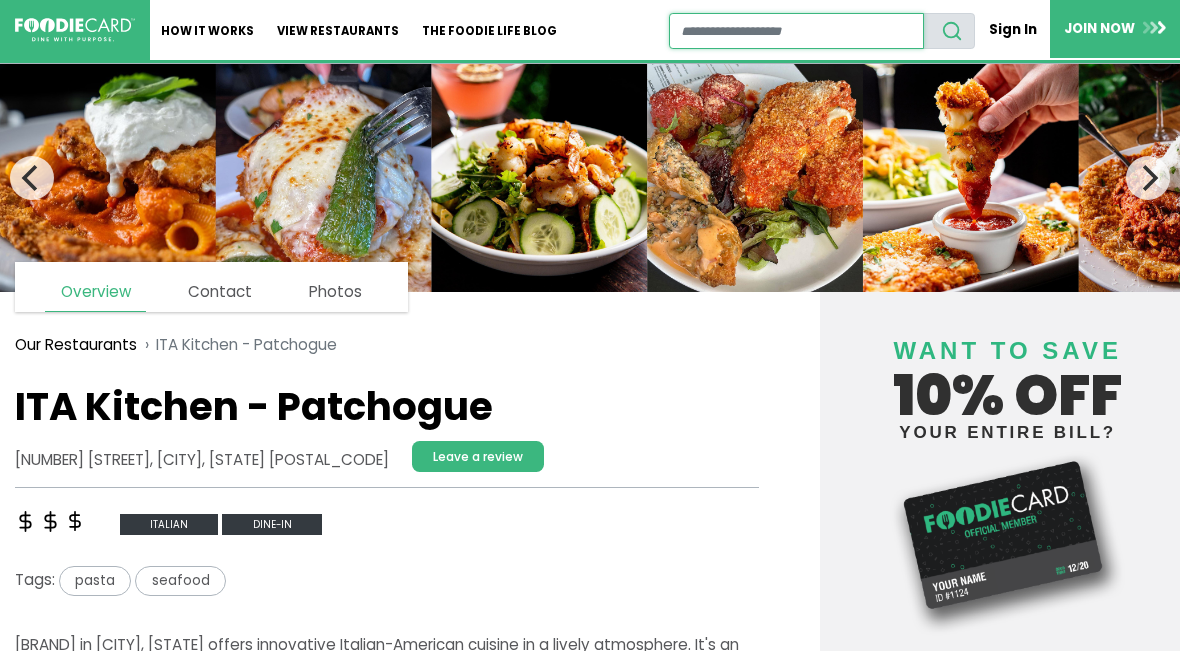 click at bounding box center [797, 31] 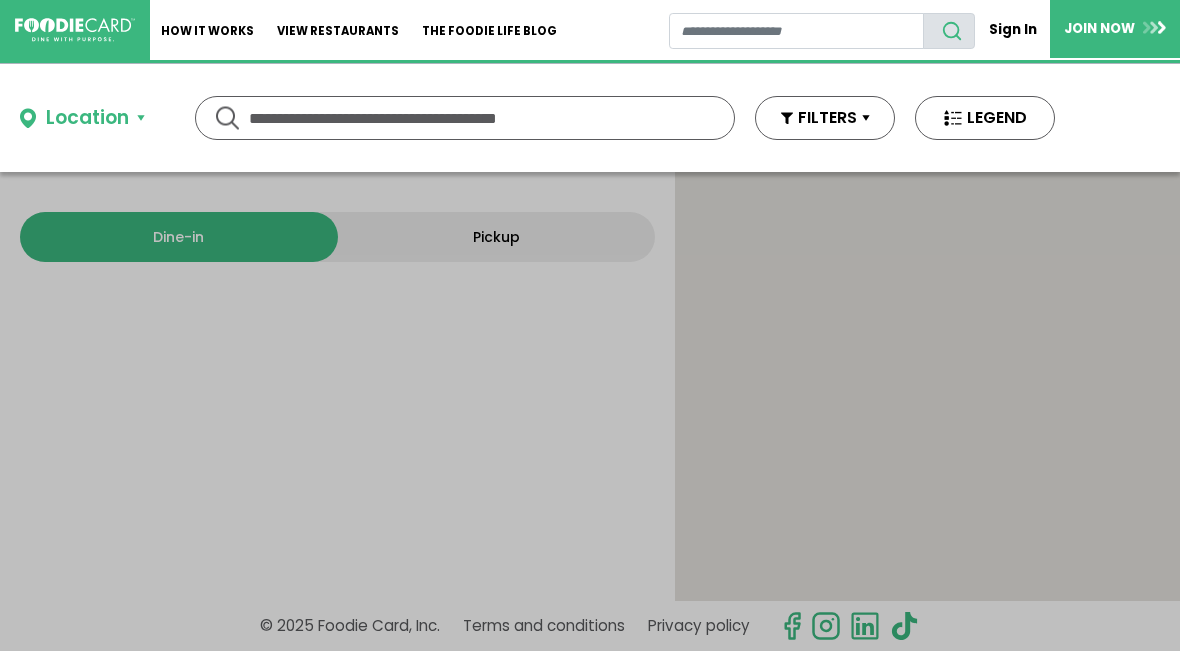 scroll, scrollTop: 0, scrollLeft: 0, axis: both 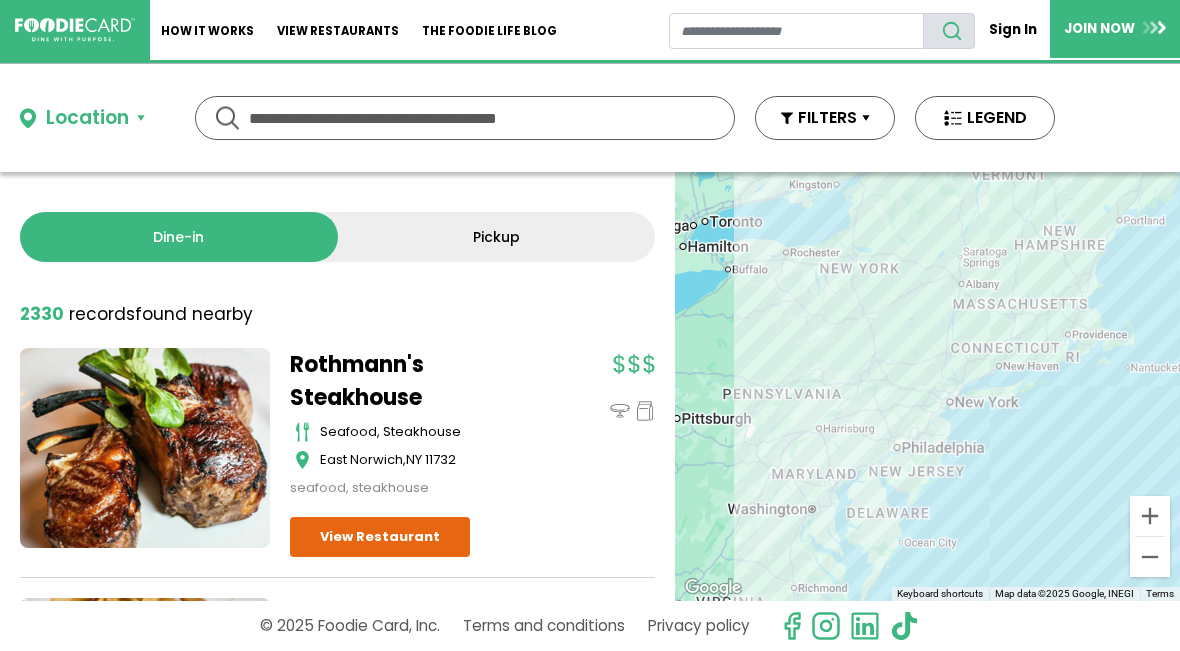 click at bounding box center [465, 118] 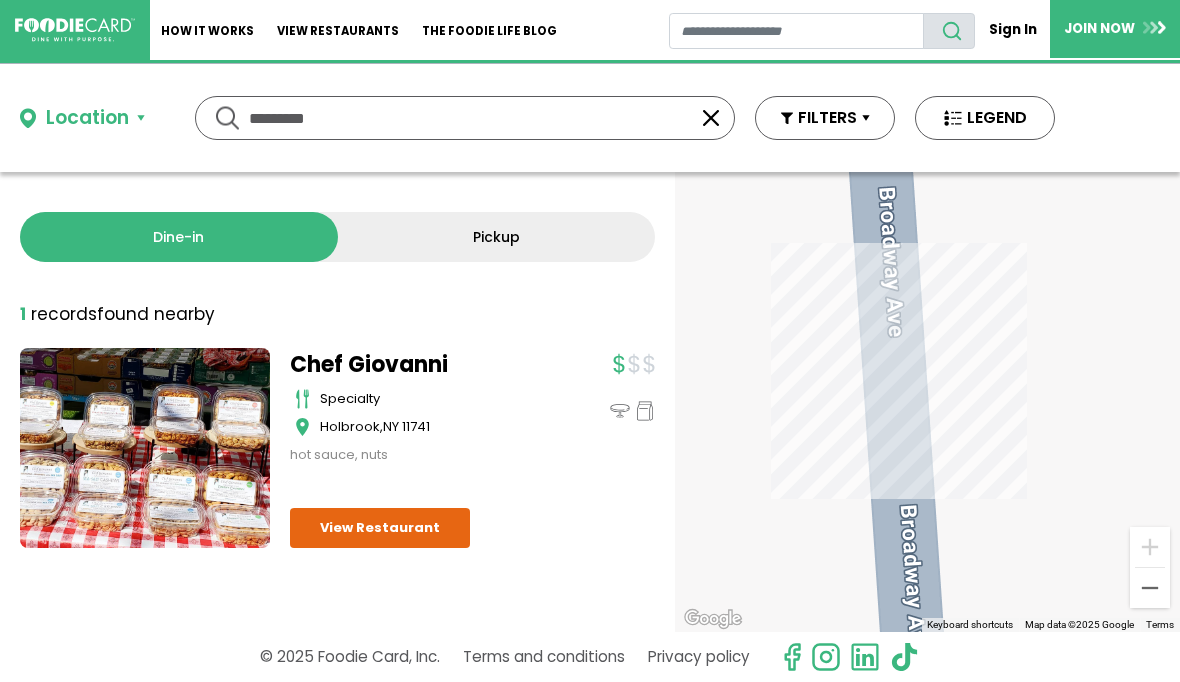 click on "********" at bounding box center [465, 118] 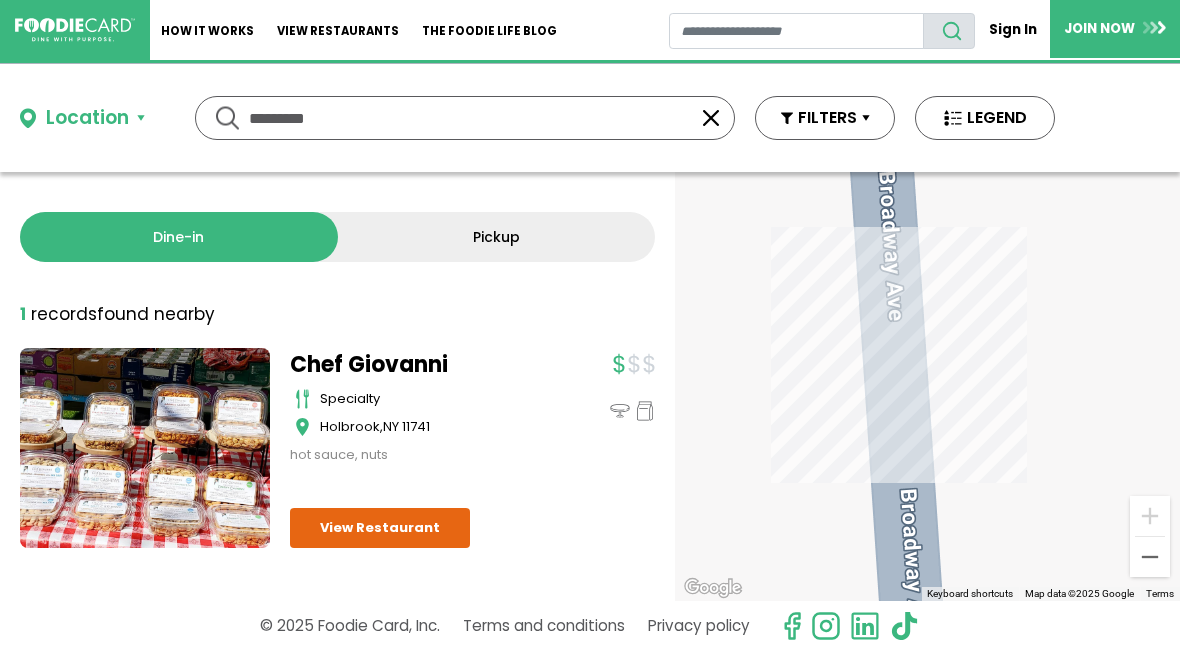 scroll, scrollTop: 0, scrollLeft: 0, axis: both 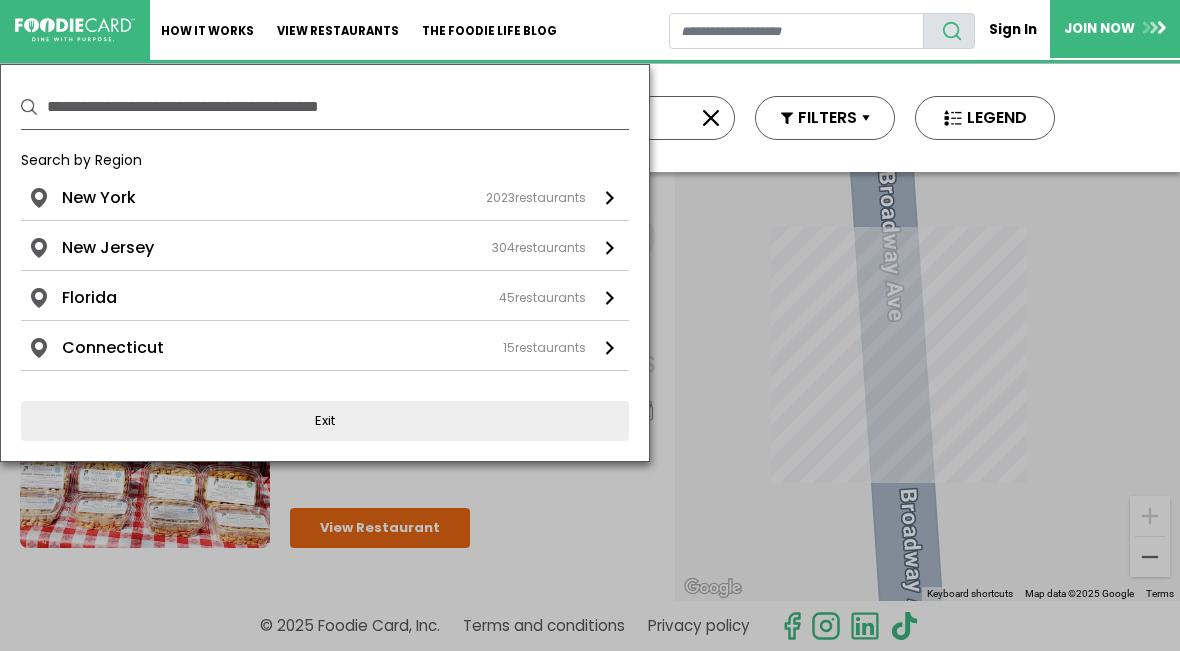 click on "New York
2023  restaurants" at bounding box center (325, 203) 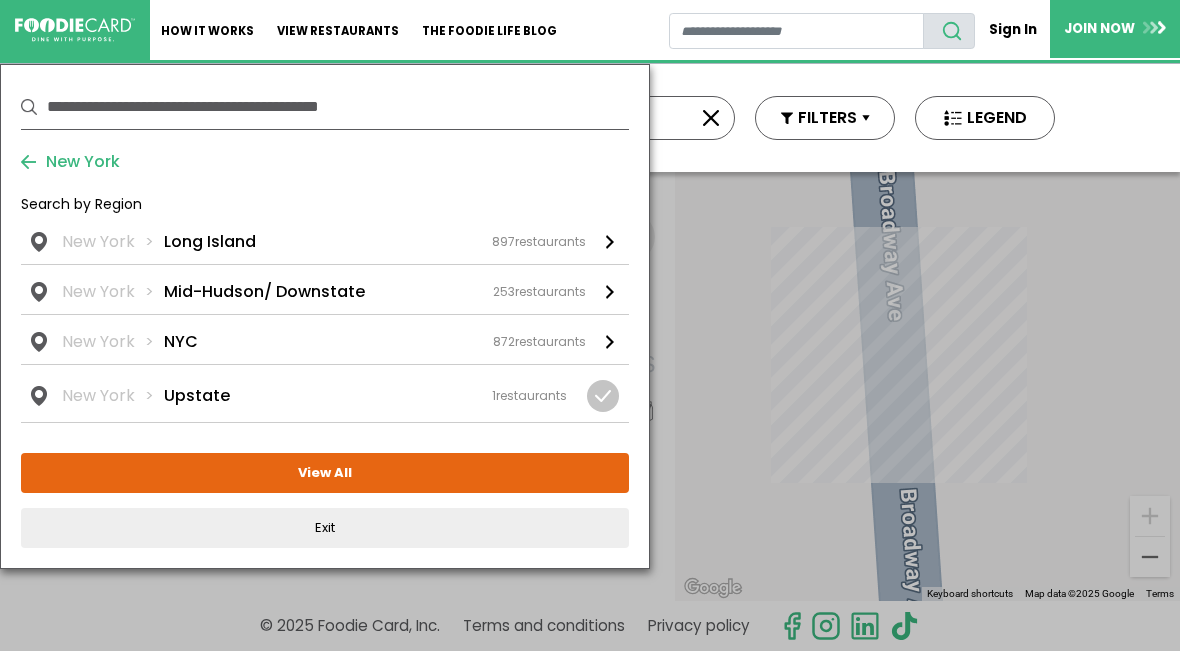 click at bounding box center (610, 242) 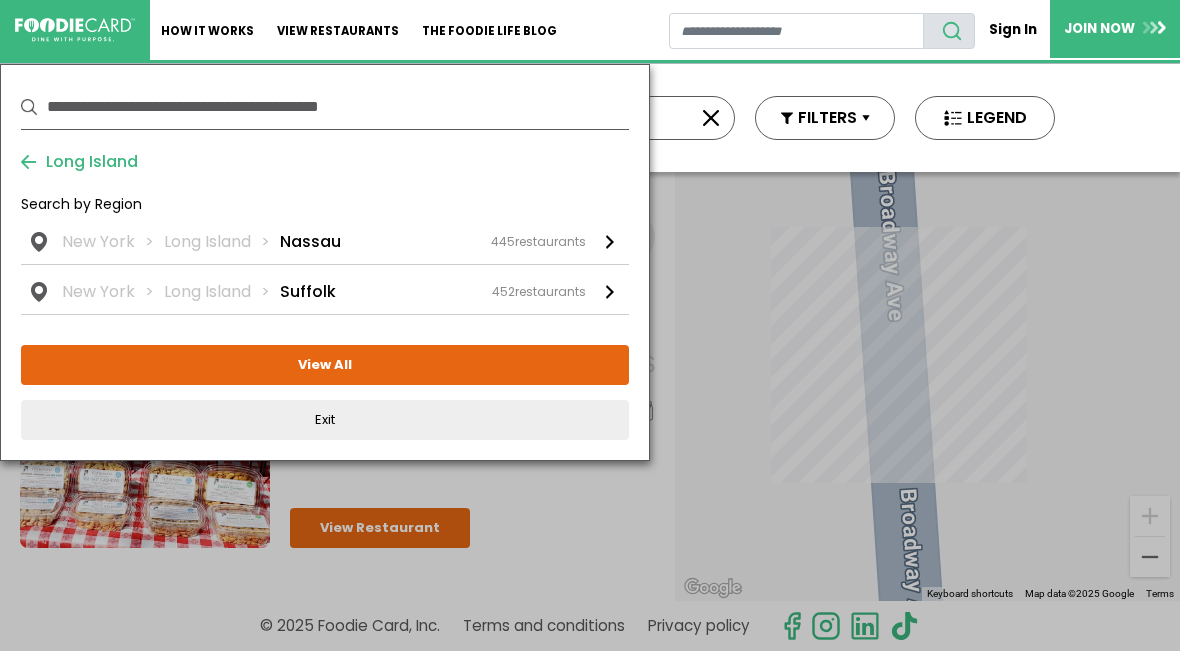 click on "New York
Long Island
Suffolk
452  restaurants" at bounding box center [0, 0] 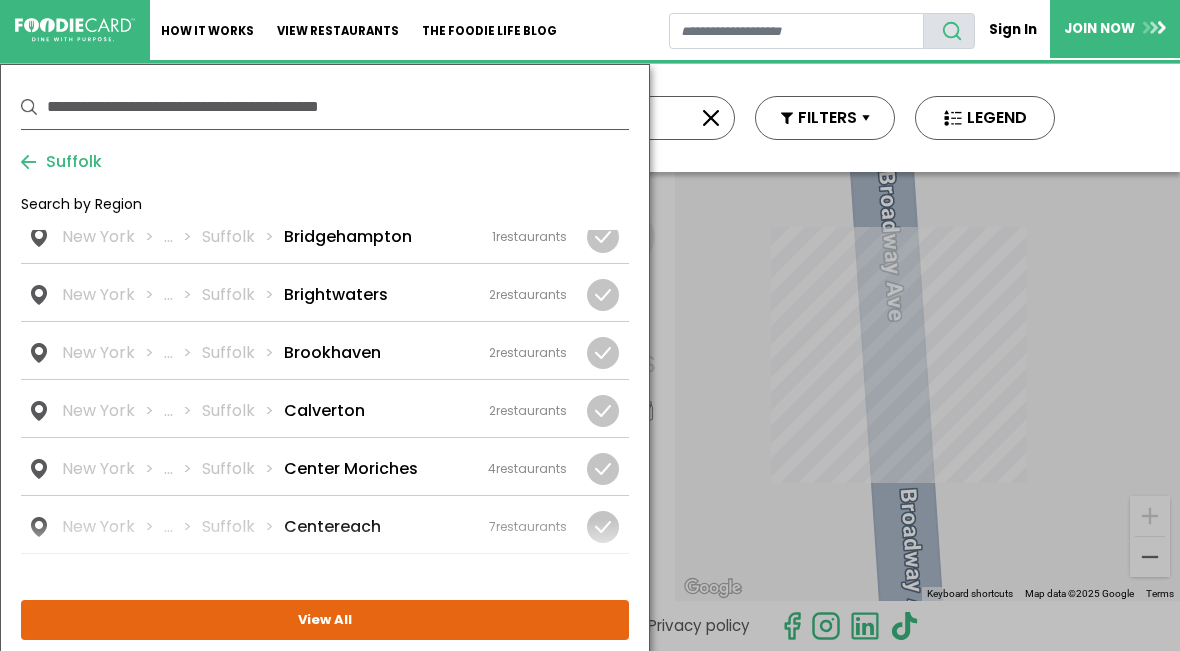 scroll, scrollTop: 411, scrollLeft: 0, axis: vertical 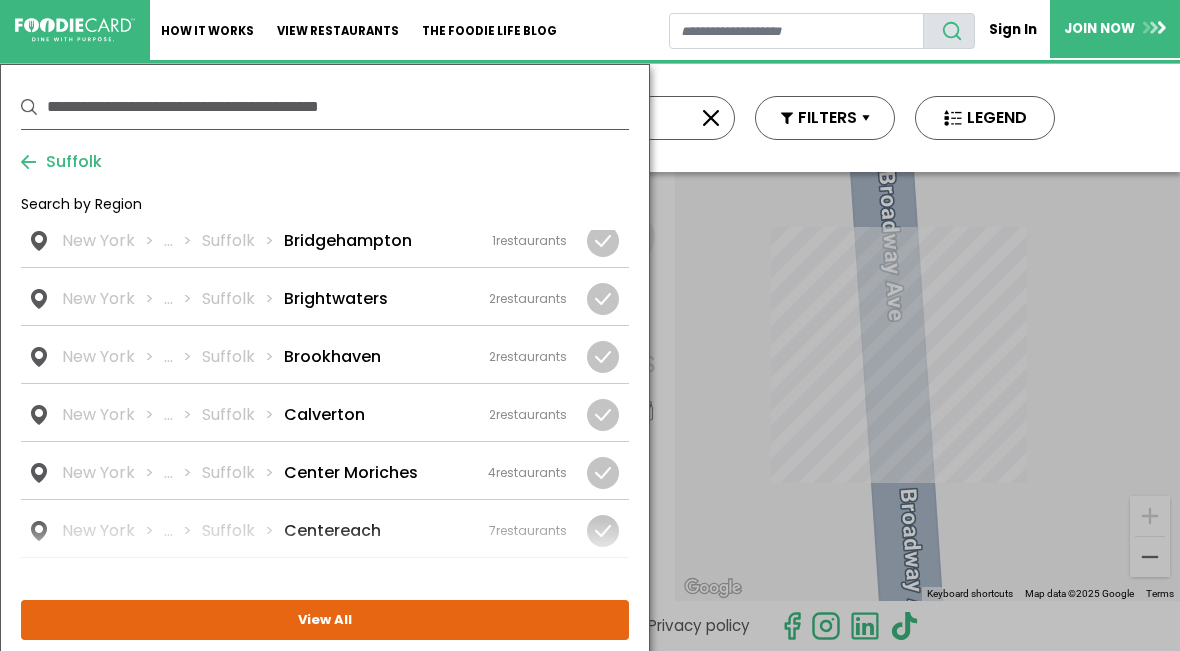 click on "Brookhaven" at bounding box center (0, 0) 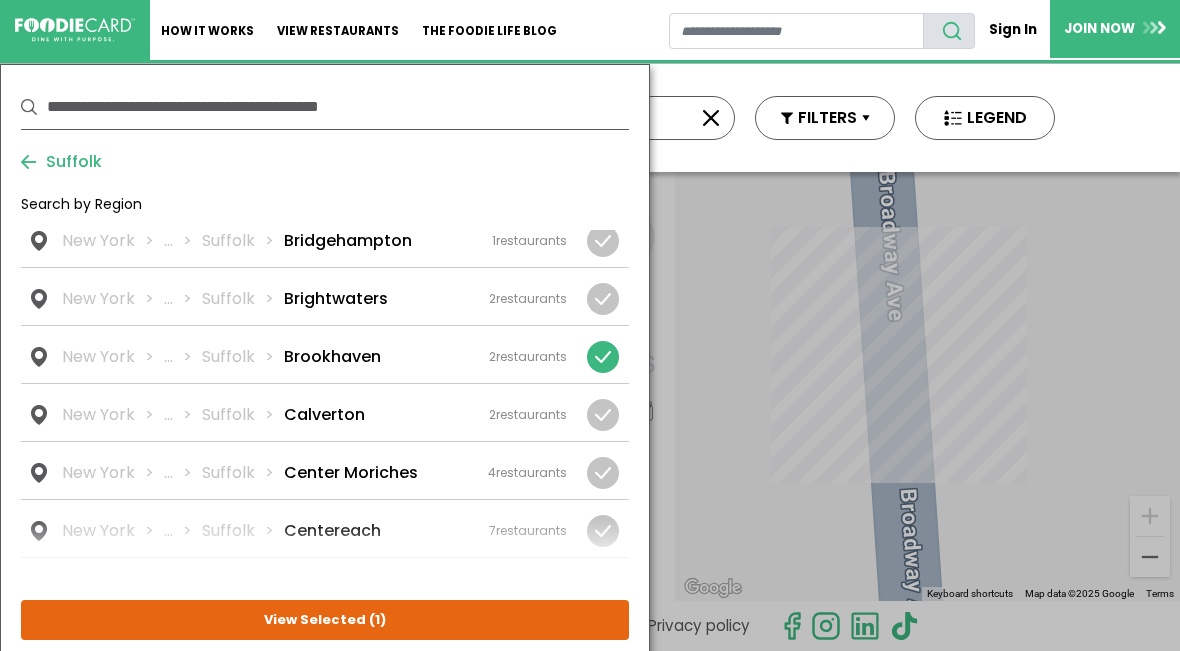 click on "View Selected ( 1 )" at bounding box center [0, 0] 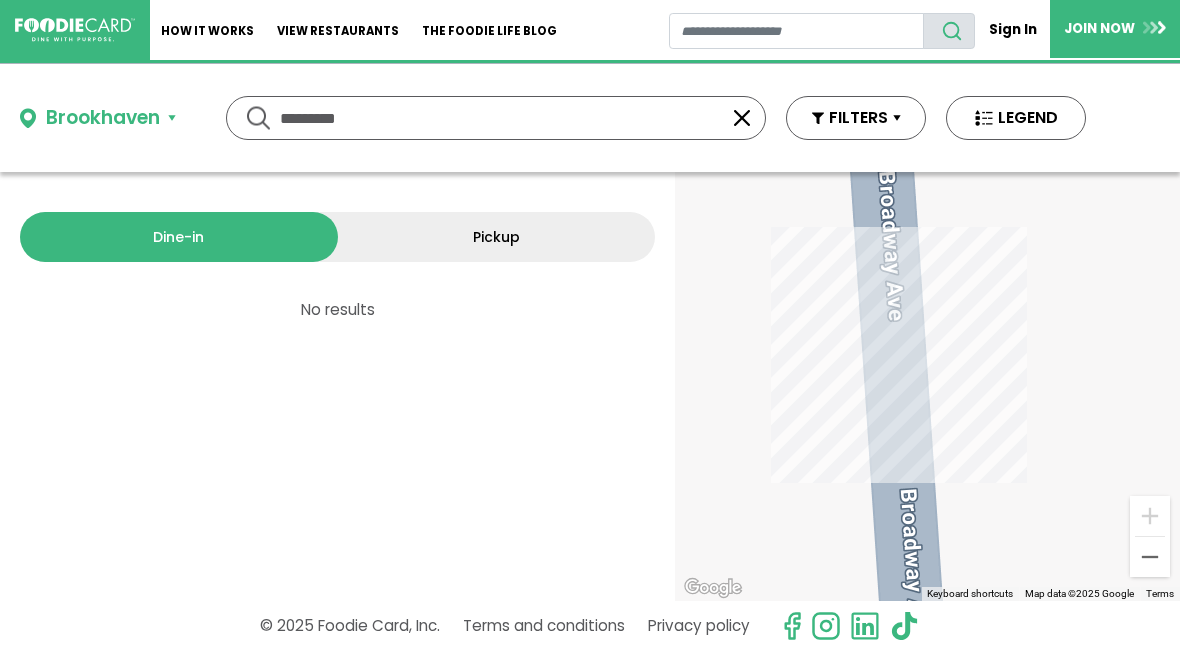 click on "Dine-in" at bounding box center (179, 237) 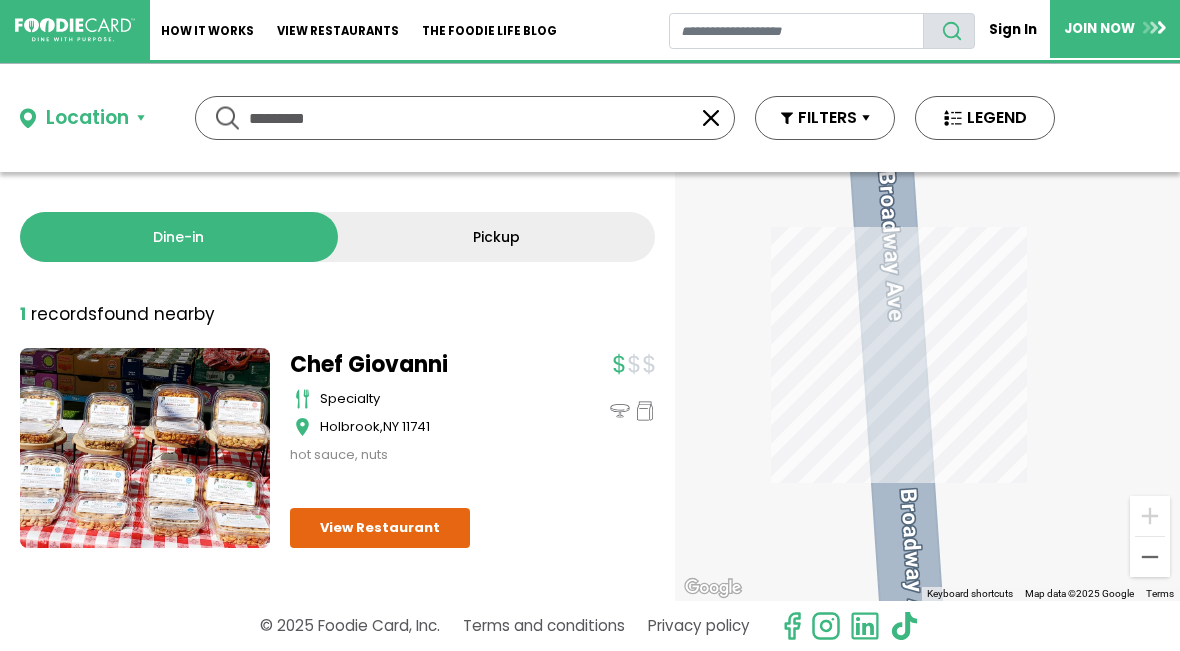click at bounding box center [711, 118] 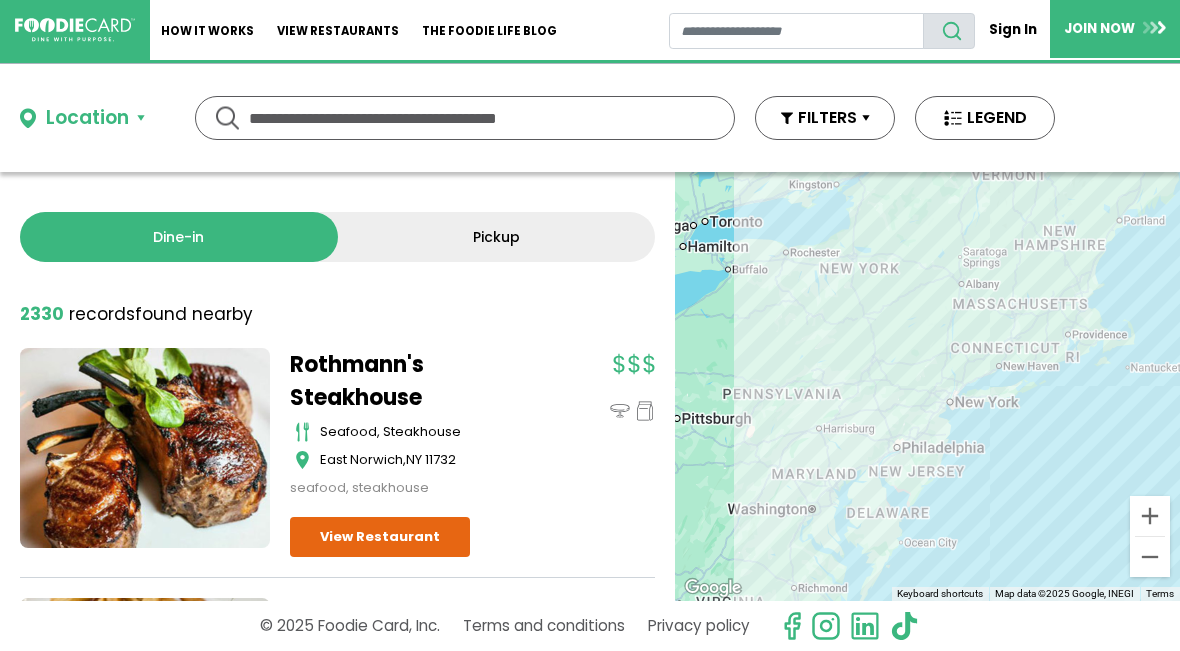 click at bounding box center (465, 118) 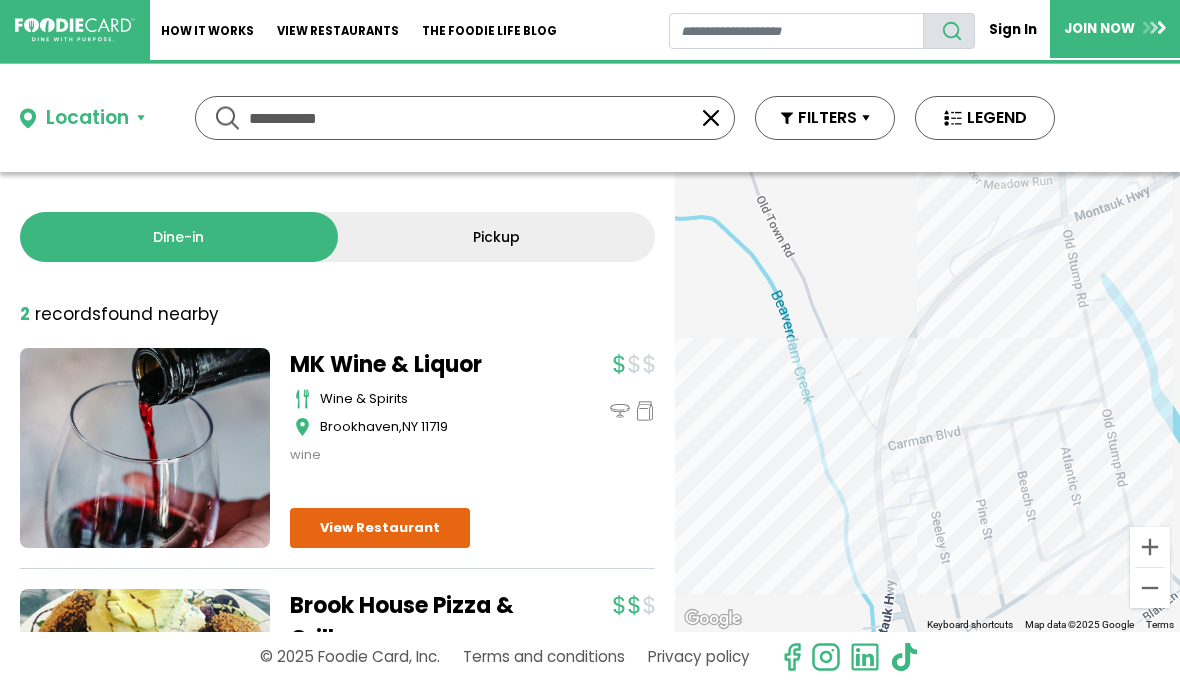 click on "**********" at bounding box center [465, 118] 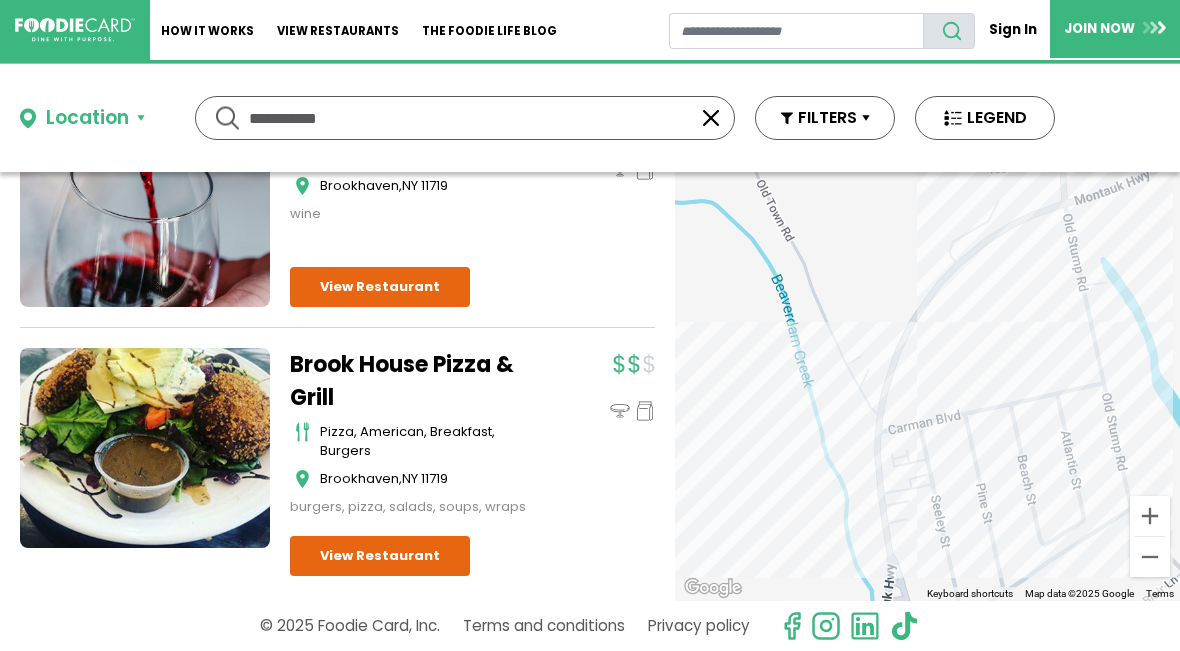 scroll, scrollTop: 165, scrollLeft: 0, axis: vertical 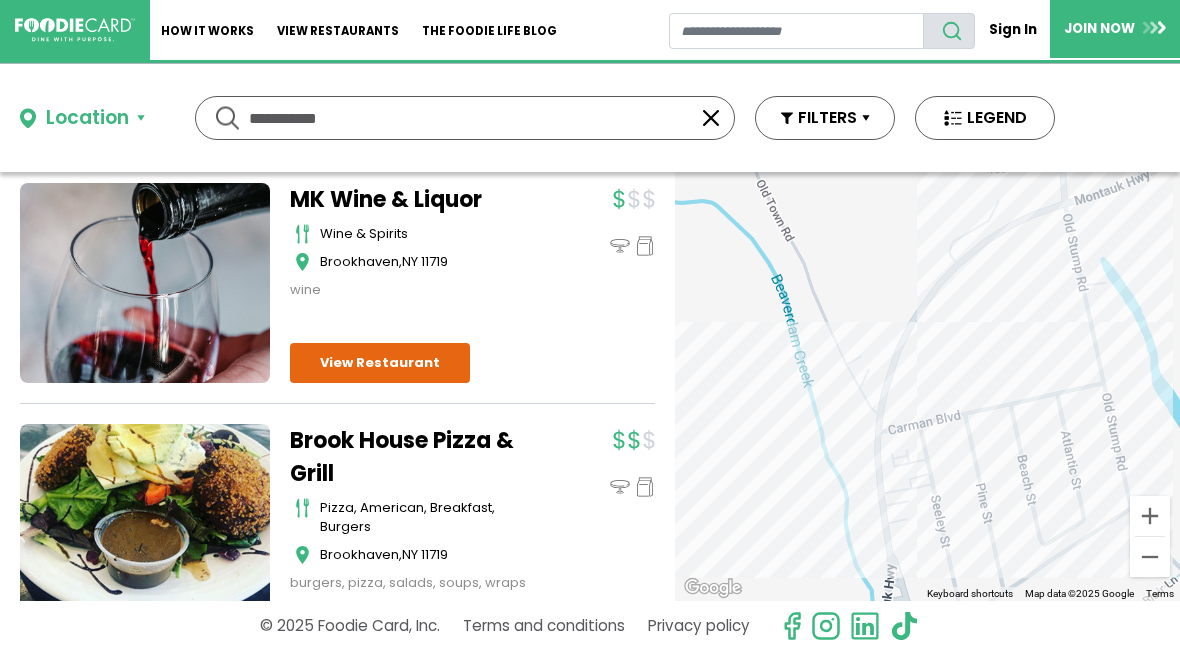 click at bounding box center (711, 118) 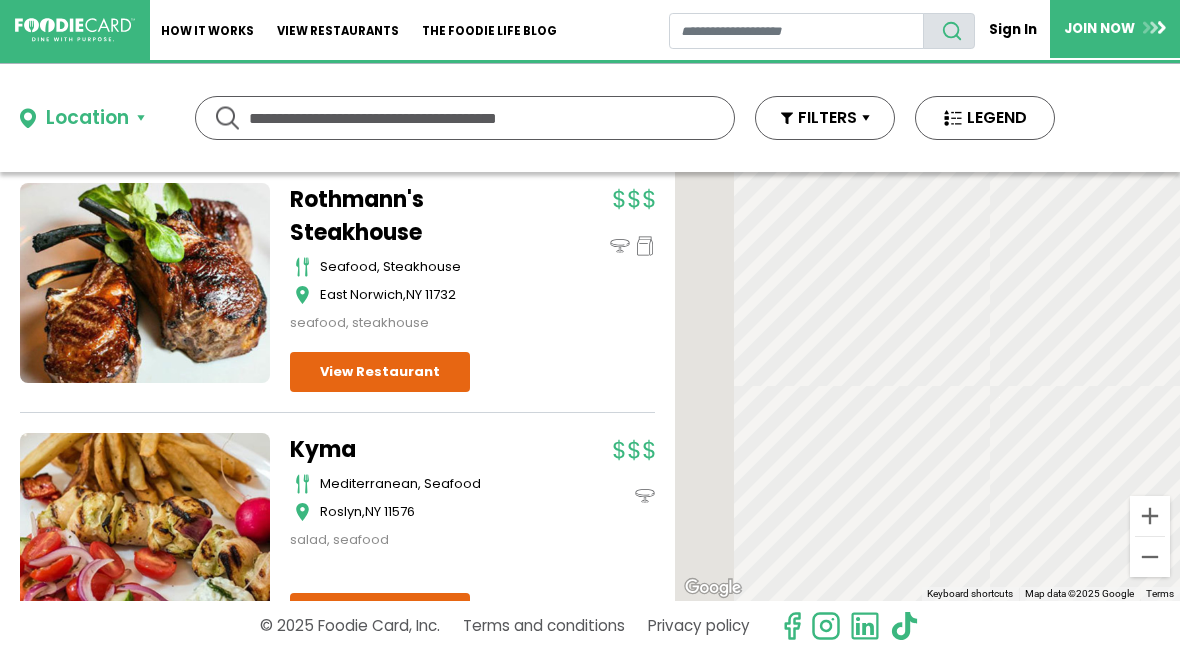 scroll, scrollTop: 0, scrollLeft: 0, axis: both 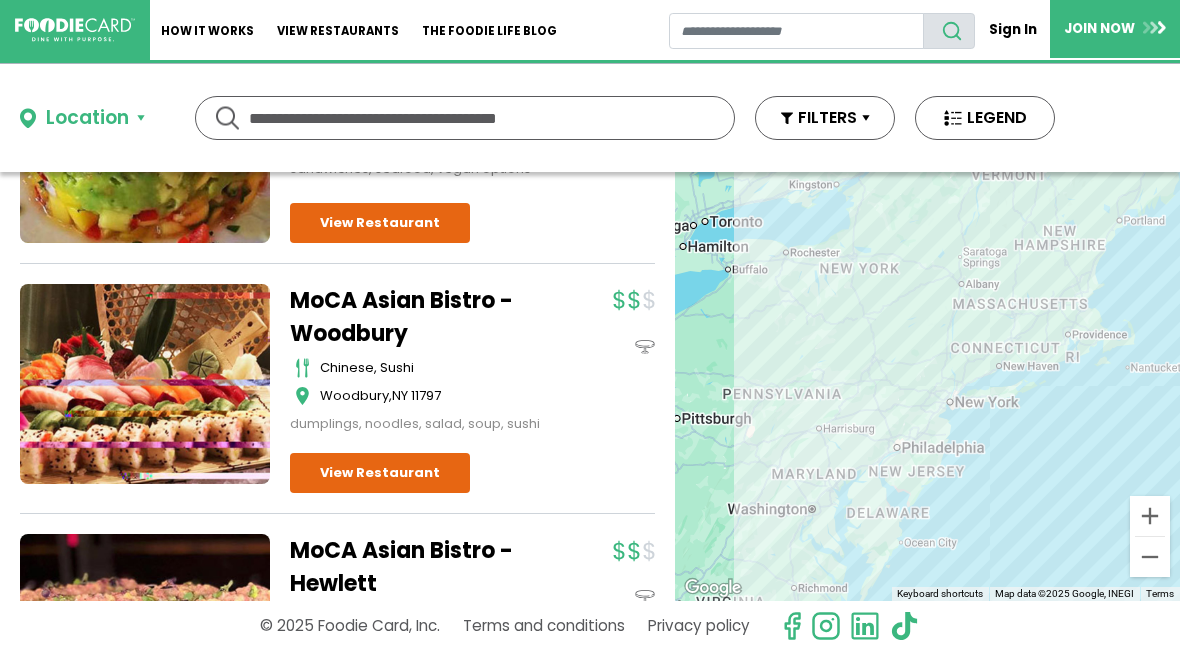 click at bounding box center (465, 118) 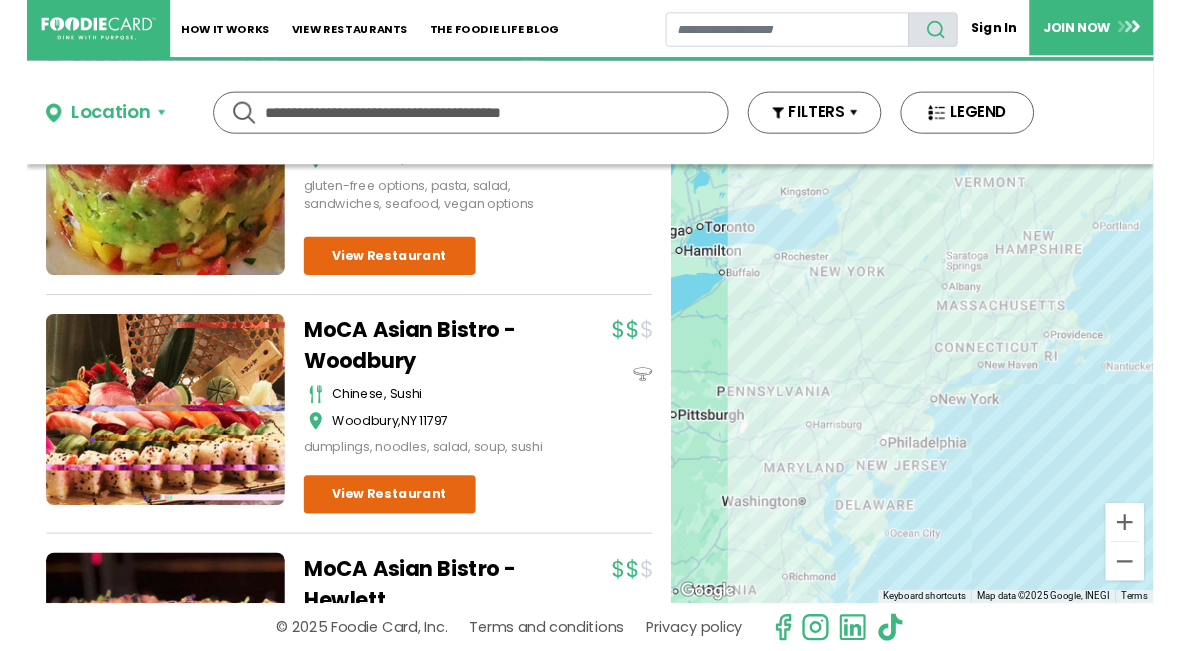 scroll, scrollTop: 4863, scrollLeft: 0, axis: vertical 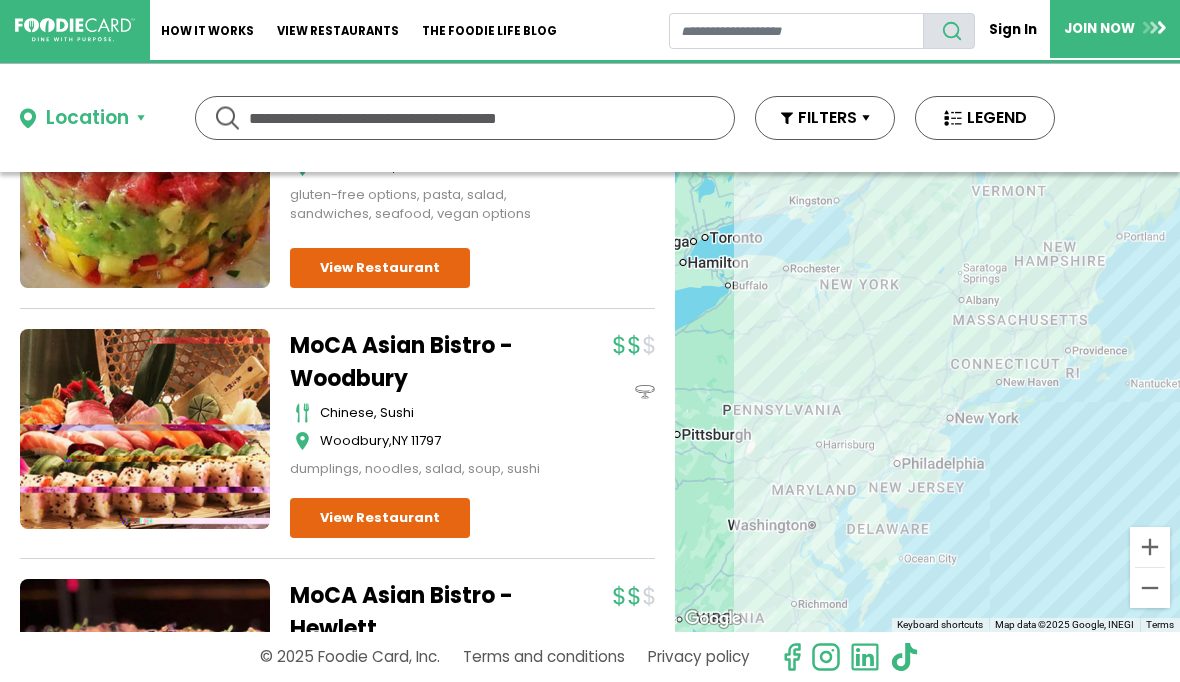 click at bounding box center [465, 118] 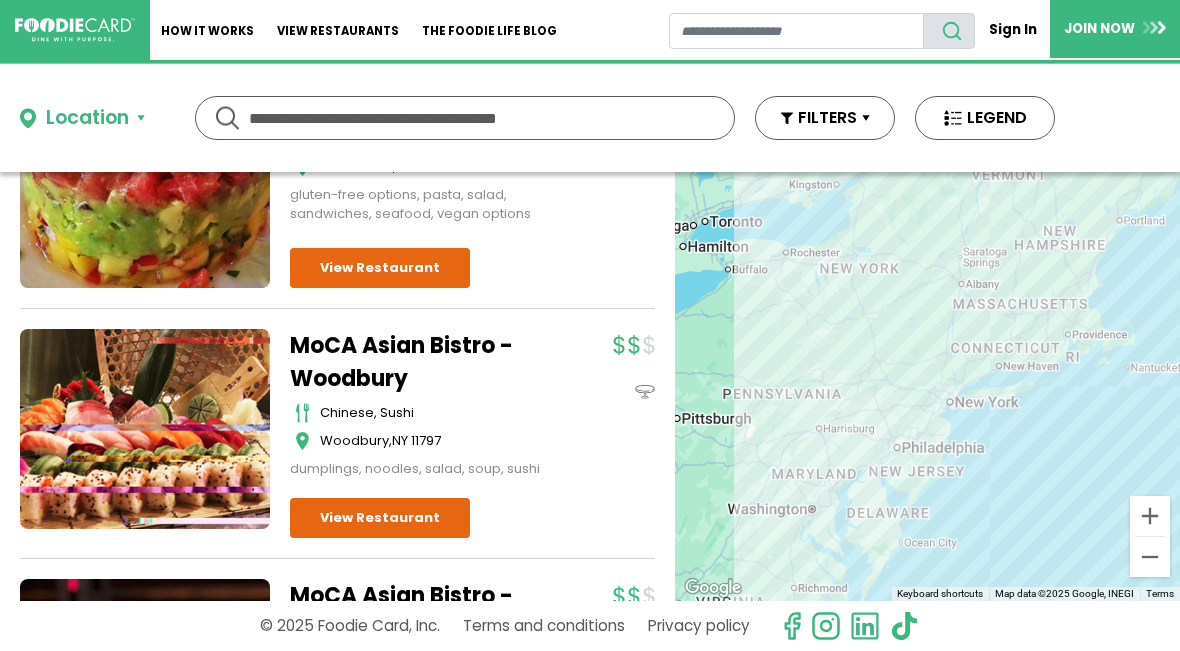 click at bounding box center [465, 118] 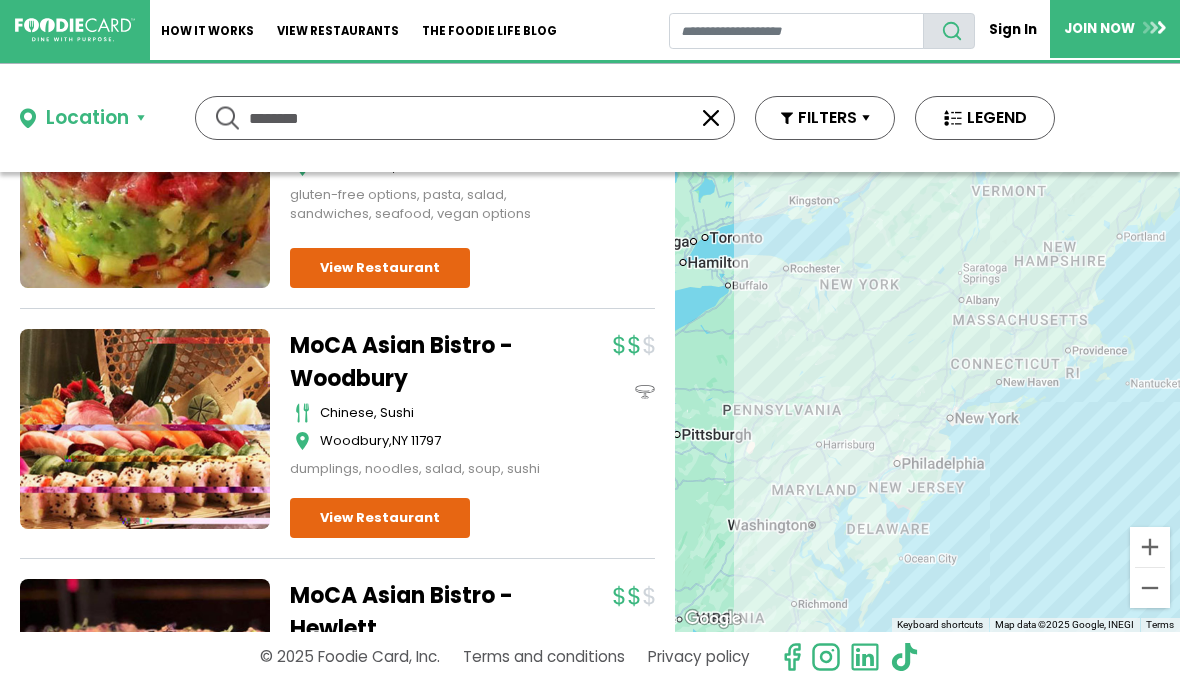 type on "*******" 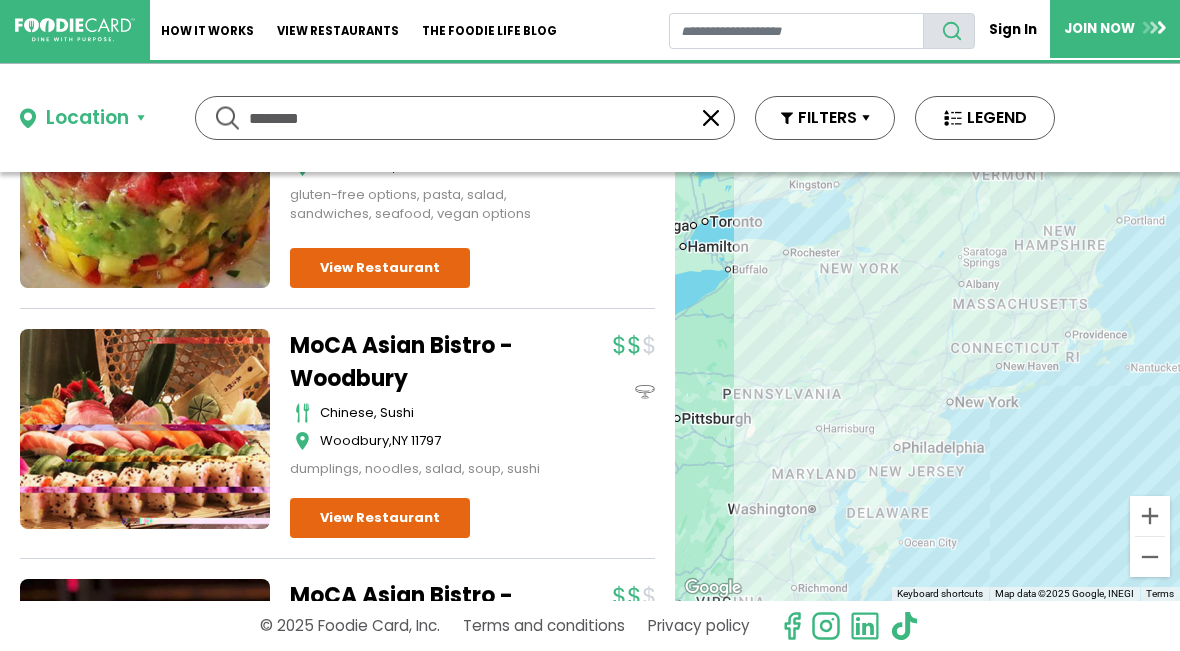 click on "Location" at bounding box center [87, 118] 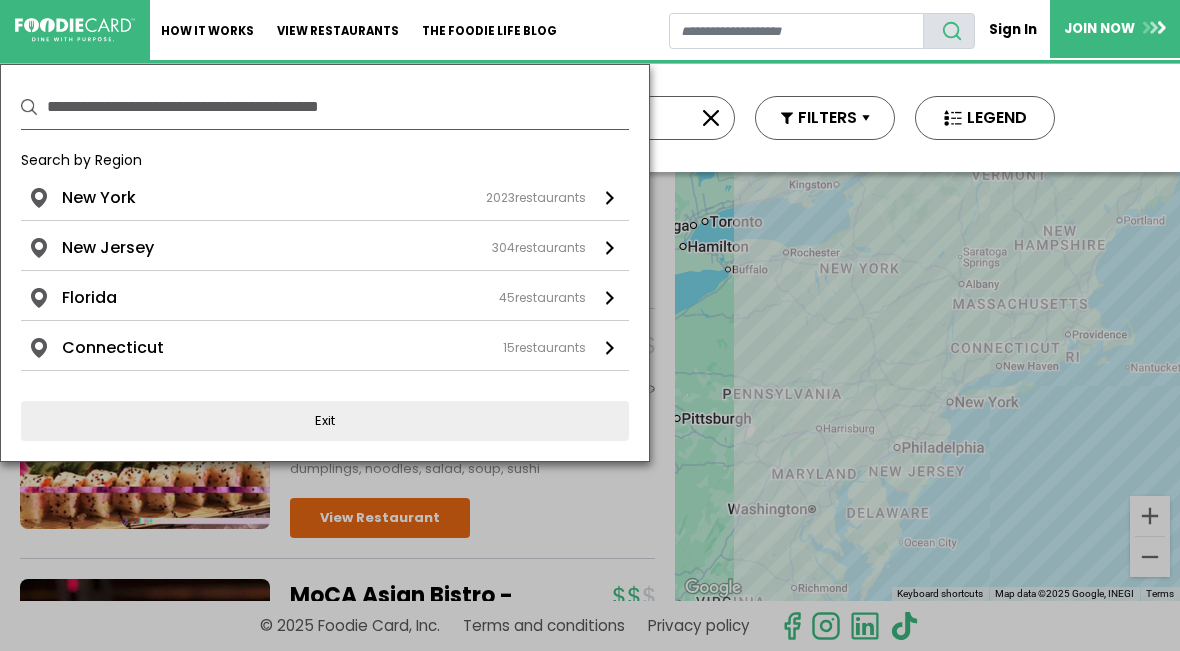 click at bounding box center [610, 198] 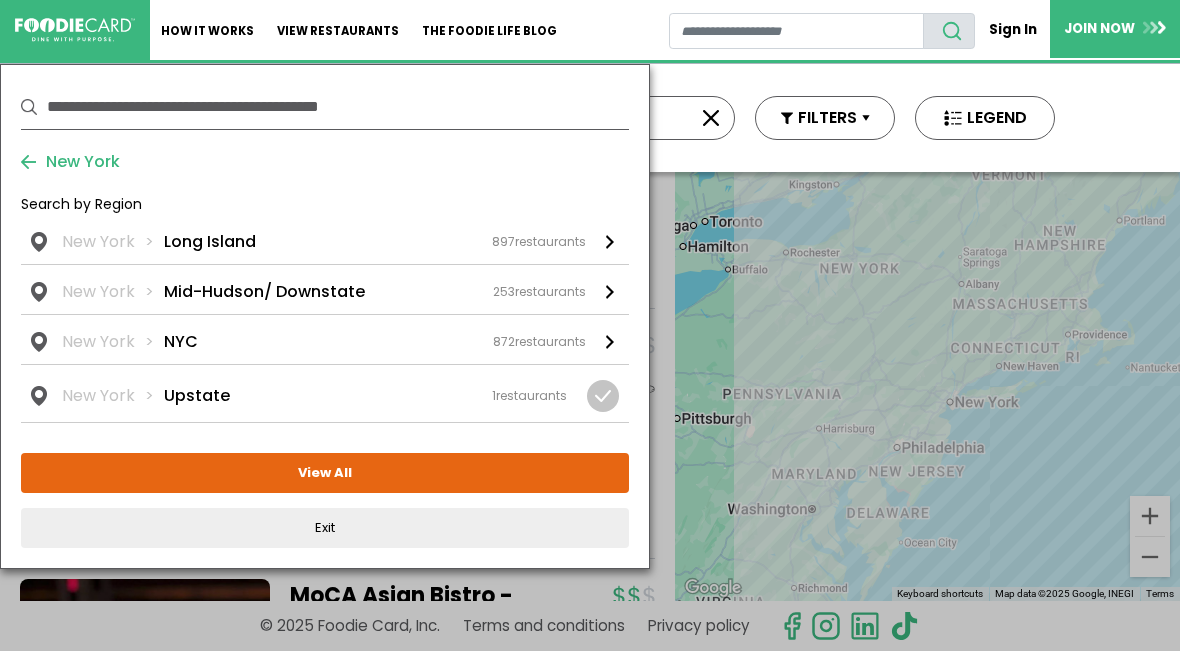 click at bounding box center [610, 242] 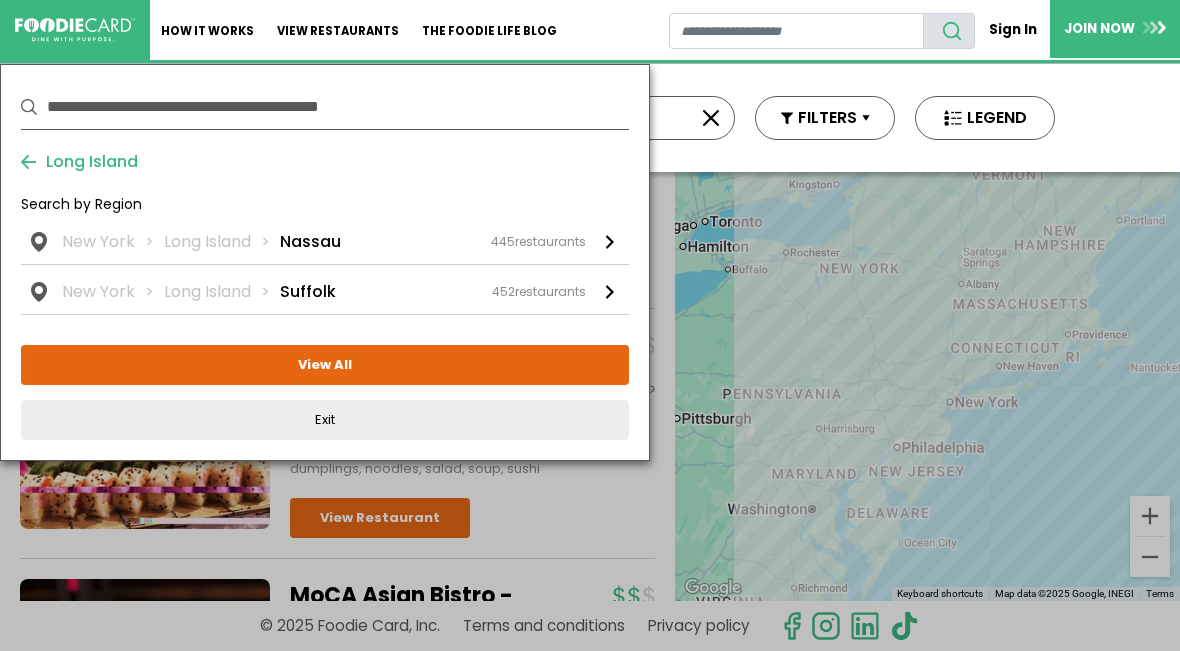 click on "452  restaurants" at bounding box center (0, 0) 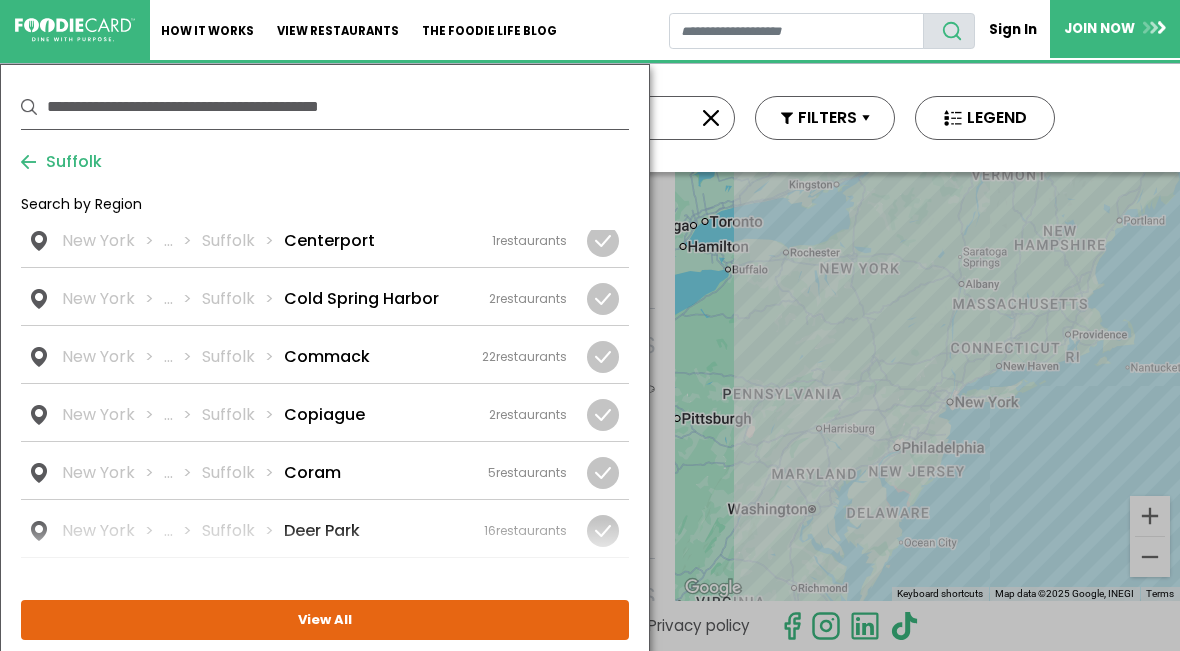 scroll, scrollTop: 743, scrollLeft: 0, axis: vertical 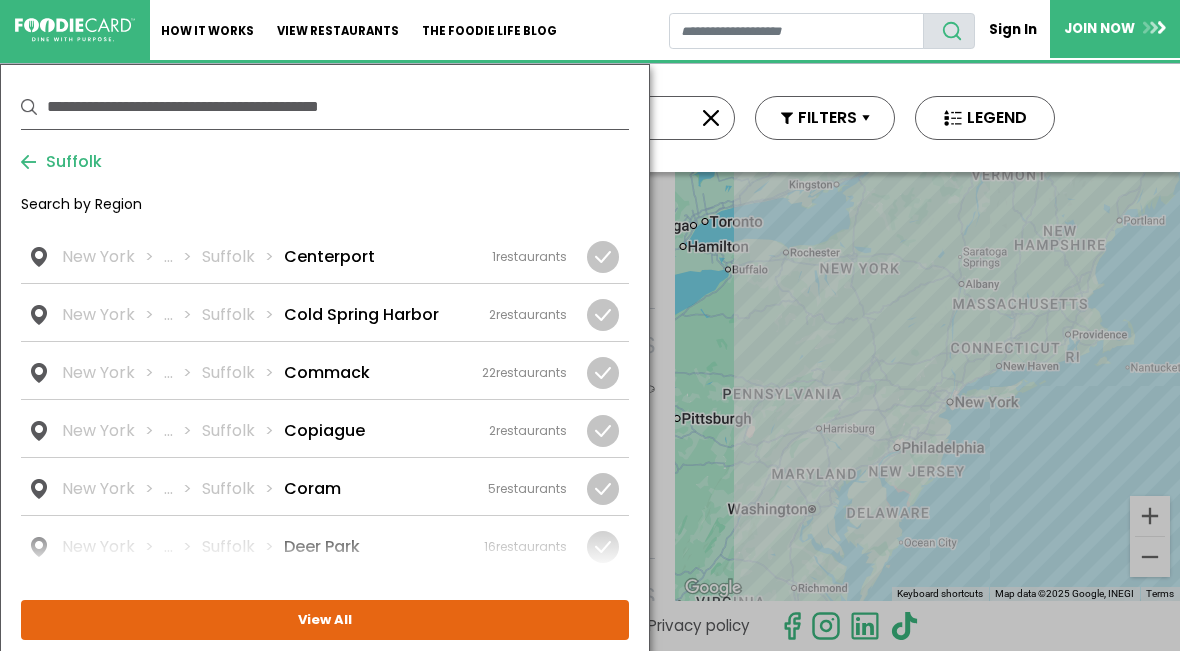 click on "22  restaurants" at bounding box center (0, 0) 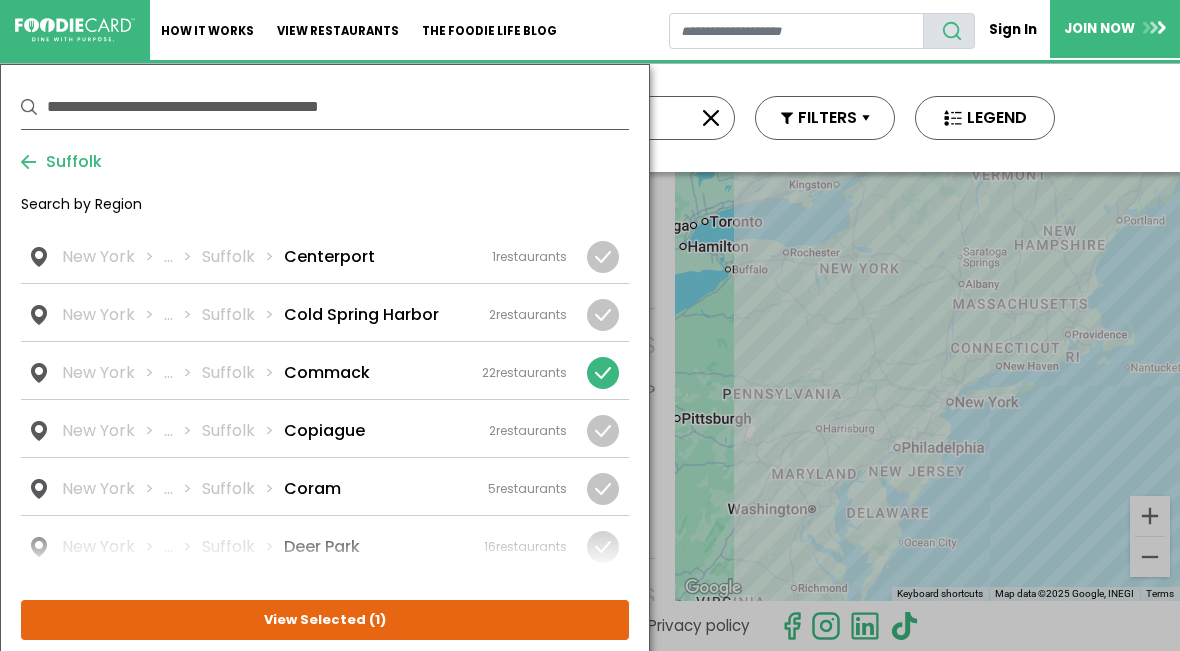 click on "View Selected ( 1 )" at bounding box center [0, 0] 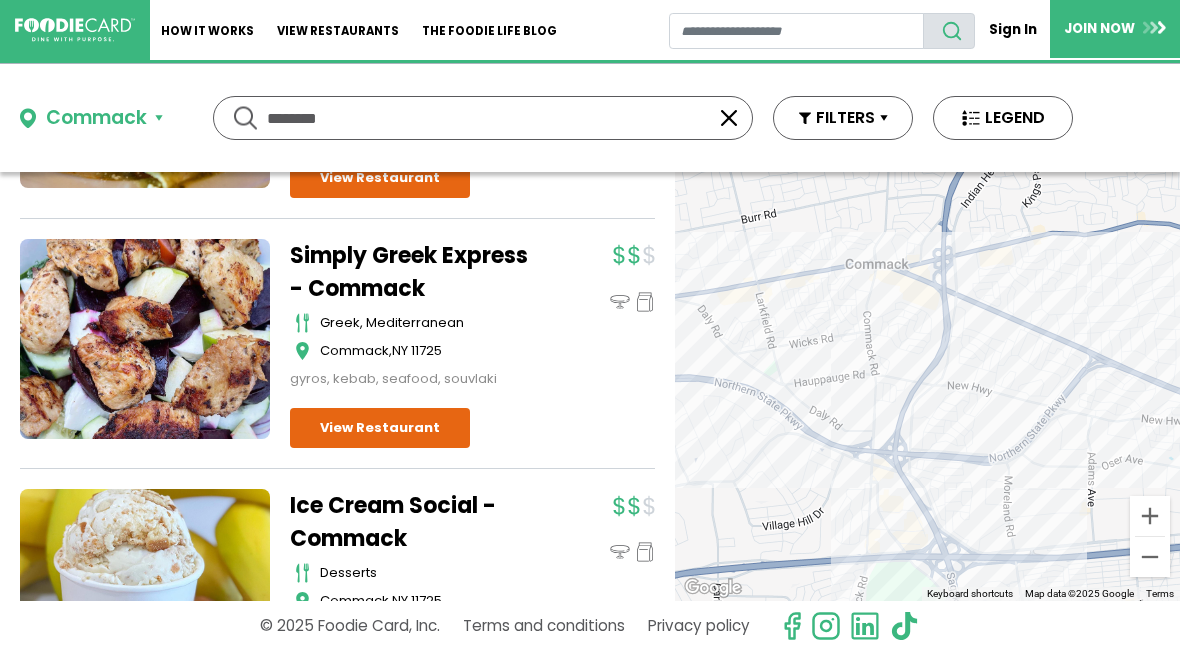 scroll, scrollTop: 3385, scrollLeft: 0, axis: vertical 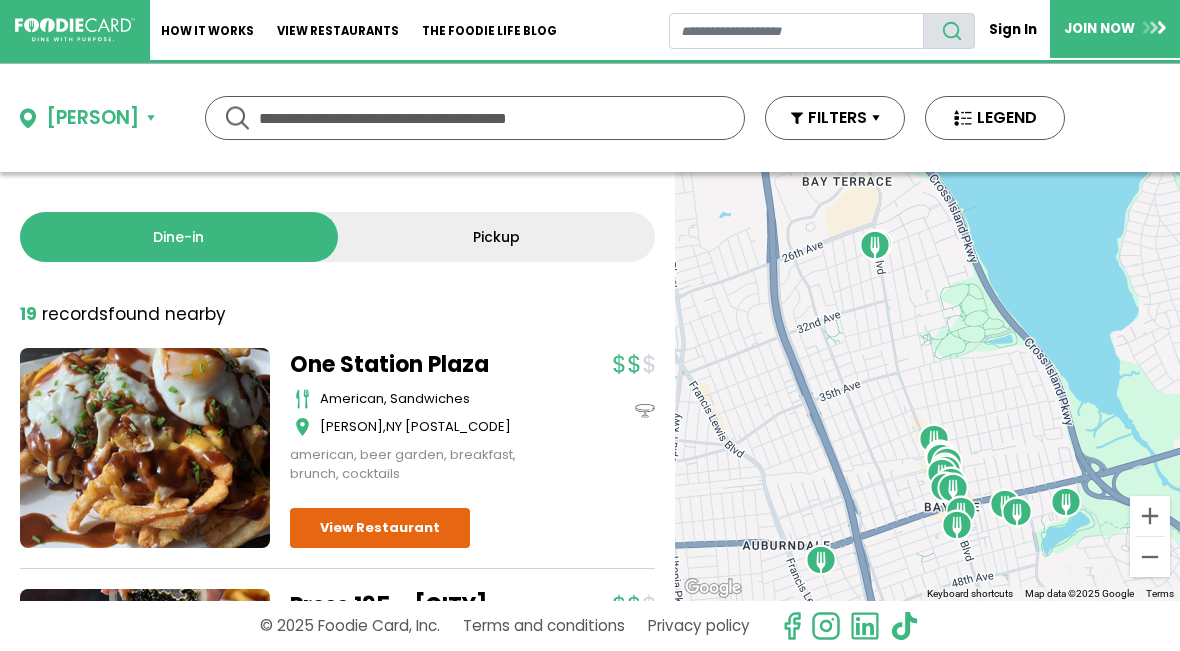 click at bounding box center (475, 118) 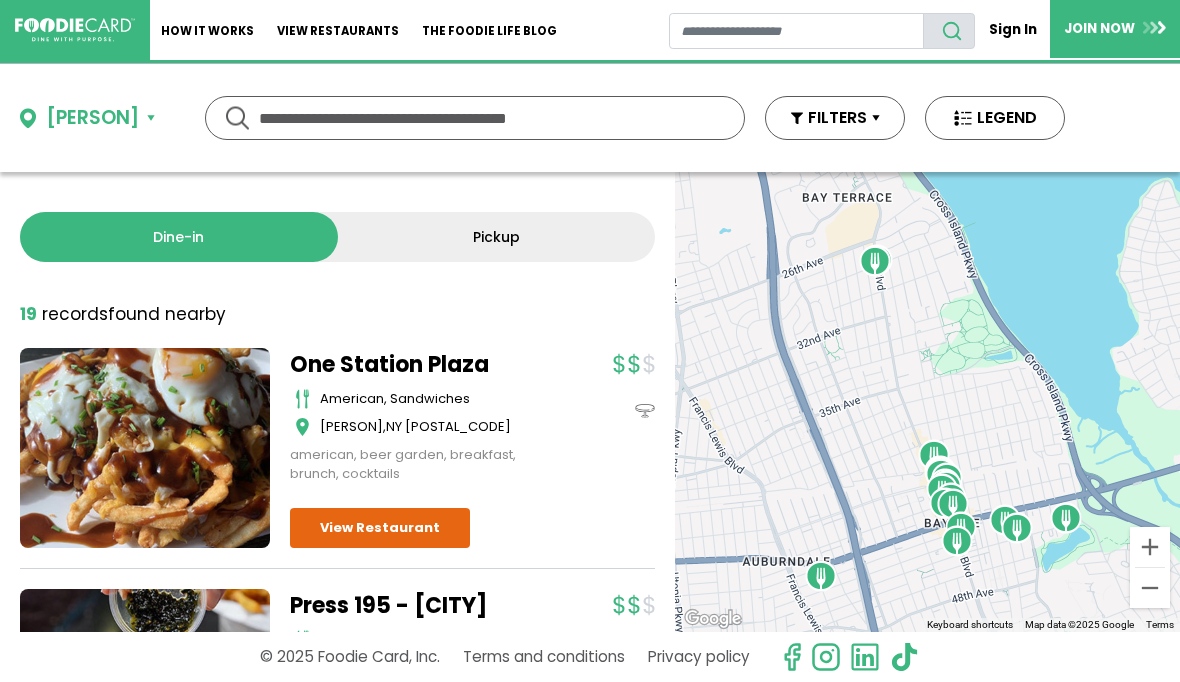 click on "[PERSON]" at bounding box center (87, 118) 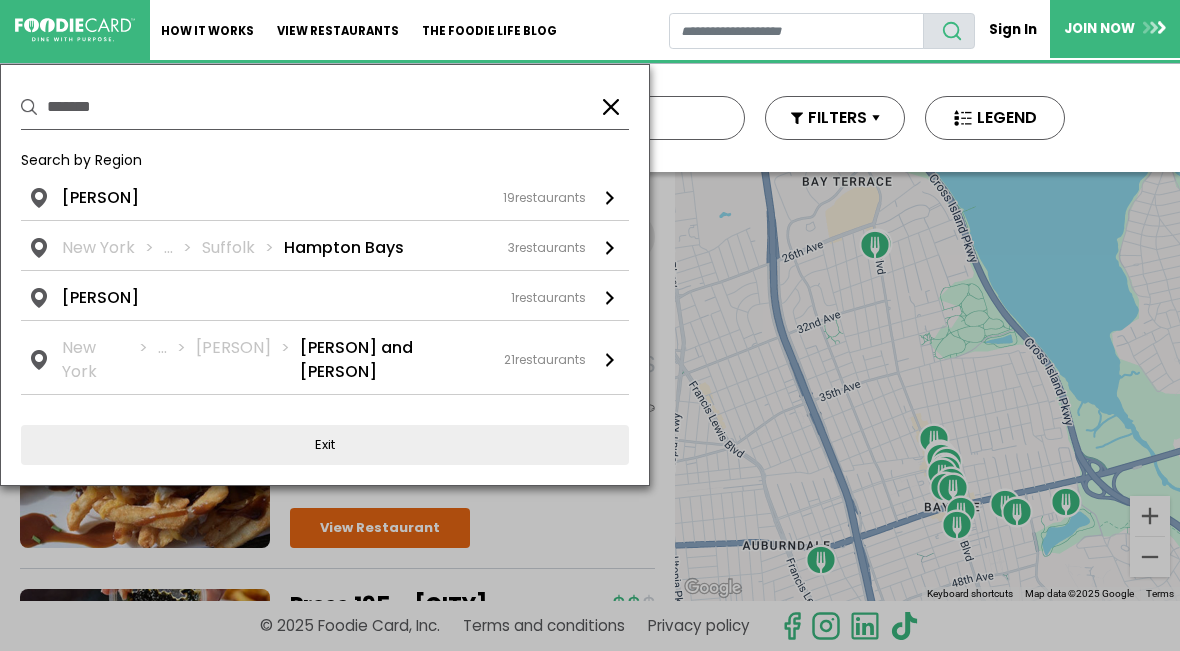 click on "Exit" at bounding box center (325, 445) 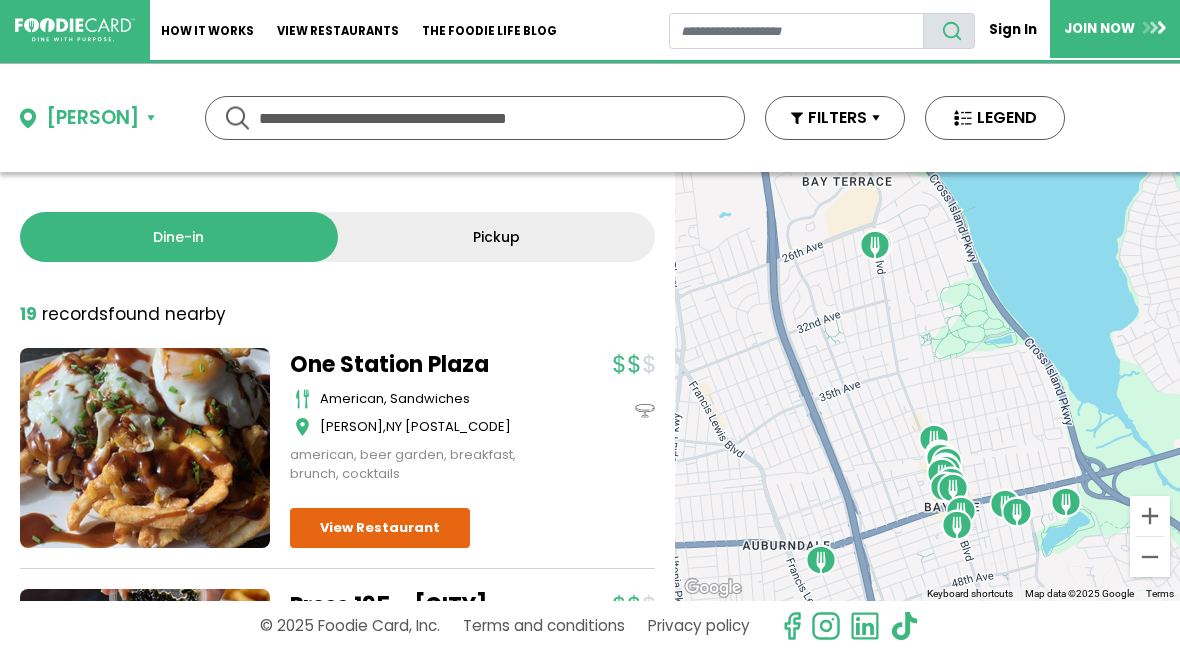 click on "[PERSON]" at bounding box center [92, 118] 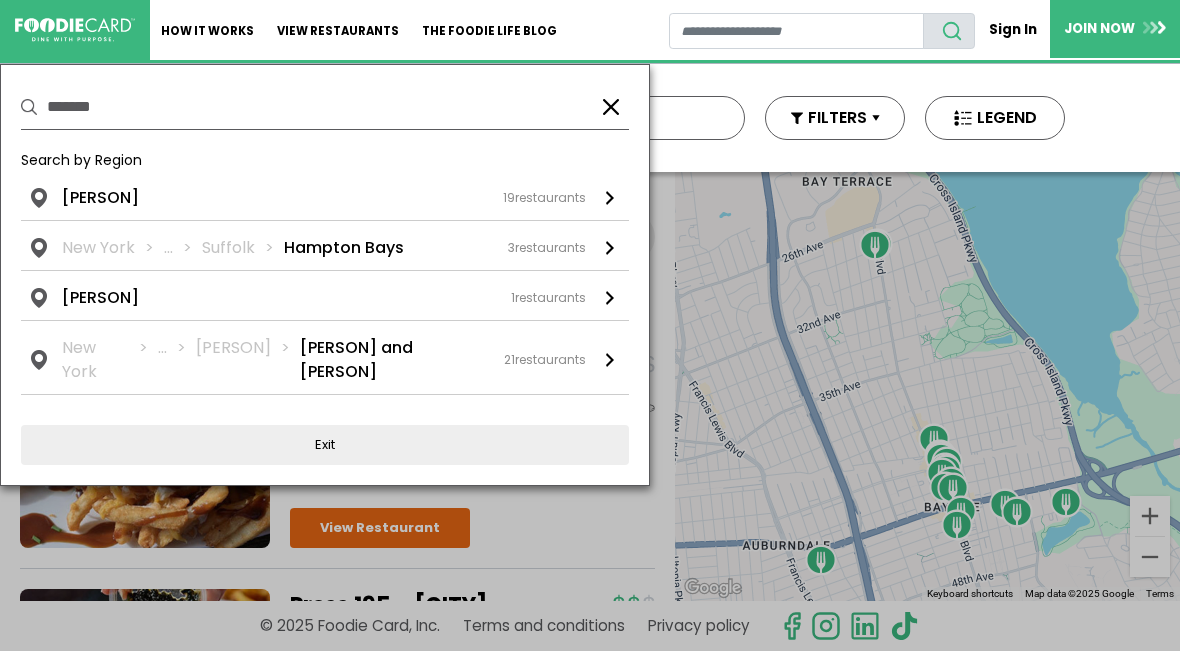 click on "*******" at bounding box center (315, 107) 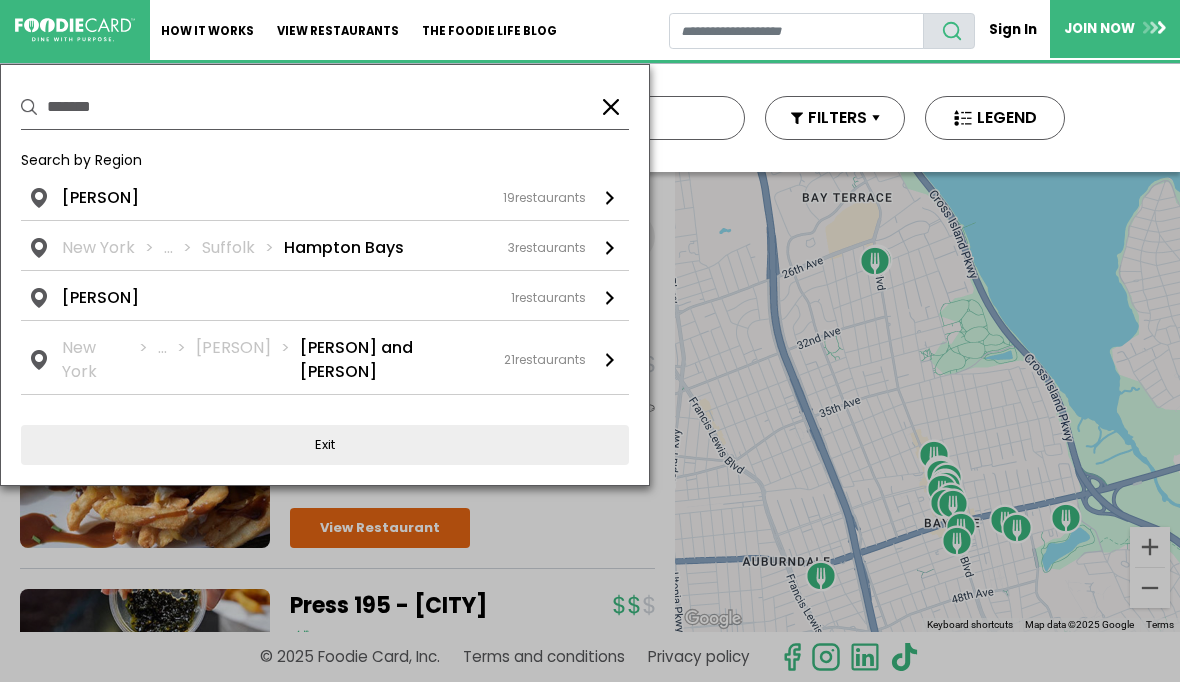 click at bounding box center [611, 107] 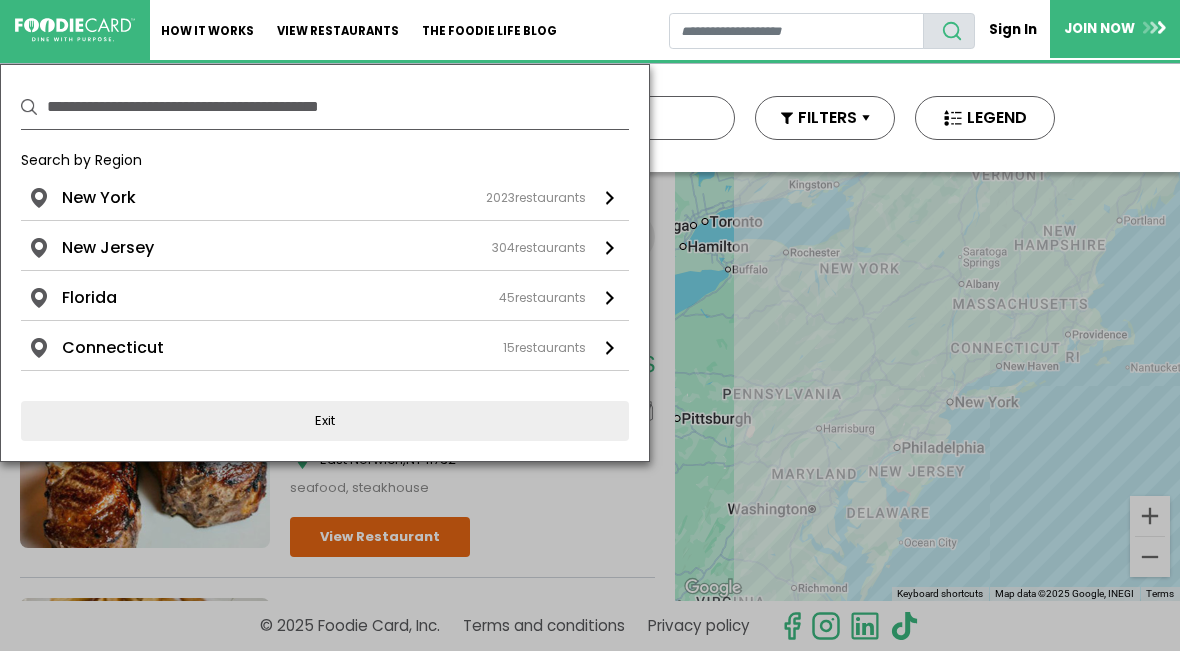 click on "[YEAR] restaurants" at bounding box center [536, 198] 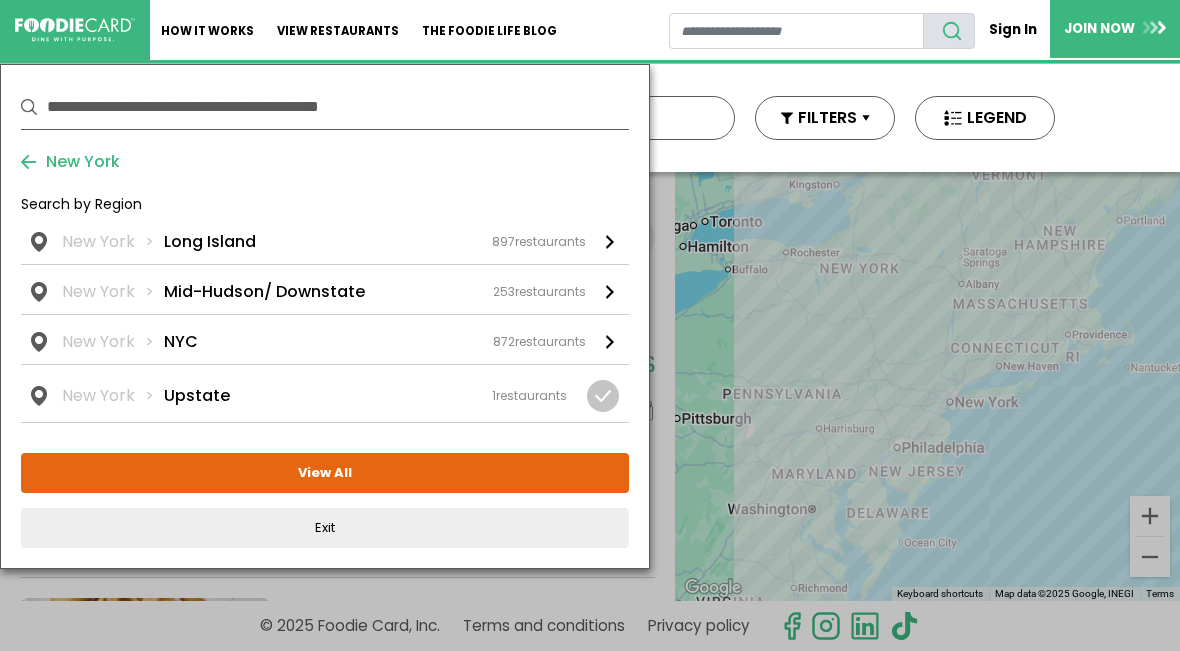 click on "[PERSON]
Long Island
[NUMBER] restaurants" at bounding box center (325, 247) 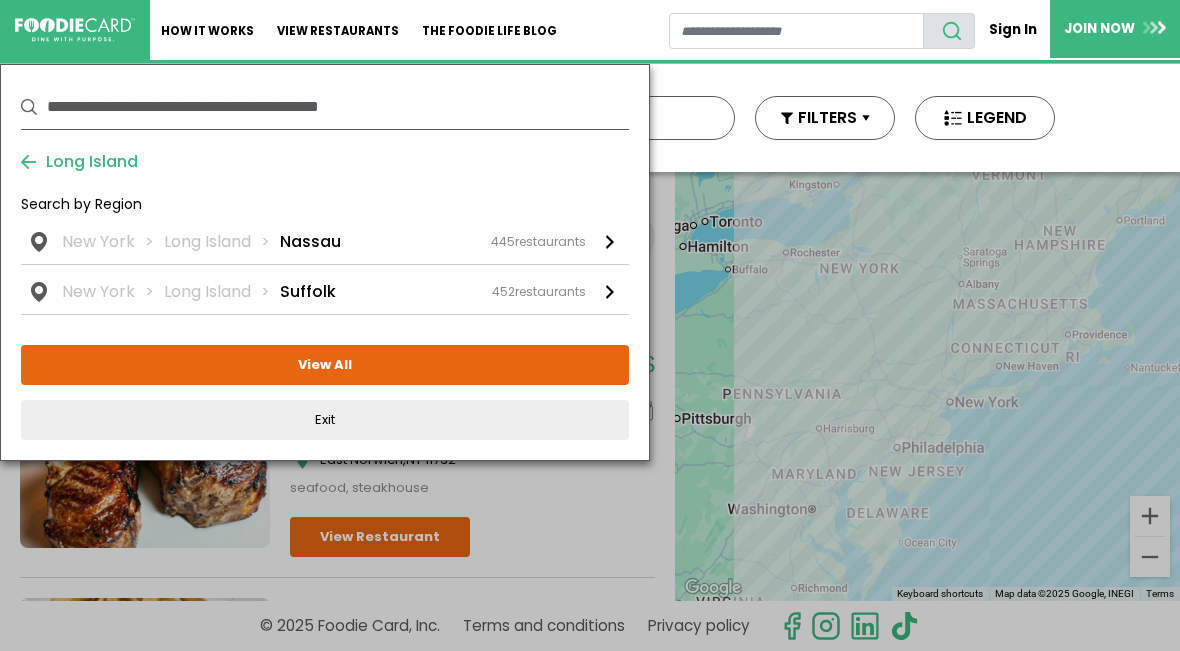 click on "New York
Long Island
Suffolk
452  restaurants" at bounding box center (0, 0) 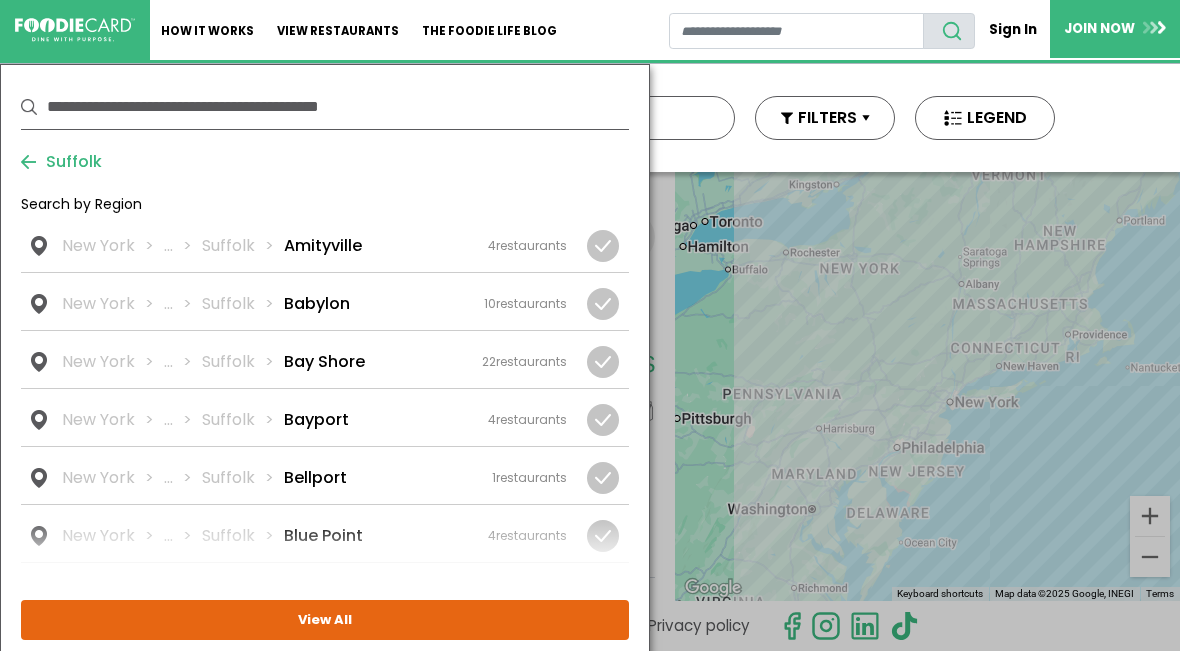 scroll, scrollTop: 0, scrollLeft: 0, axis: both 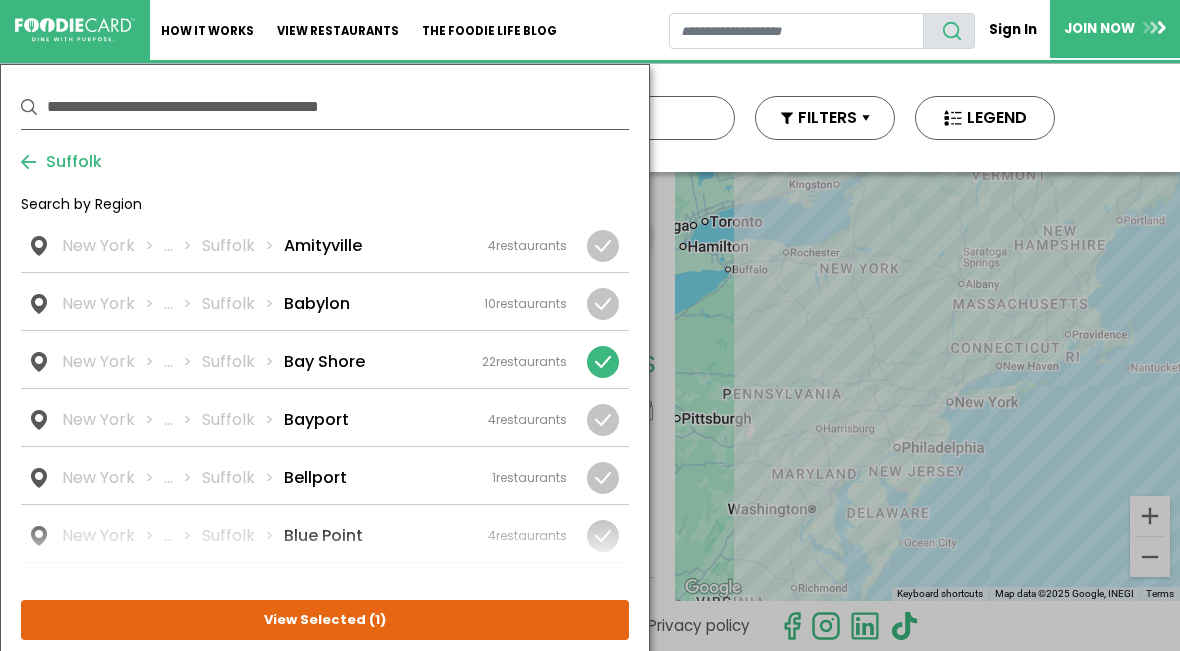 click on "View Selected ( 1 )" at bounding box center [0, 0] 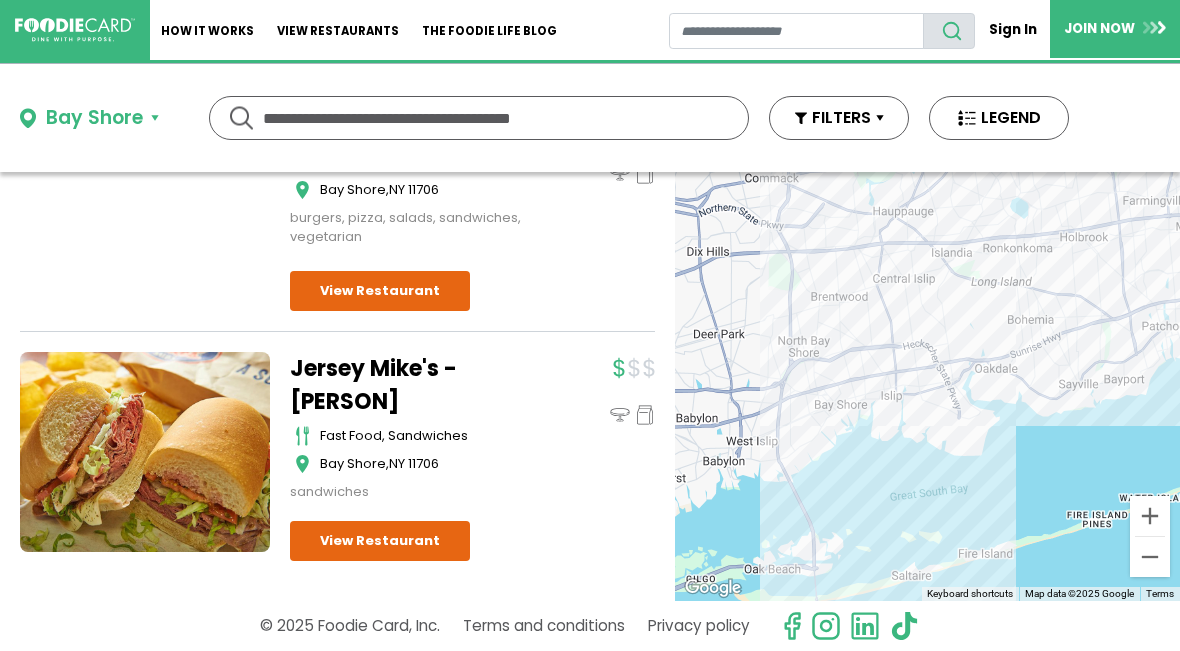 scroll, scrollTop: 5343, scrollLeft: 0, axis: vertical 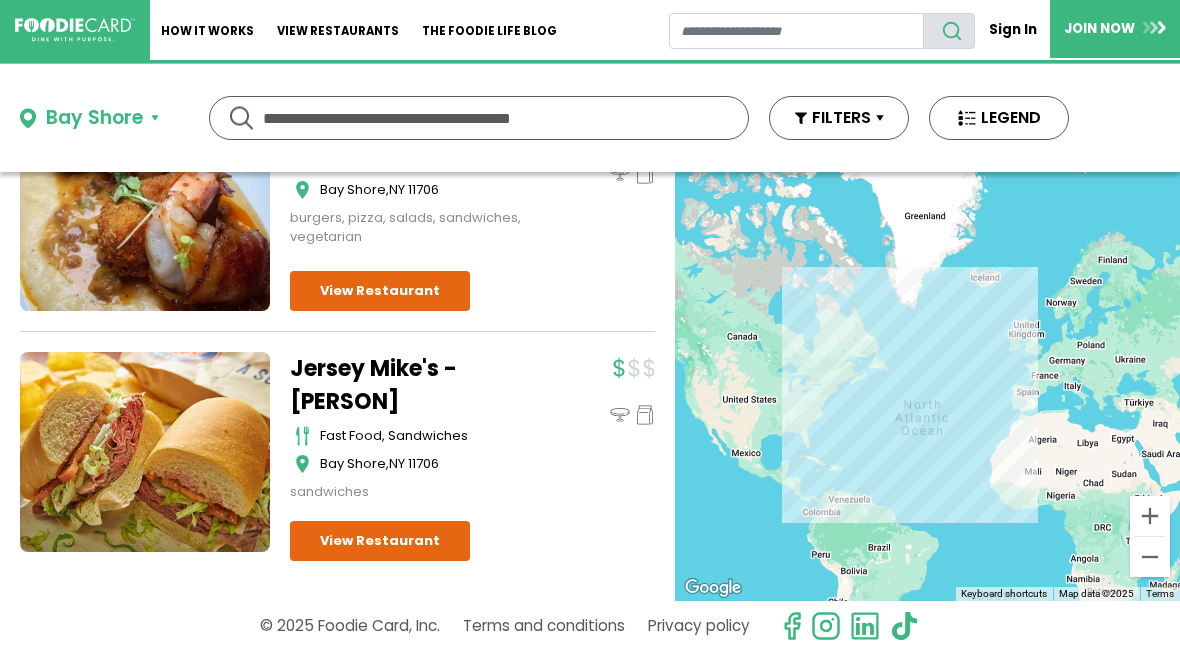 click on "[PERSON]
*********
*********
Use my current location
Search by Region
New York
[NUMBER] restaurants" at bounding box center (544, 118) 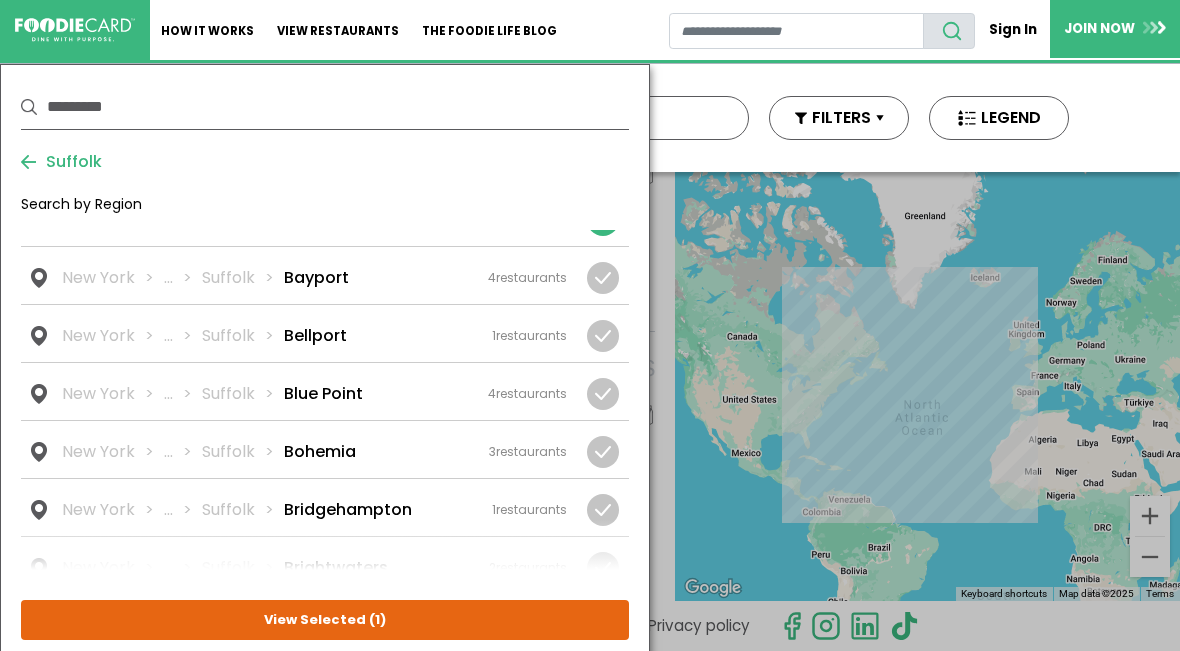 scroll, scrollTop: 121, scrollLeft: 0, axis: vertical 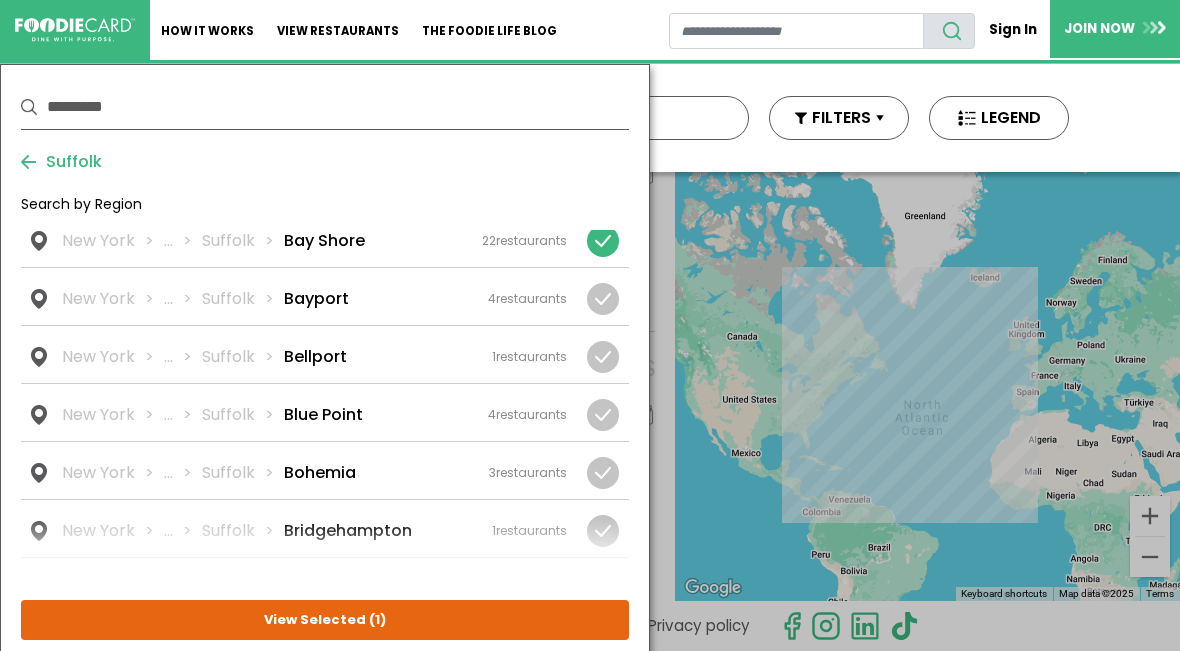 click on "1  restaurants" at bounding box center (0, 0) 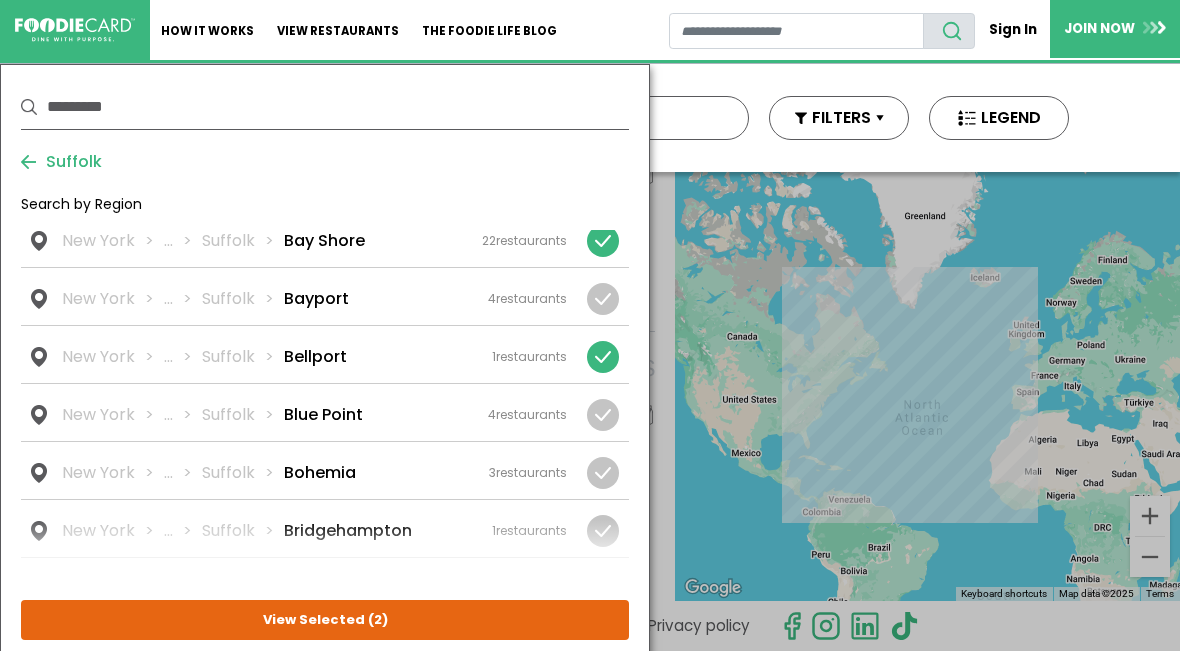 click on "View Selected ( 2 )" at bounding box center [0, 0] 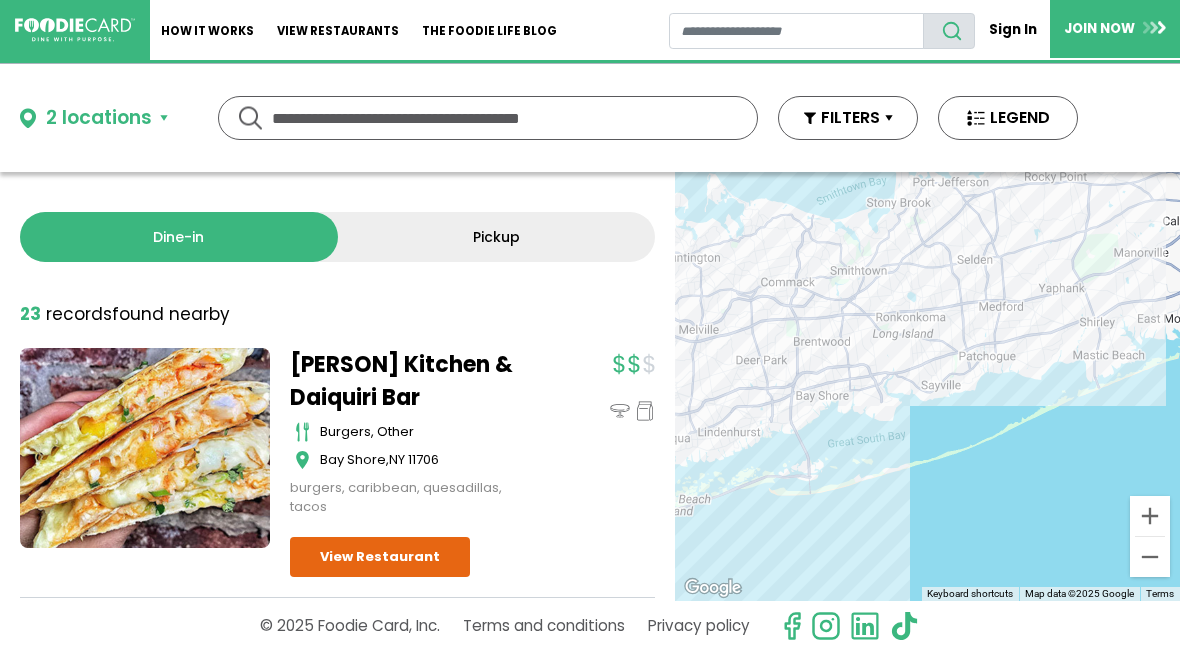 scroll, scrollTop: 0, scrollLeft: 0, axis: both 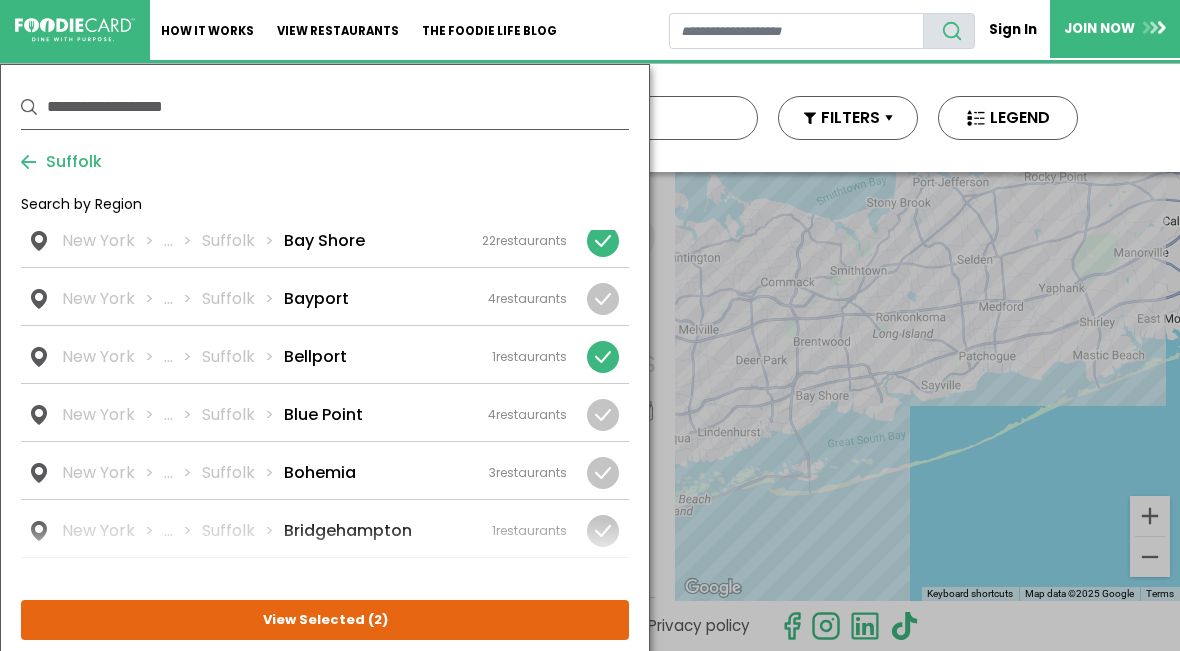 click on "Bellport" at bounding box center [0, 0] 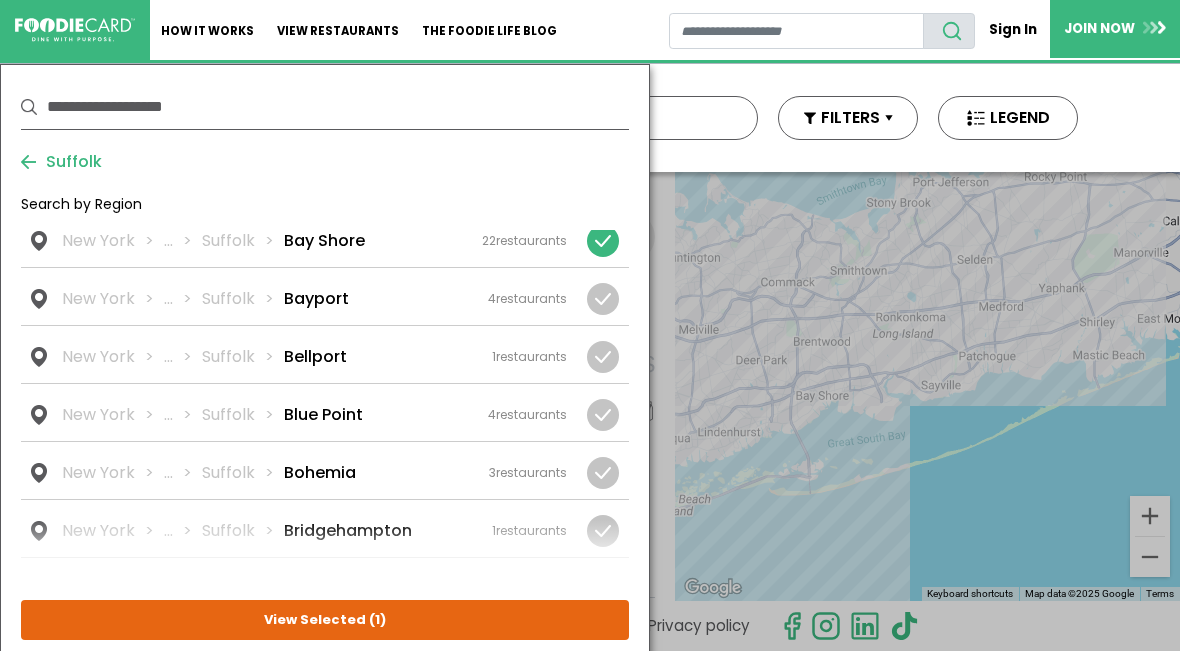 click at bounding box center (603, 241) 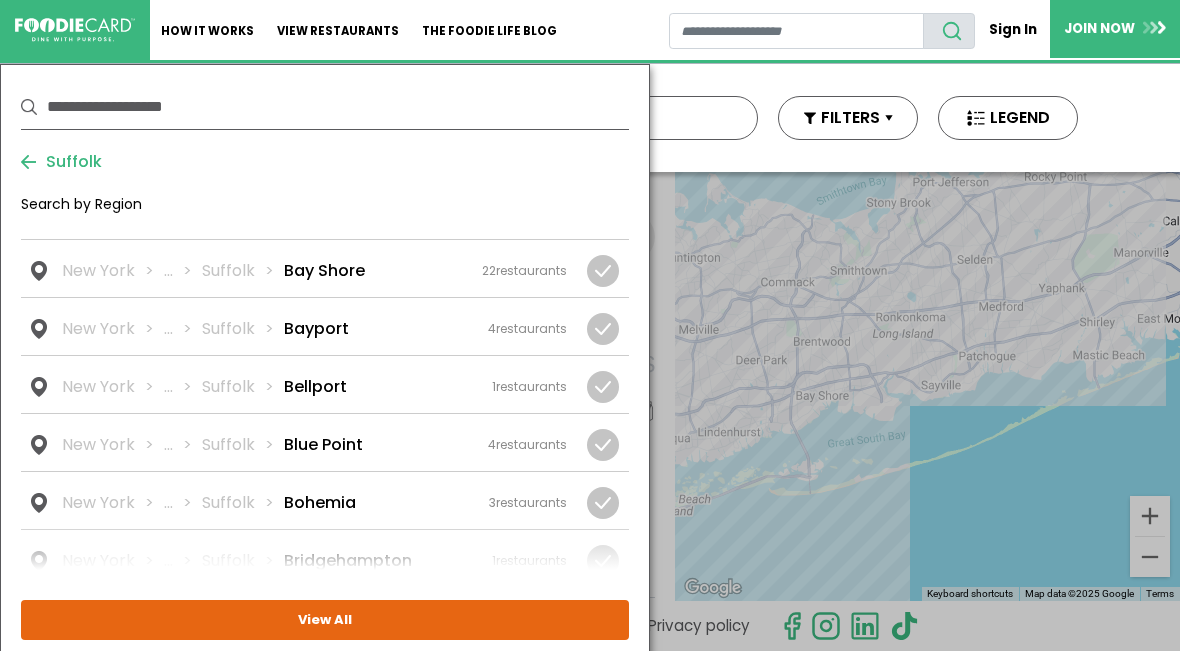 scroll, scrollTop: 90, scrollLeft: 0, axis: vertical 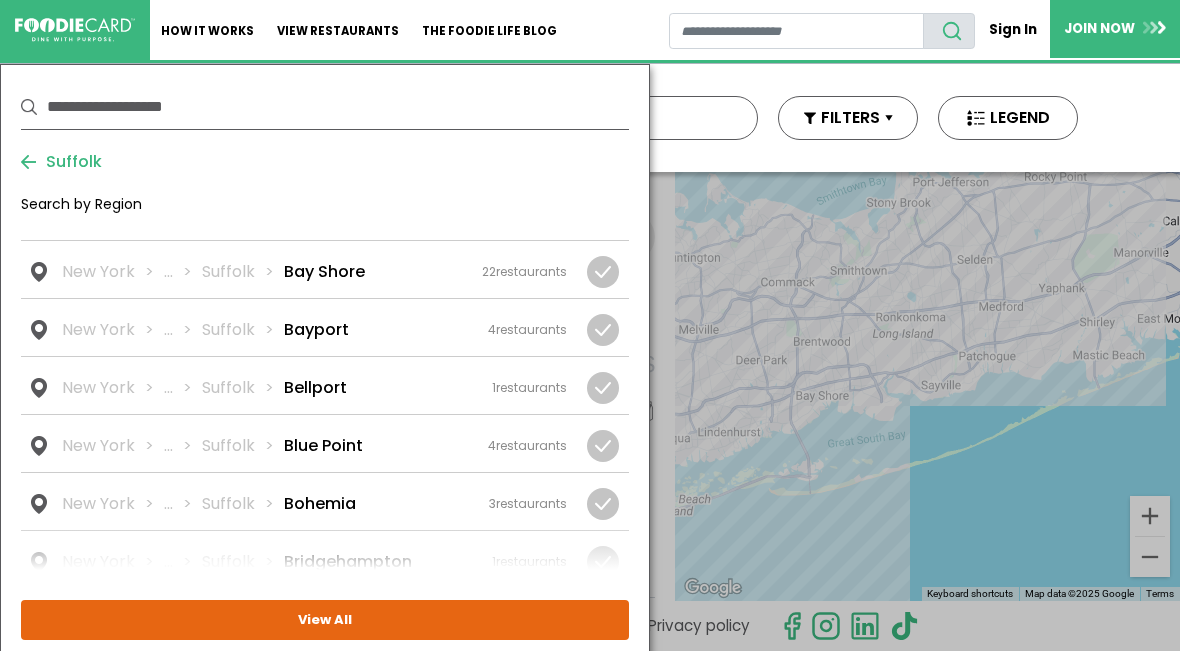 click at bounding box center (0, 0) 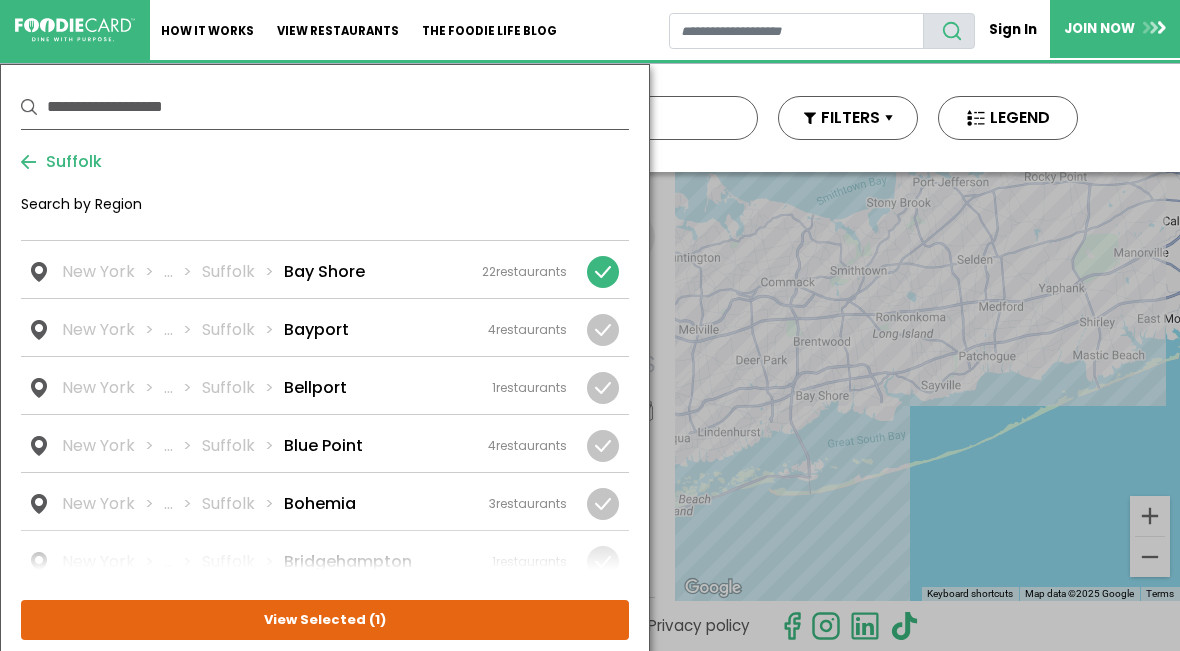click at bounding box center [603, 272] 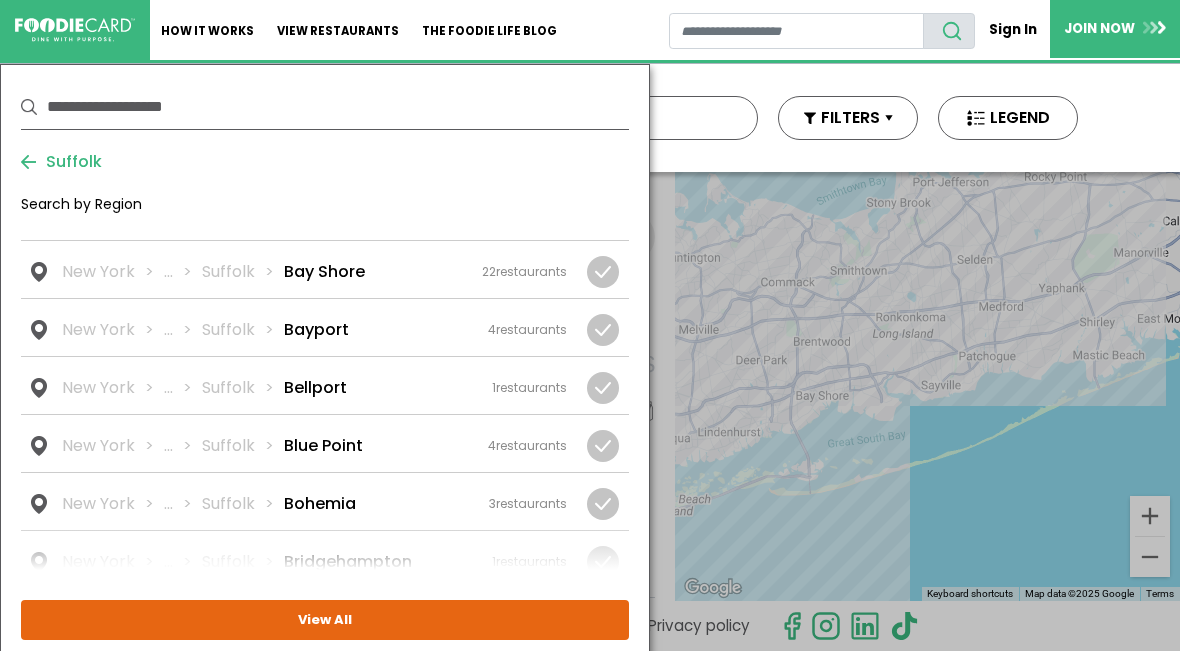 click at bounding box center [0, 0] 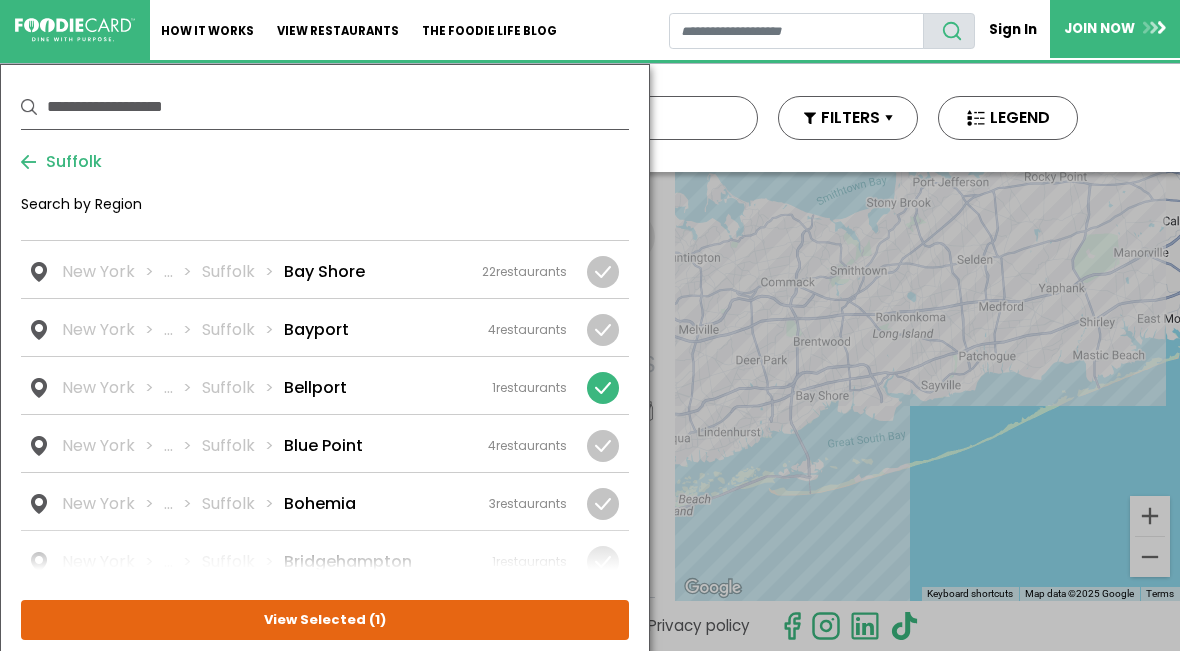 click on "View Selected ( 1 )" at bounding box center (0, 0) 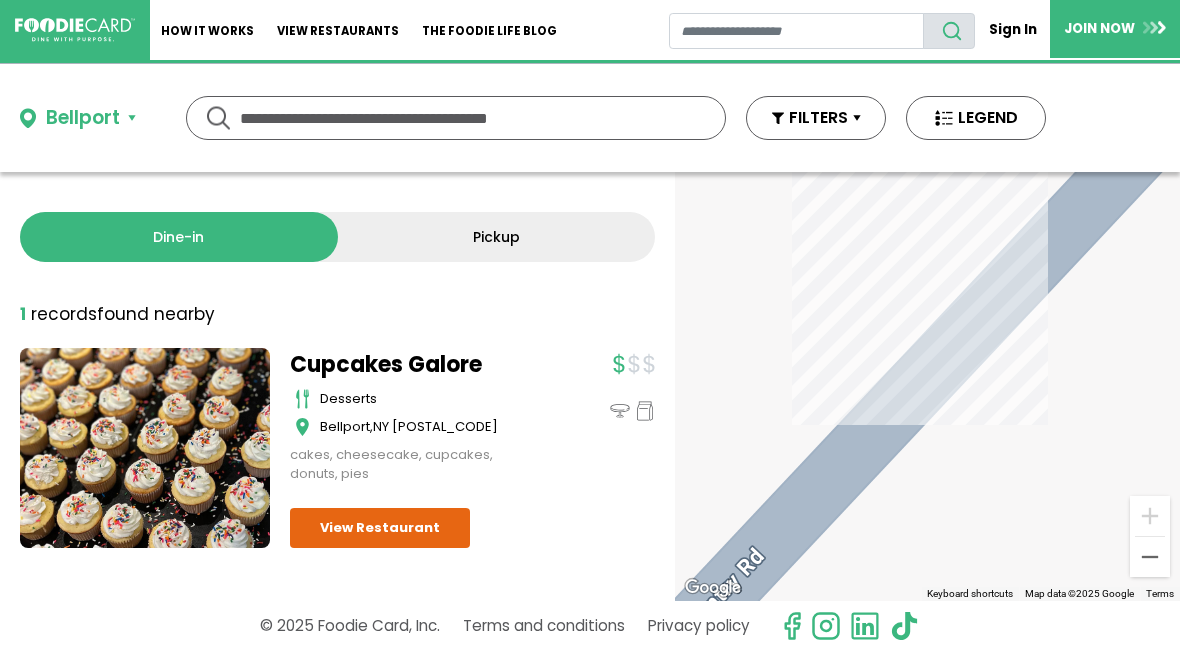 scroll, scrollTop: 0, scrollLeft: 0, axis: both 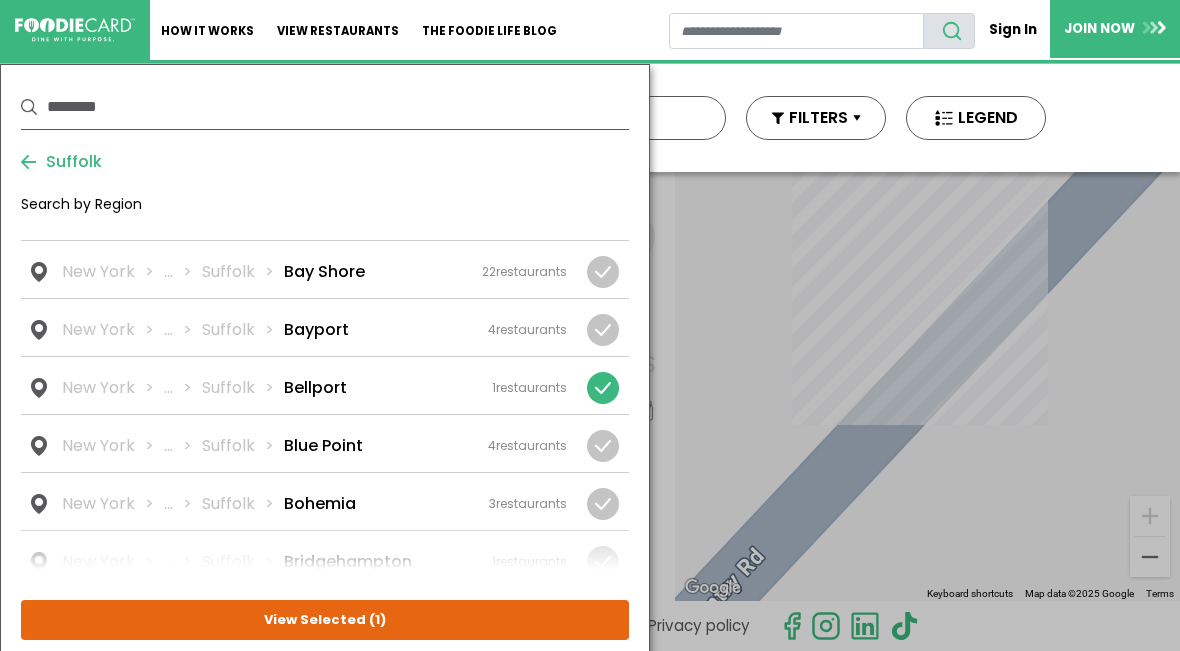 click at bounding box center [603, 388] 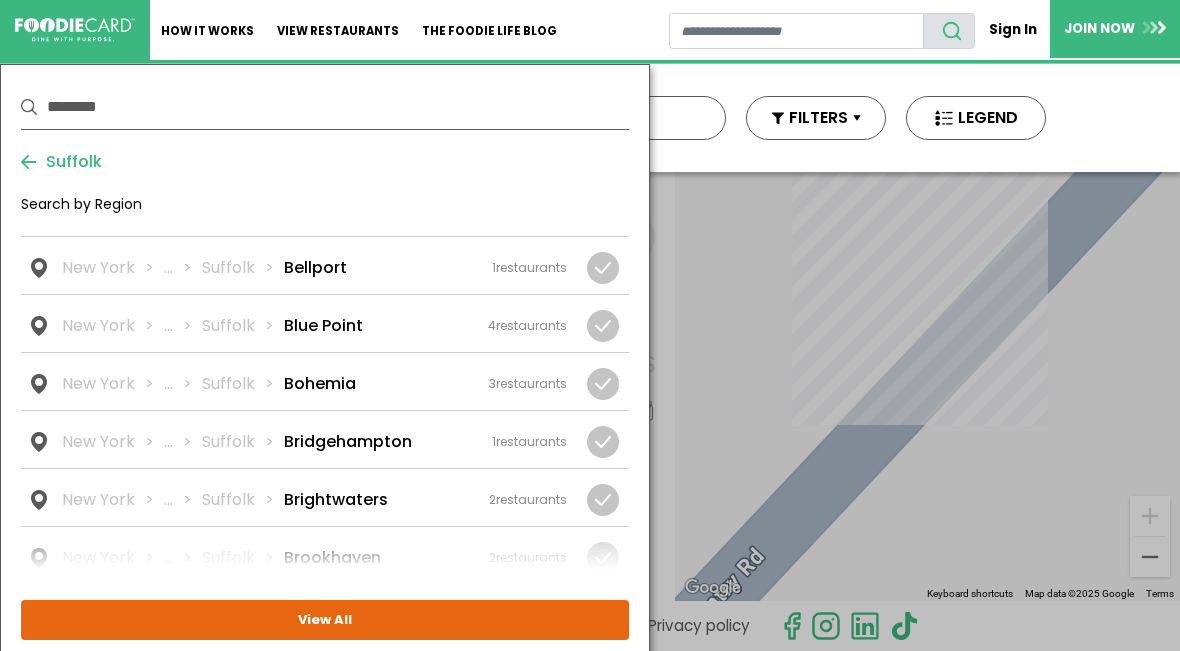 scroll, scrollTop: 214, scrollLeft: 0, axis: vertical 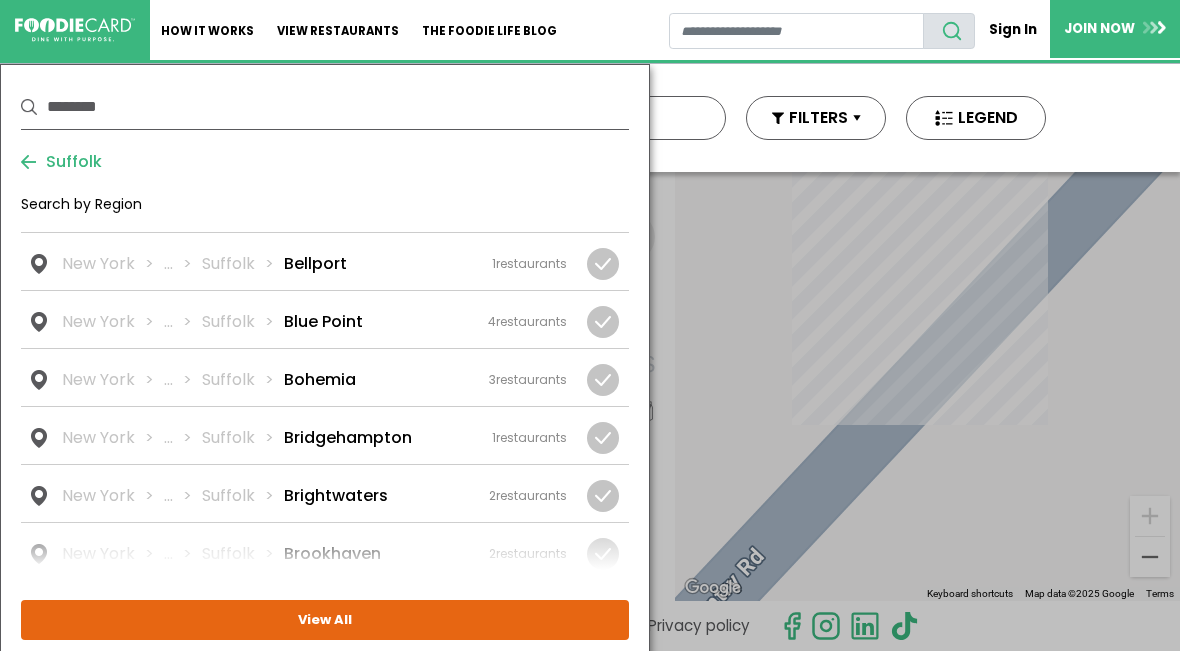 click at bounding box center [0, 0] 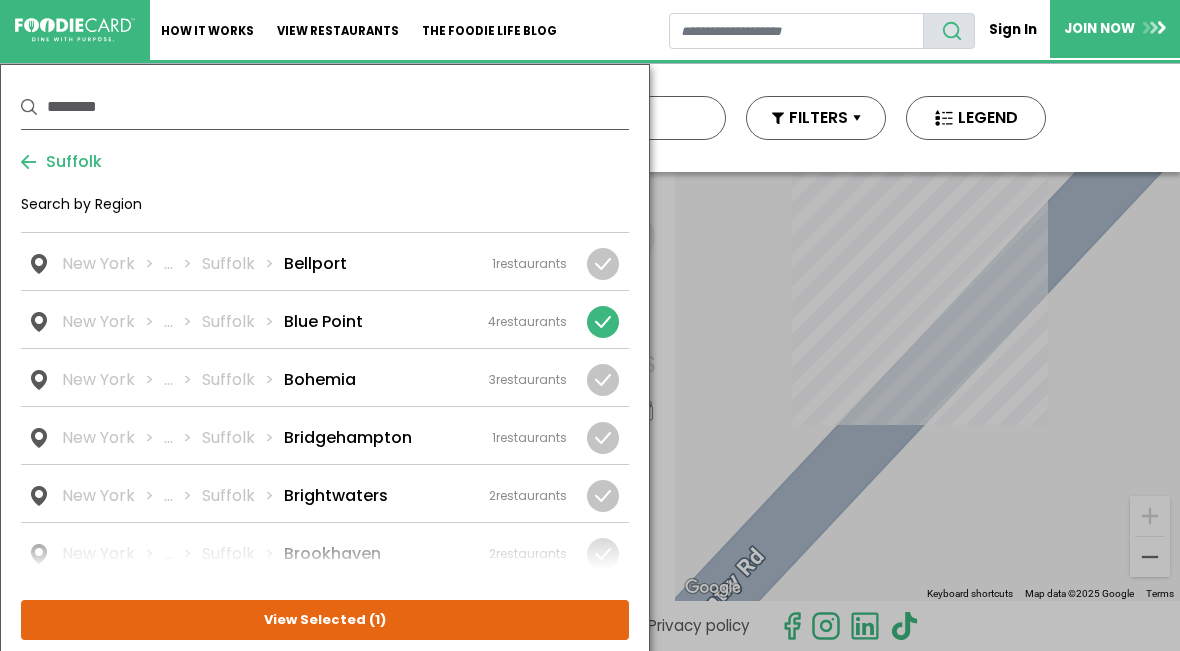 click on "View Selected ( 1 )" at bounding box center [0, 0] 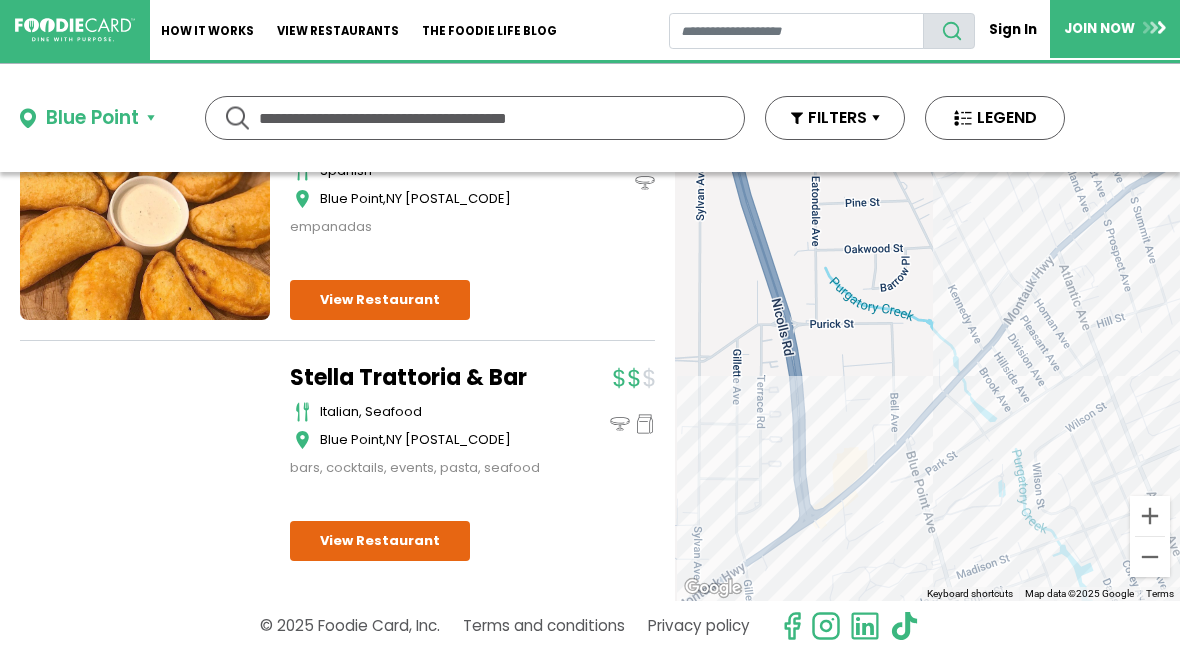 scroll, scrollTop: 718, scrollLeft: 0, axis: vertical 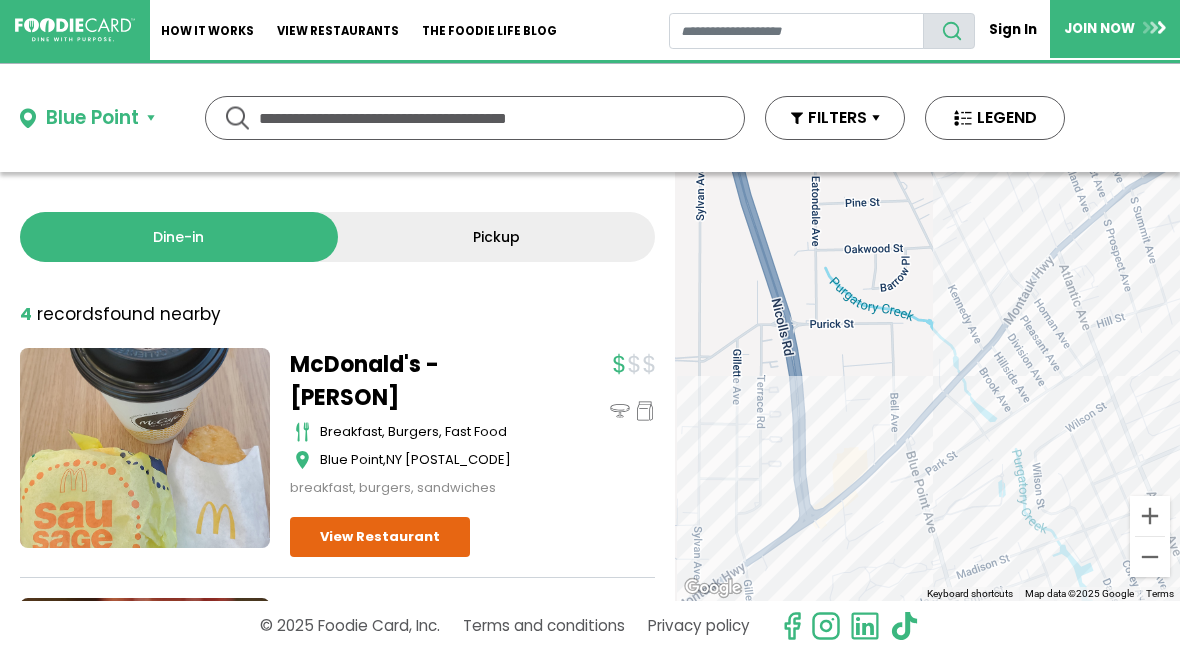 click on "Blue Point" at bounding box center [87, 118] 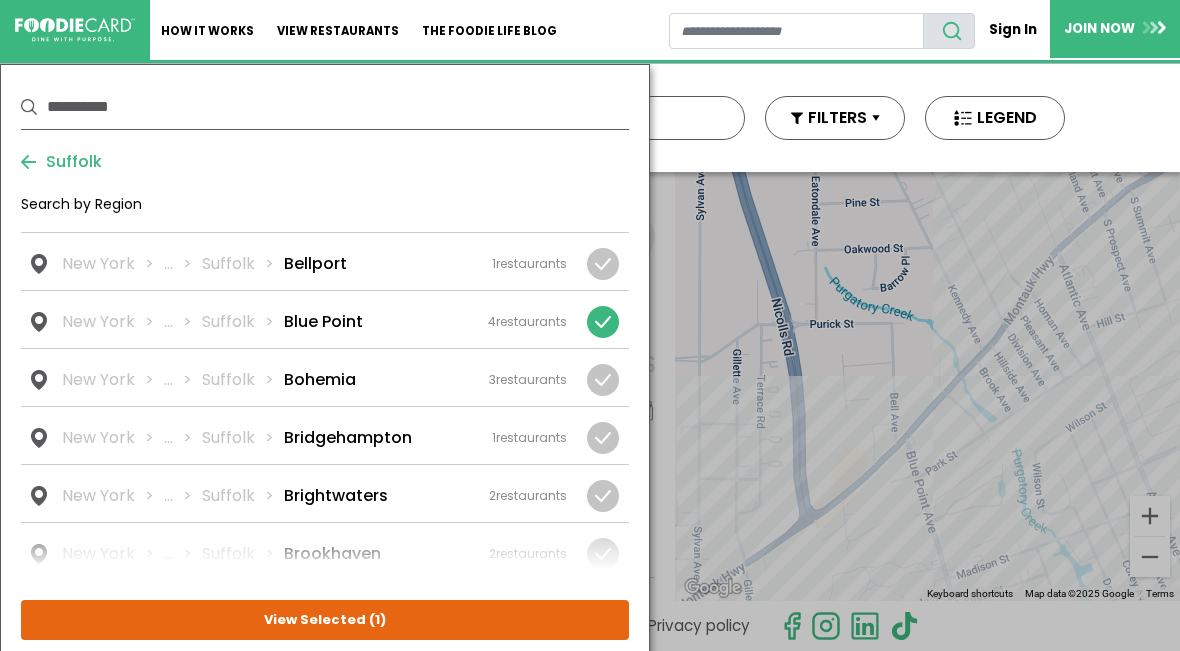 scroll, scrollTop: 0, scrollLeft: 0, axis: both 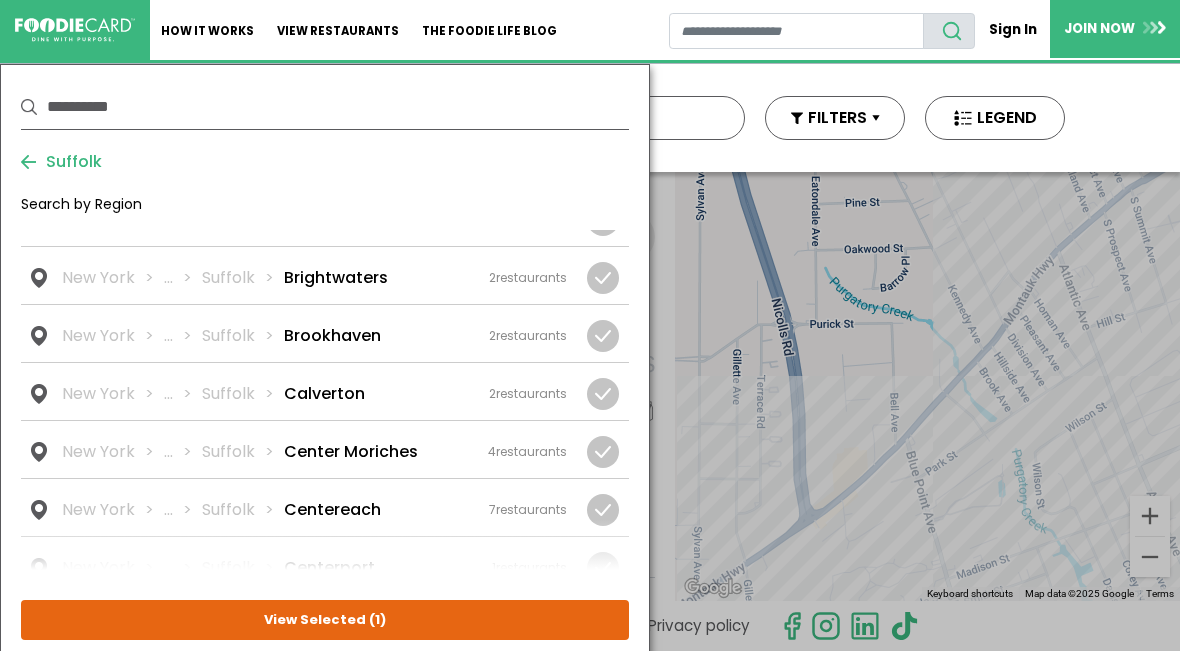 click on "Brookhaven" at bounding box center (0, 0) 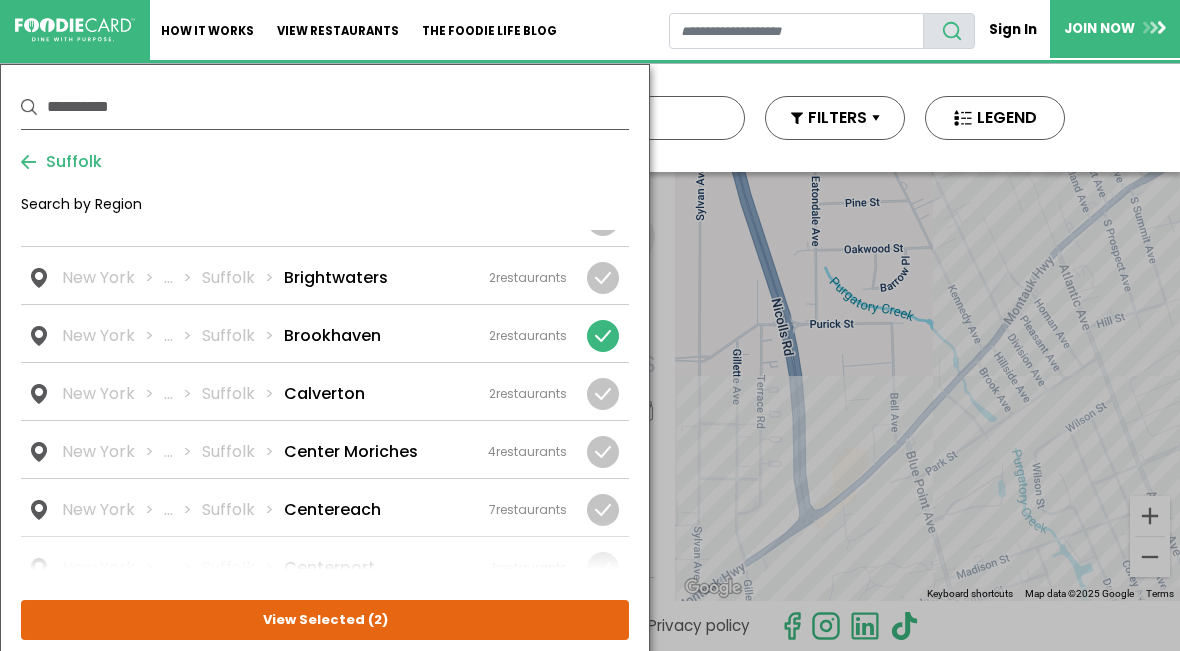 click on "View Selected ( 2 )" at bounding box center [0, 0] 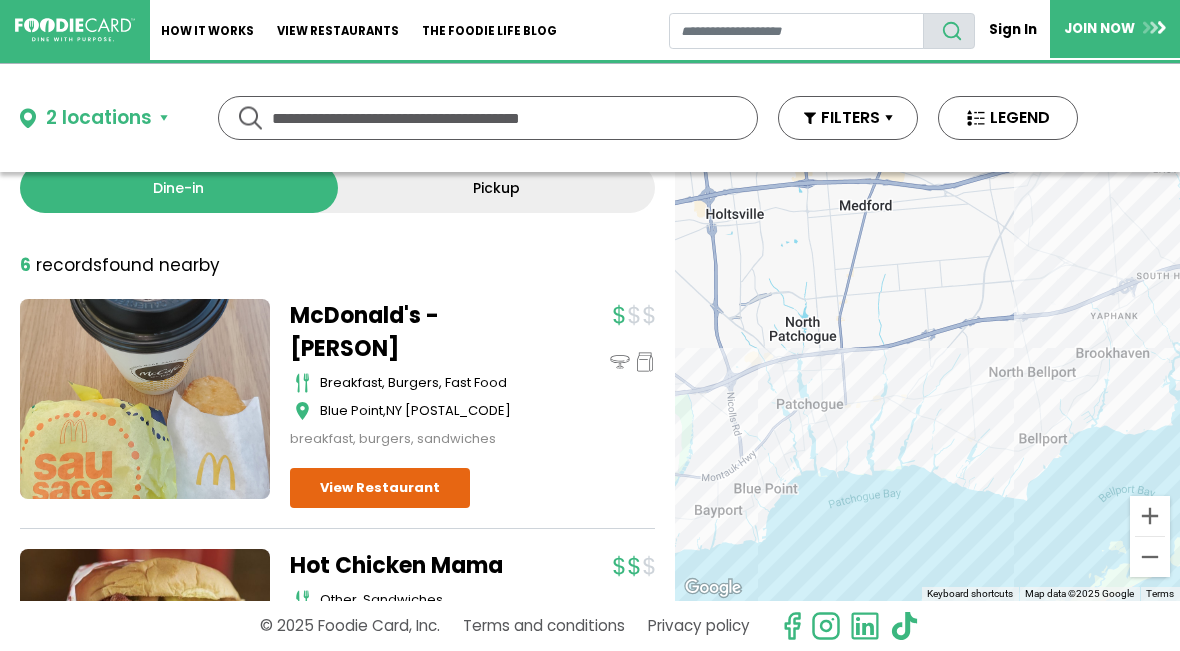 click on "2 locations" at bounding box center (94, 118) 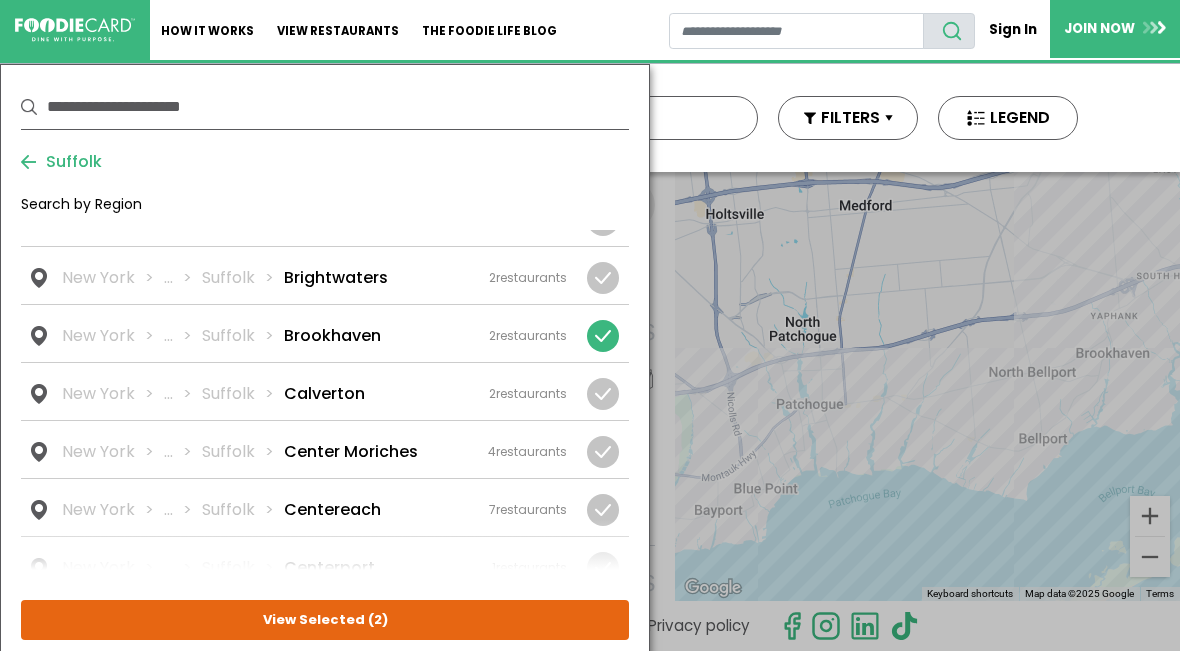scroll, scrollTop: 31, scrollLeft: 0, axis: vertical 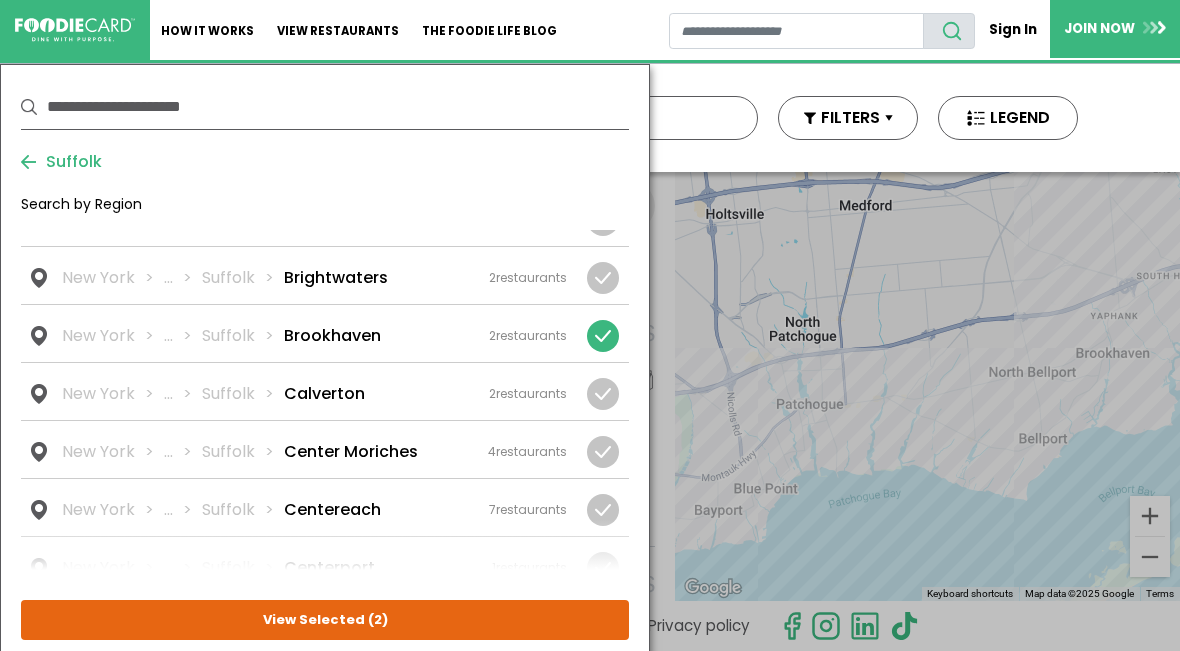 click at bounding box center (603, 104) 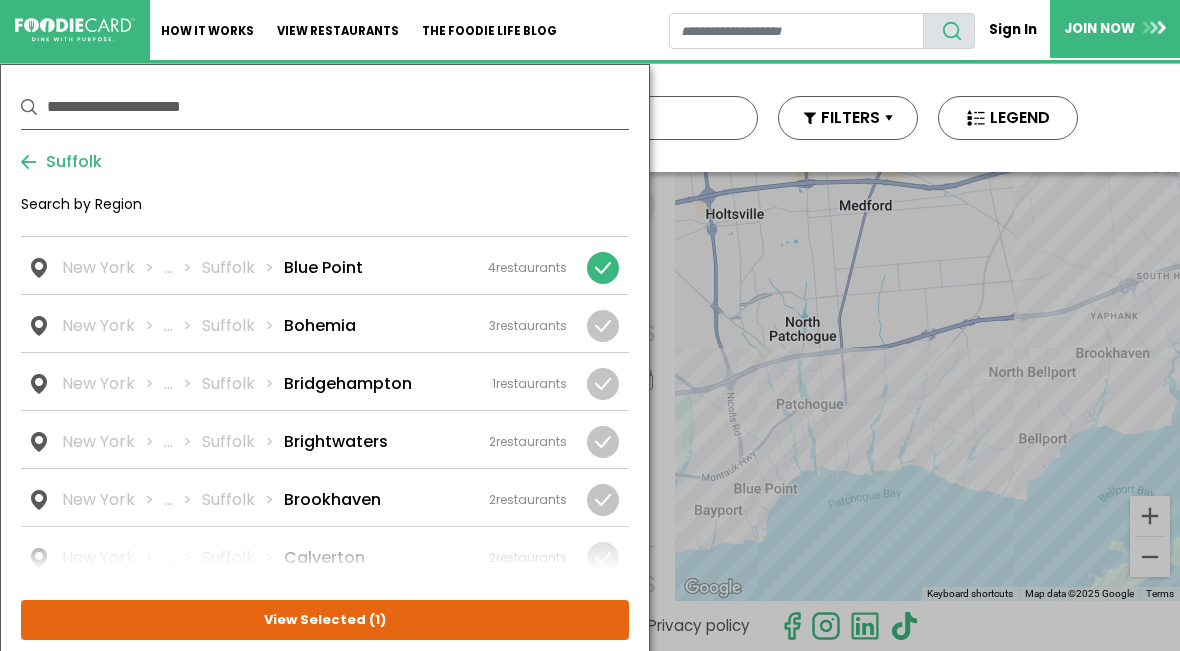 scroll, scrollTop: 266, scrollLeft: 0, axis: vertical 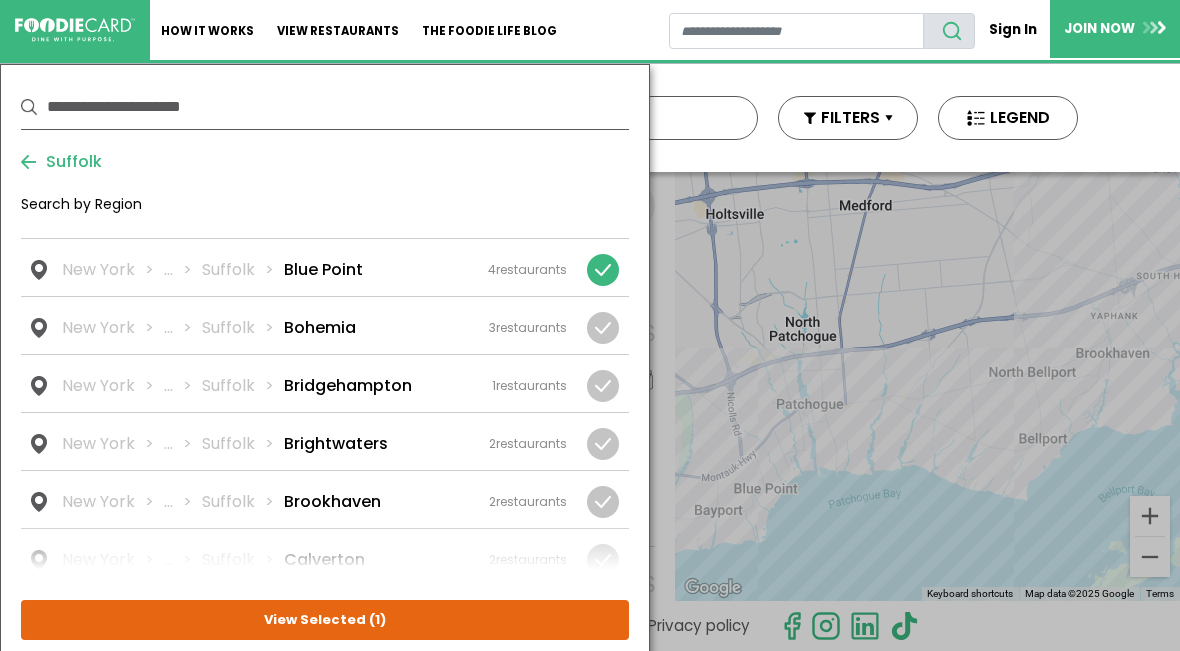 click at bounding box center [603, 270] 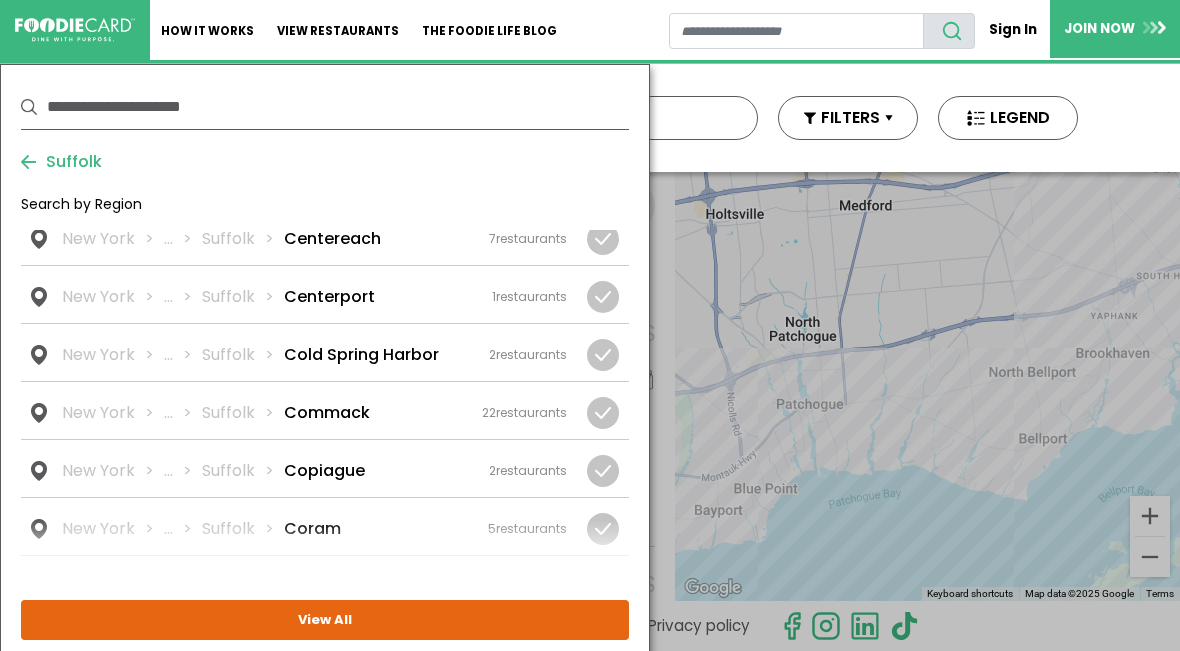 scroll, scrollTop: 696, scrollLeft: 0, axis: vertical 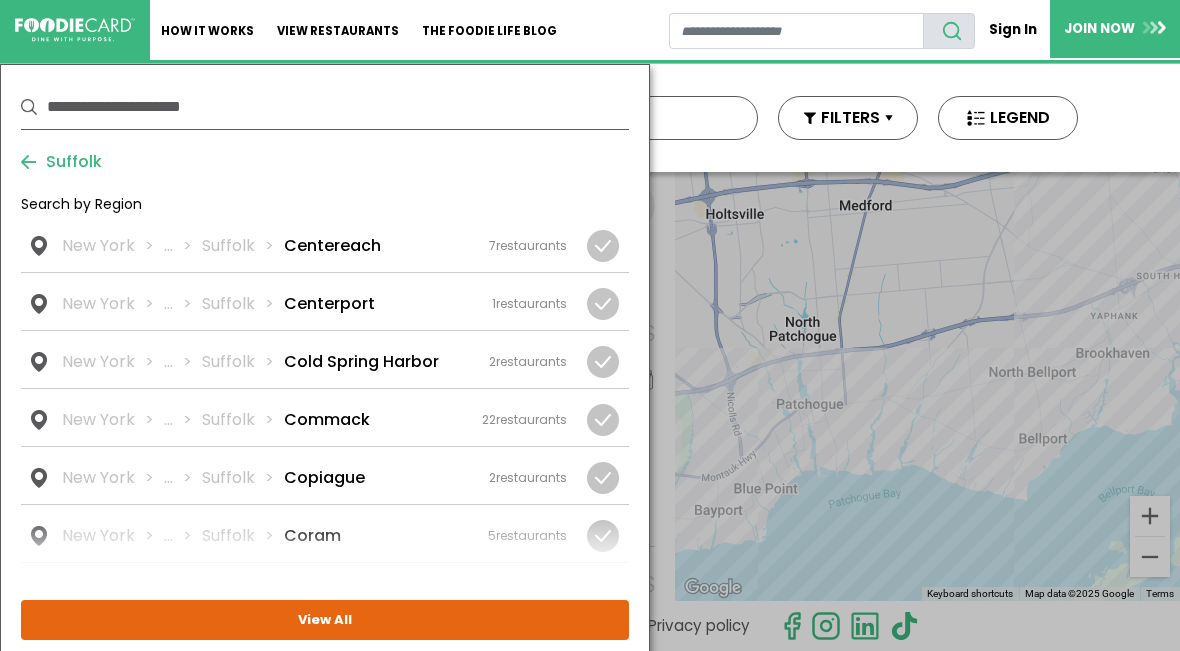 click at bounding box center (0, 0) 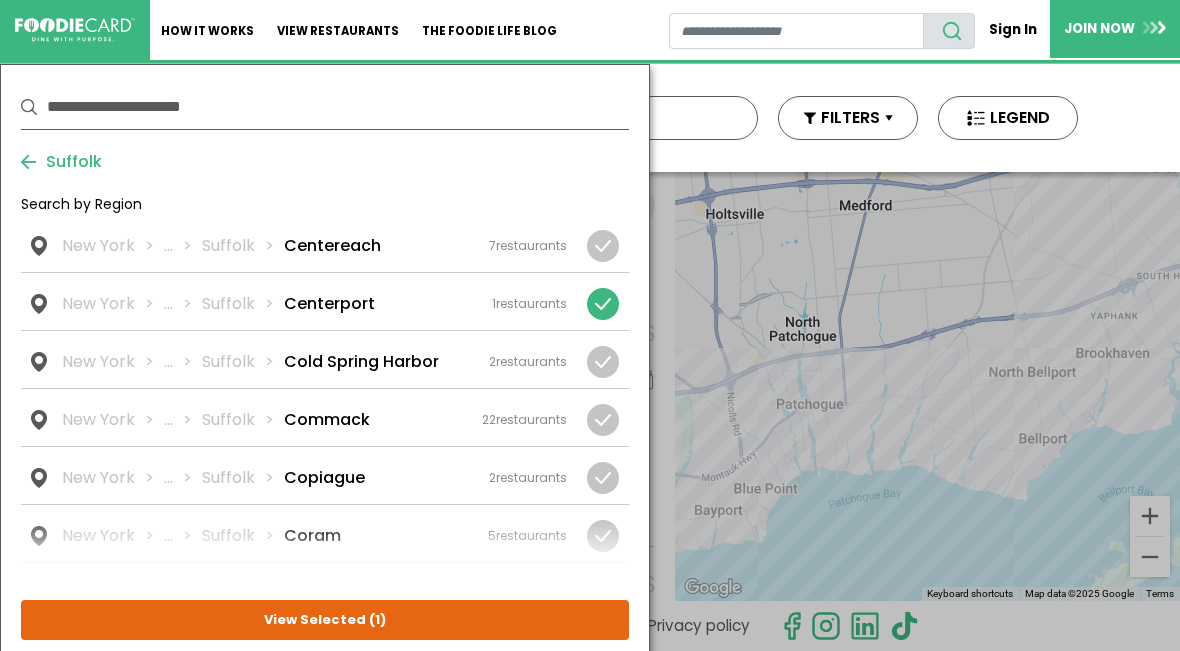 click on "View Selected ( 1 )" at bounding box center (0, 0) 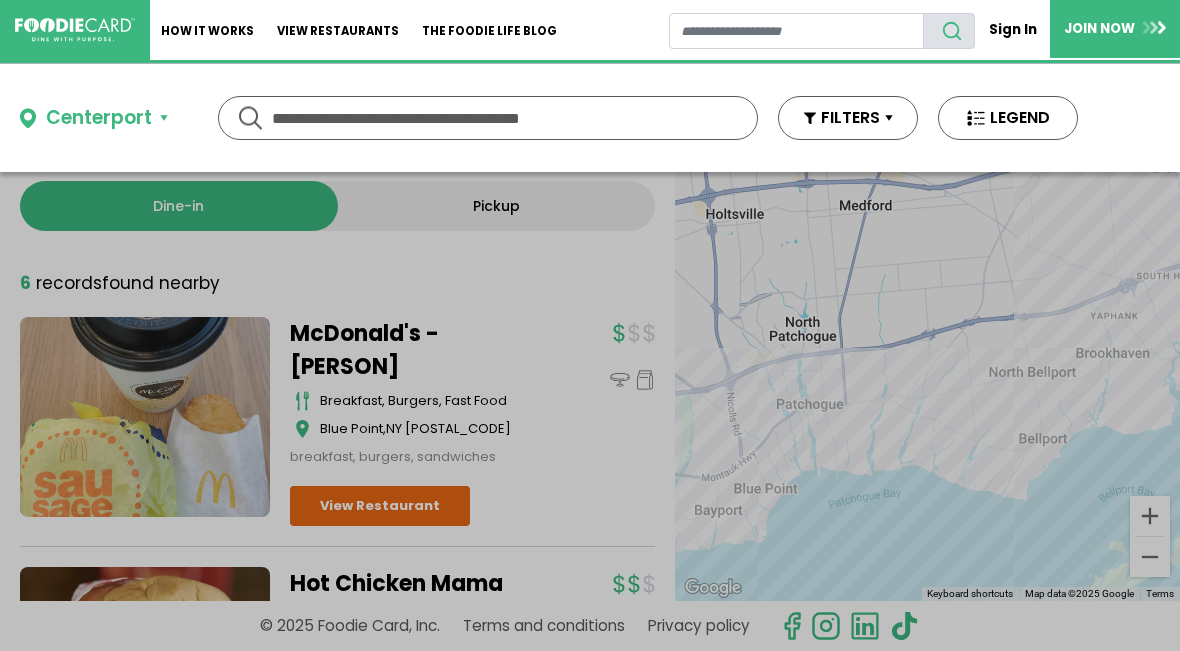 scroll, scrollTop: 0, scrollLeft: 0, axis: both 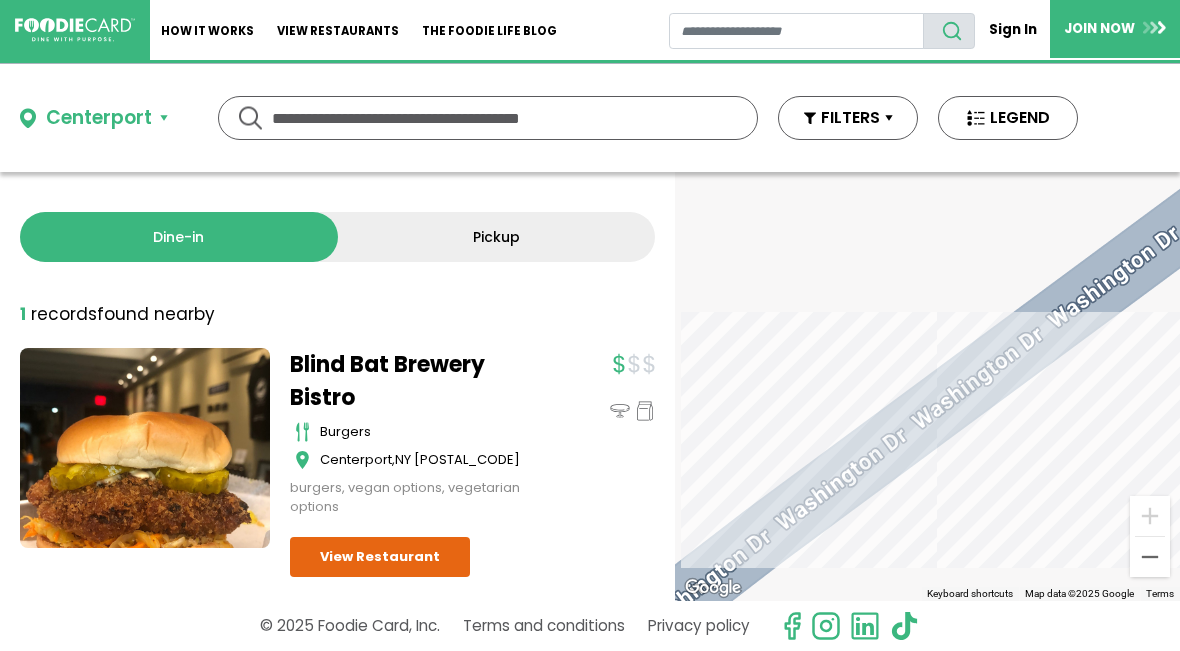 click on "Centerport" at bounding box center (94, 118) 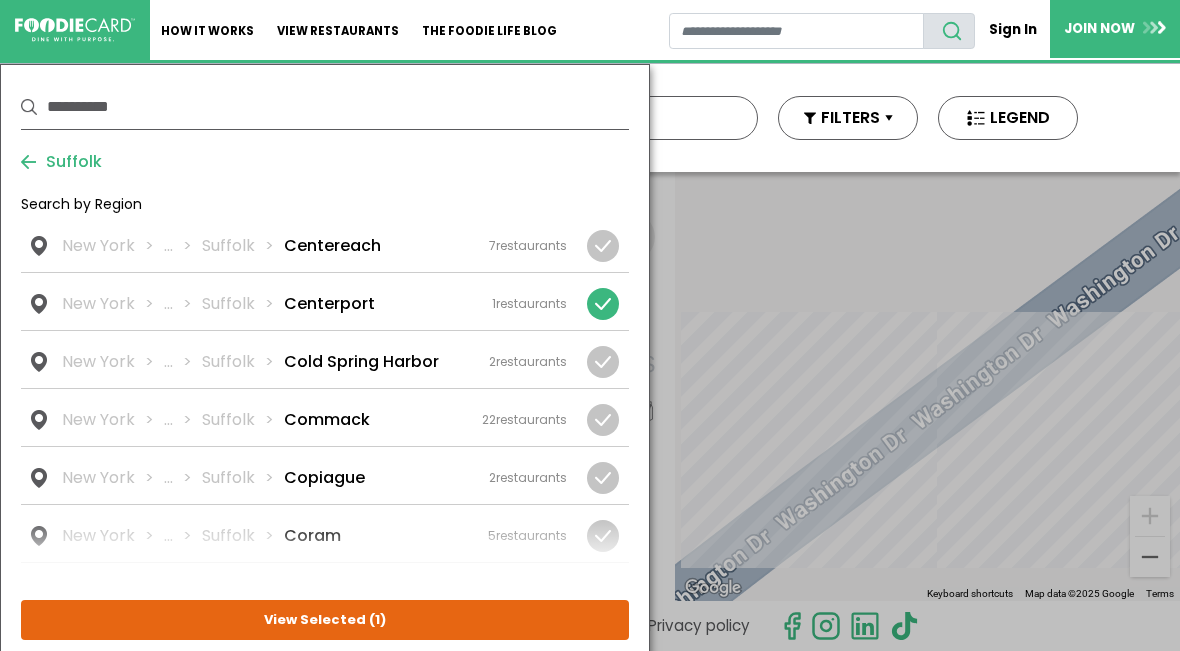 click at bounding box center [603, 304] 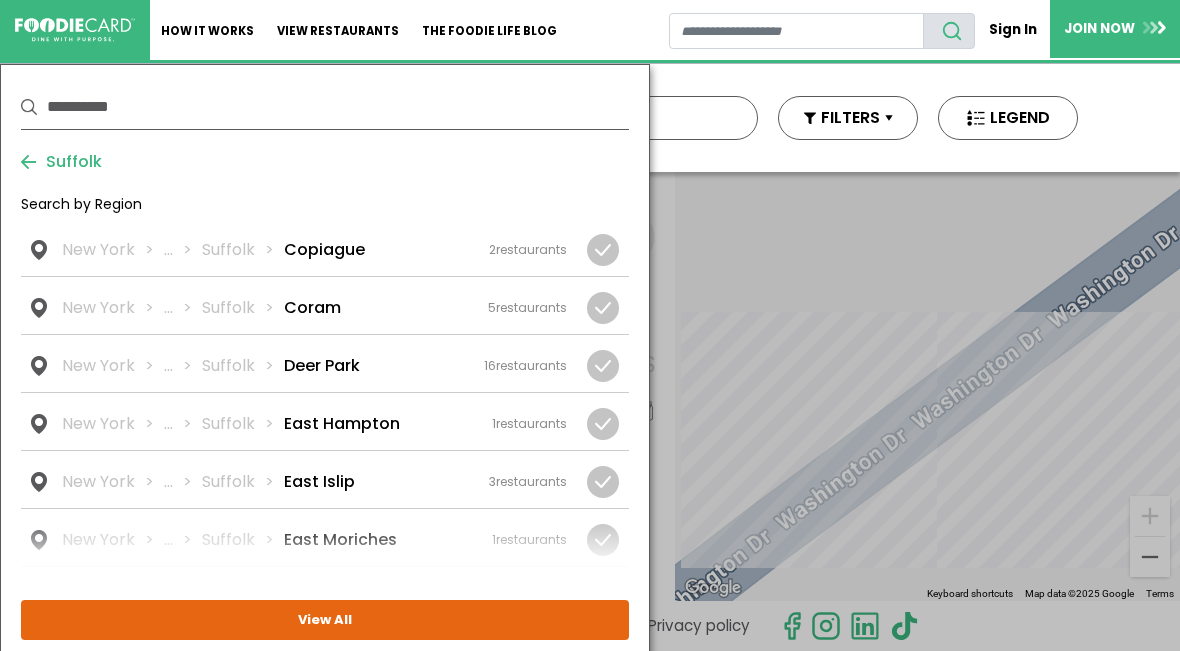 scroll, scrollTop: 909, scrollLeft: 0, axis: vertical 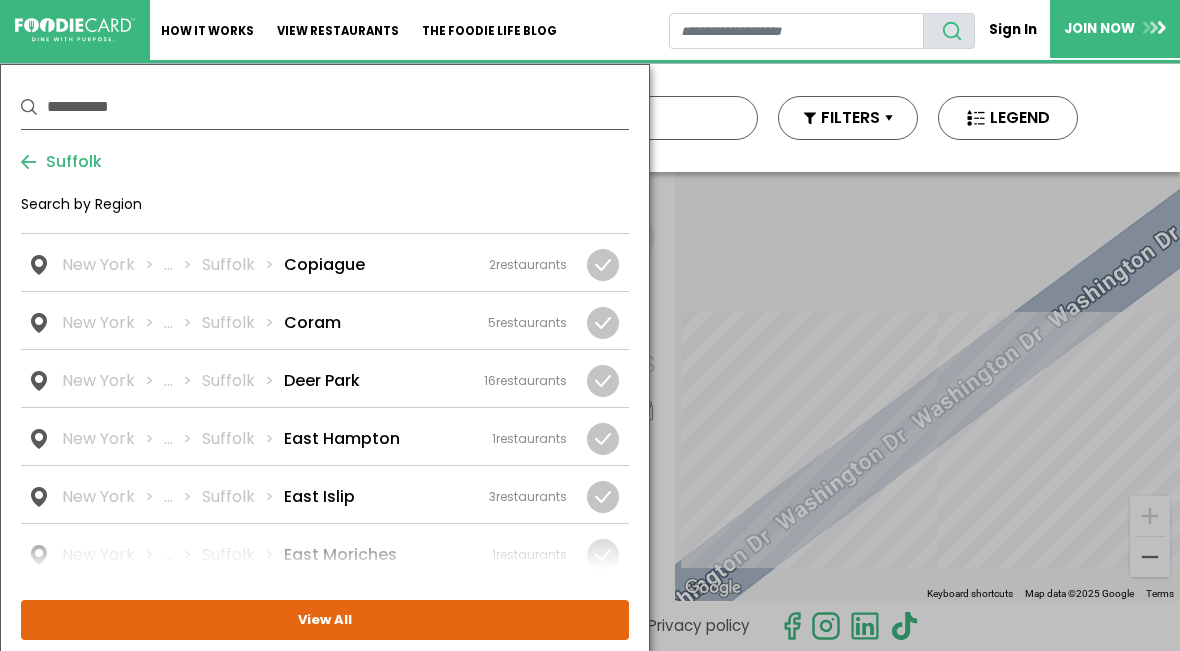 click at bounding box center (0, 0) 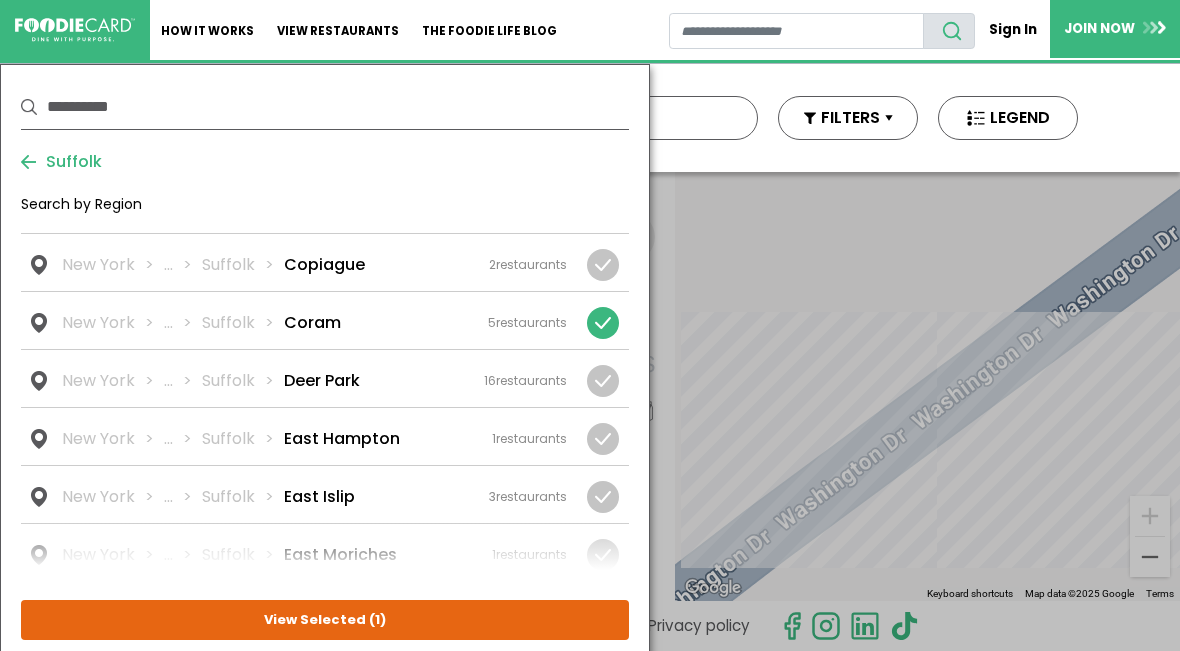 click on "View Selected ( 1 )" at bounding box center [0, 0] 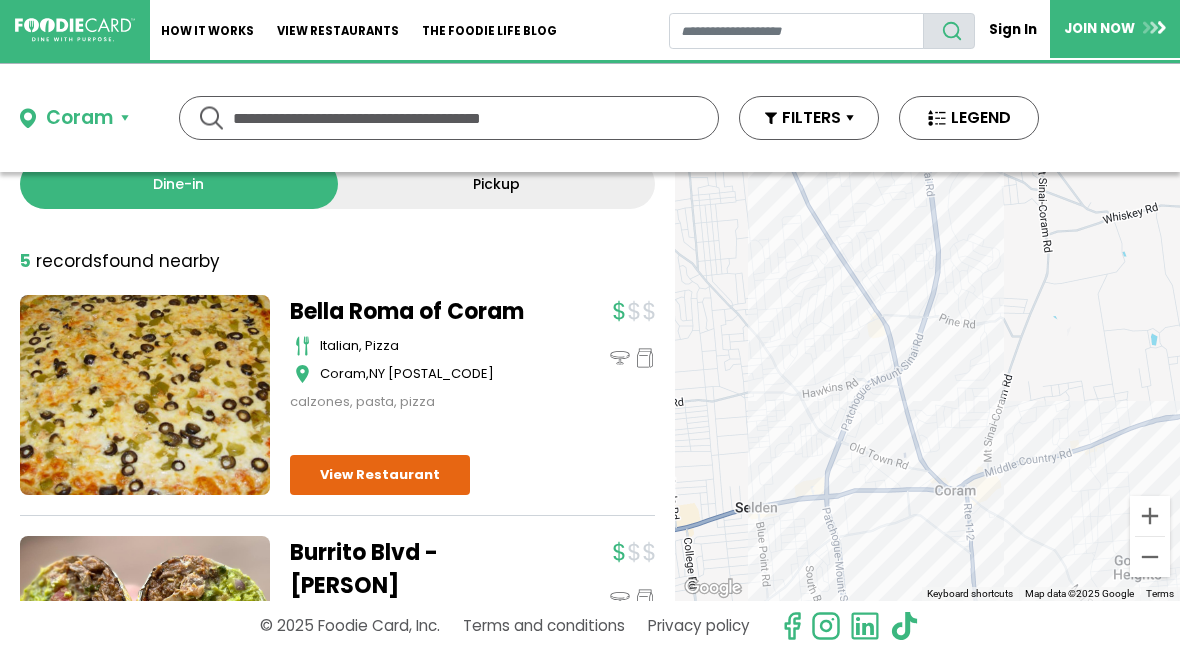 click on "Coram" at bounding box center [74, 118] 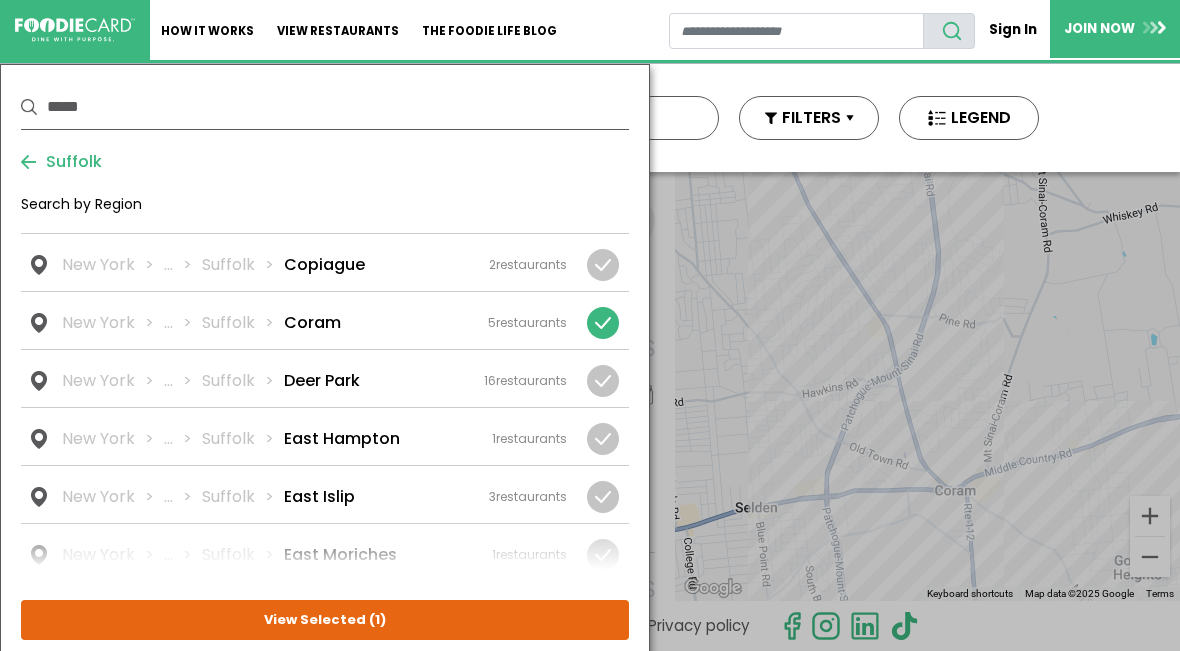 scroll, scrollTop: 15, scrollLeft: 0, axis: vertical 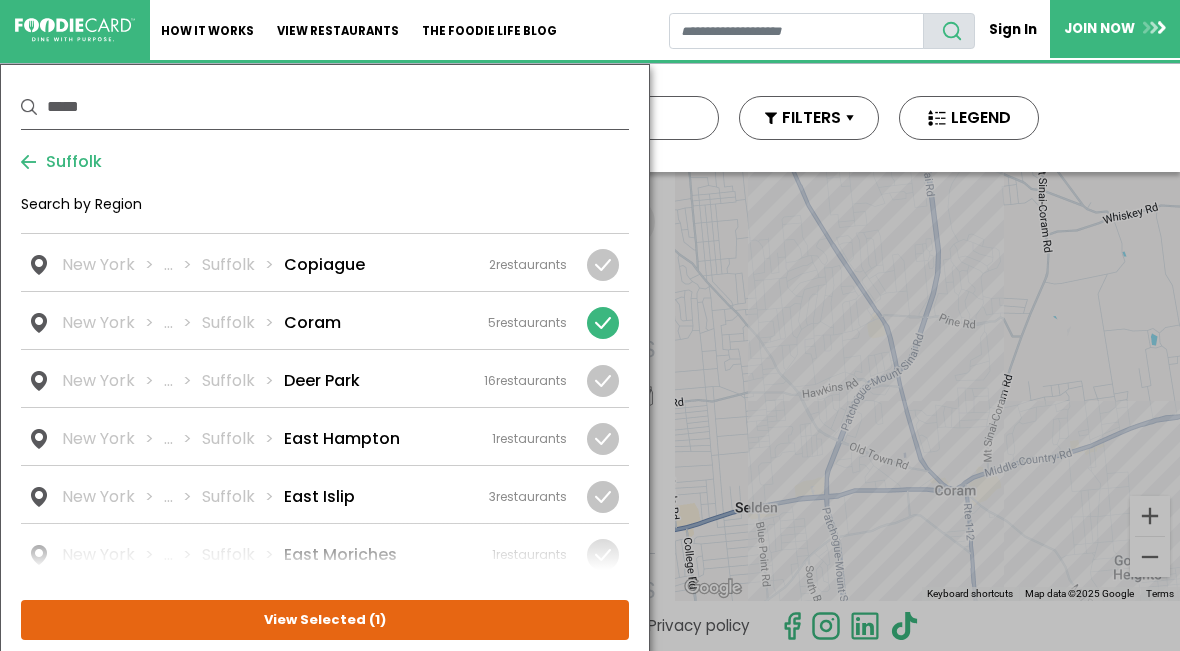 click at bounding box center (603, 323) 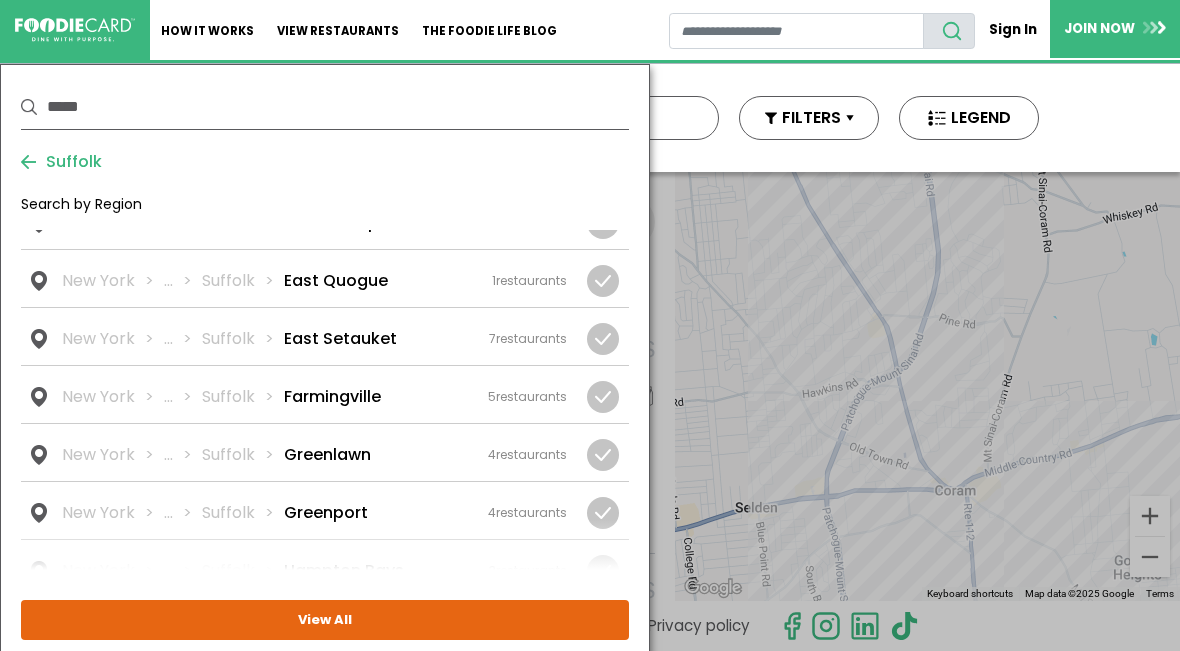 scroll, scrollTop: 1291, scrollLeft: 0, axis: vertical 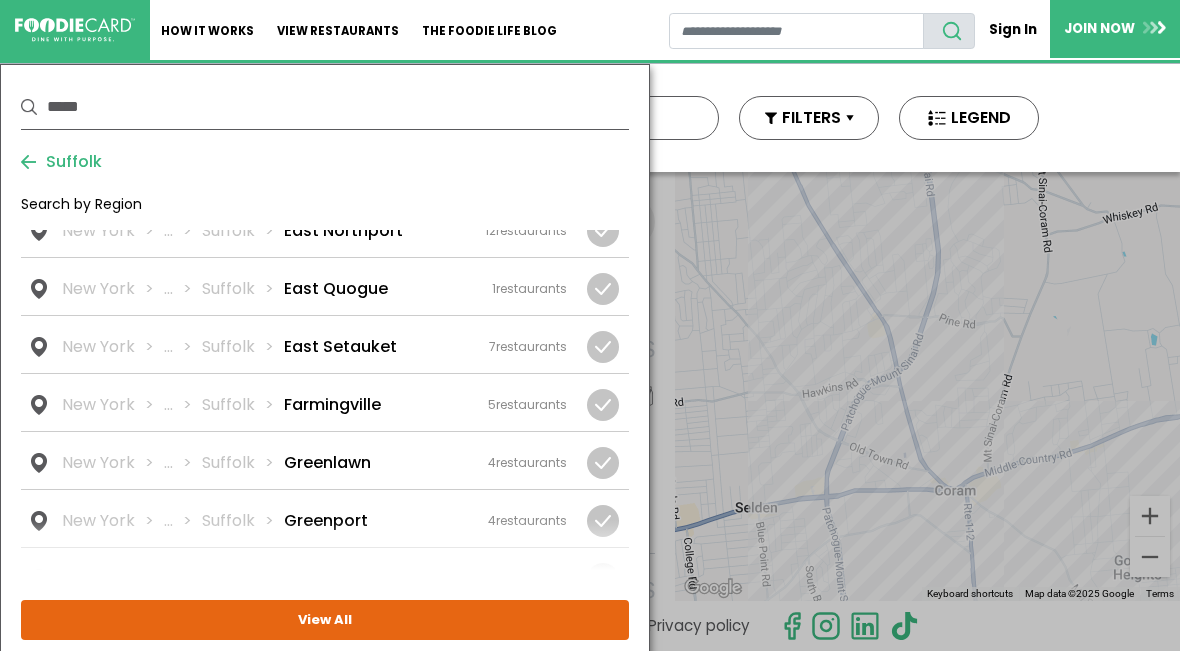 click at bounding box center [0, 0] 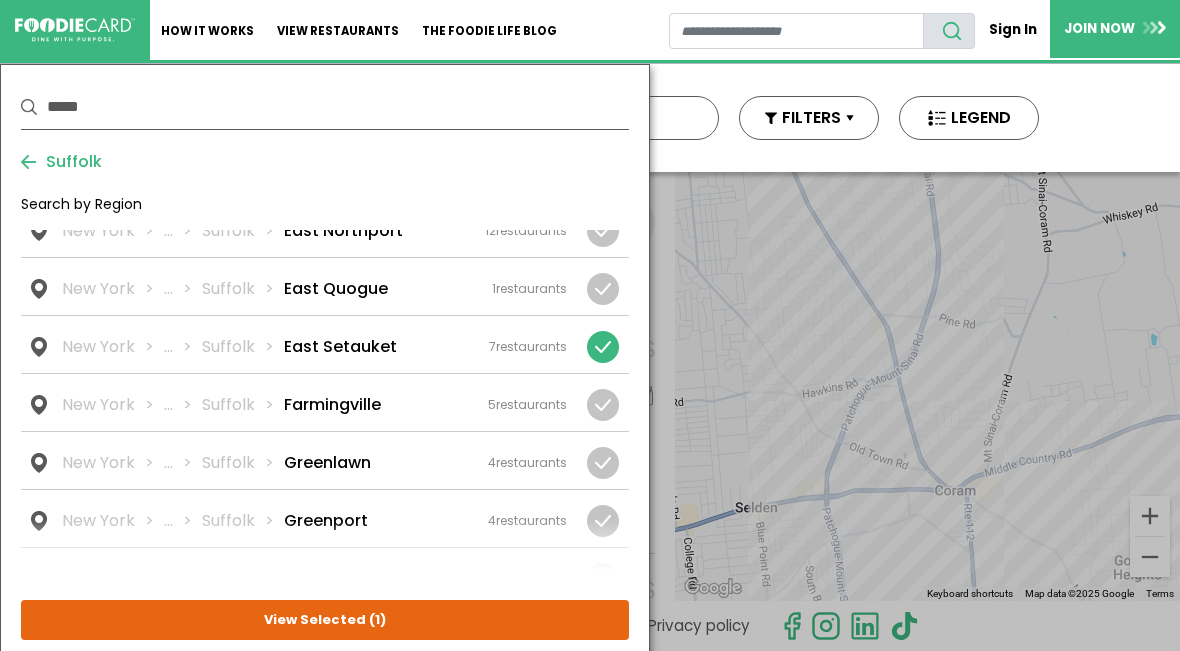 click on "View Selected ( 1 )" at bounding box center [0, 0] 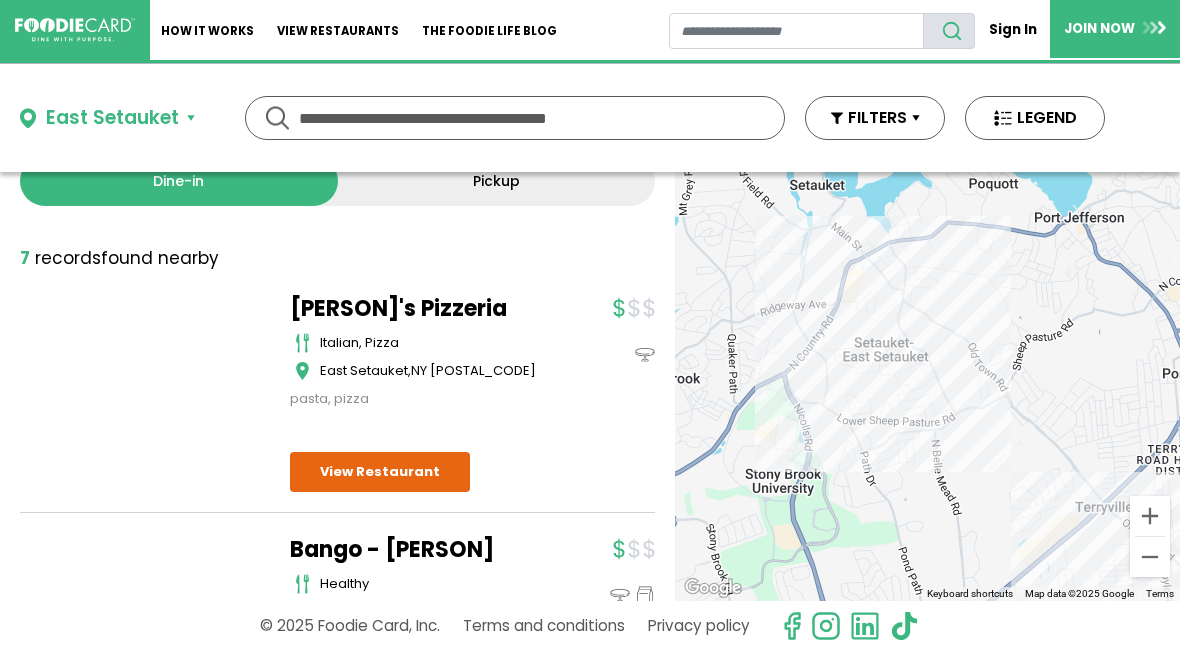 scroll, scrollTop: 63, scrollLeft: 0, axis: vertical 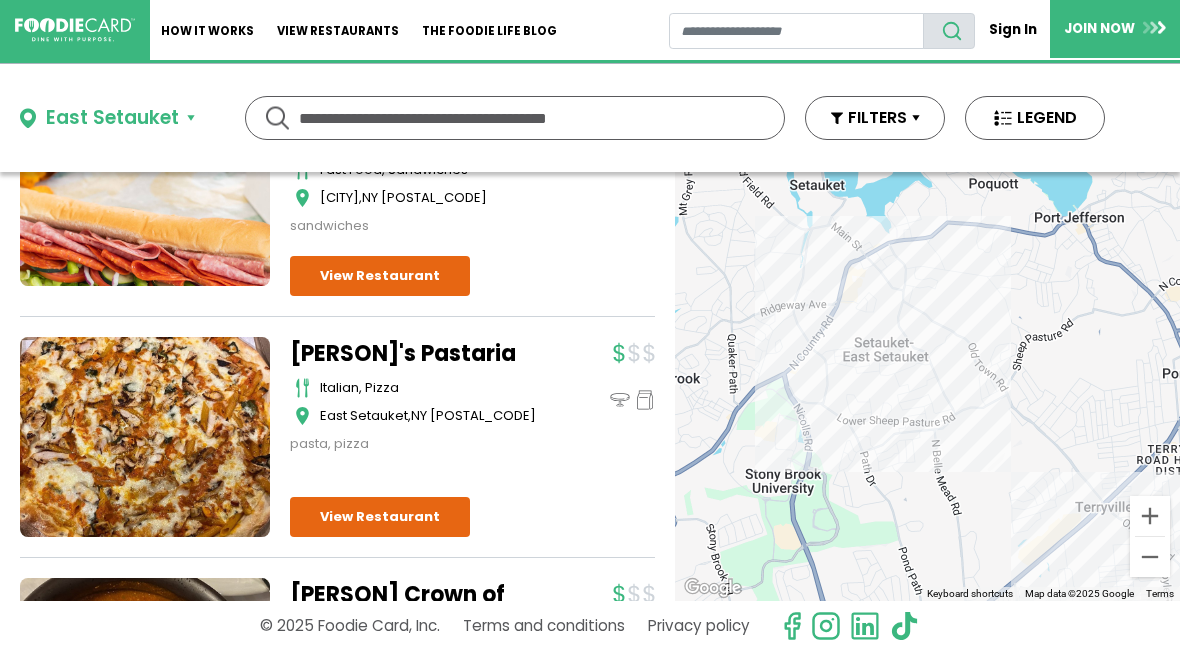 click on "East Setauket" at bounding box center [107, 118] 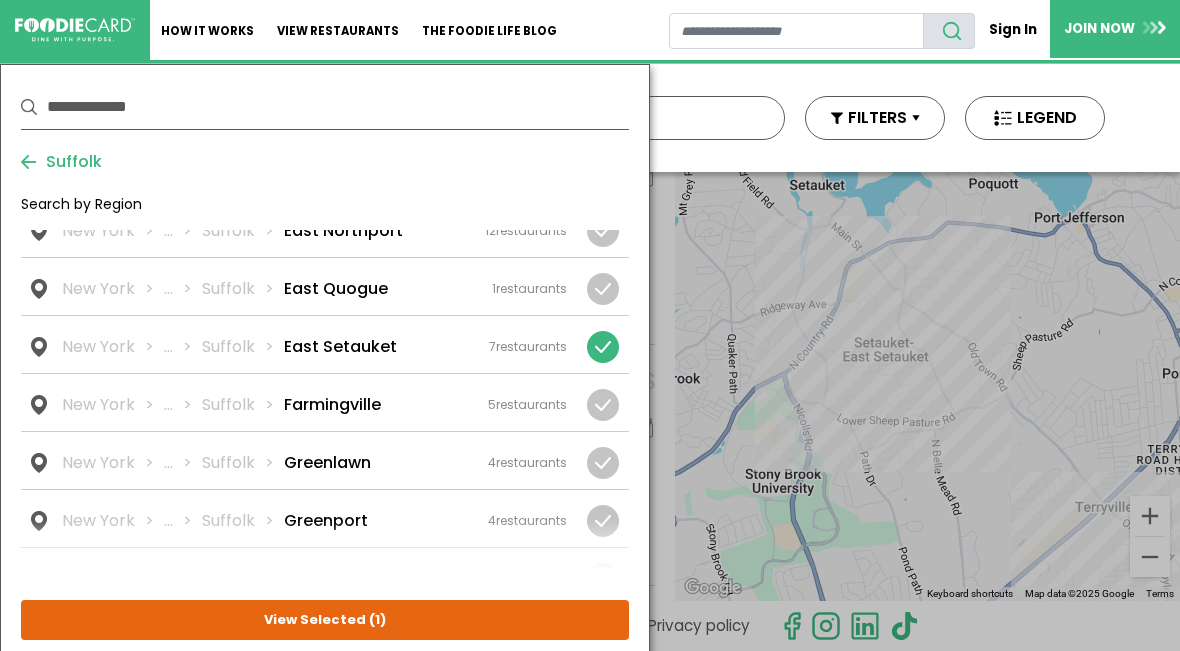 scroll, scrollTop: 964, scrollLeft: 0, axis: vertical 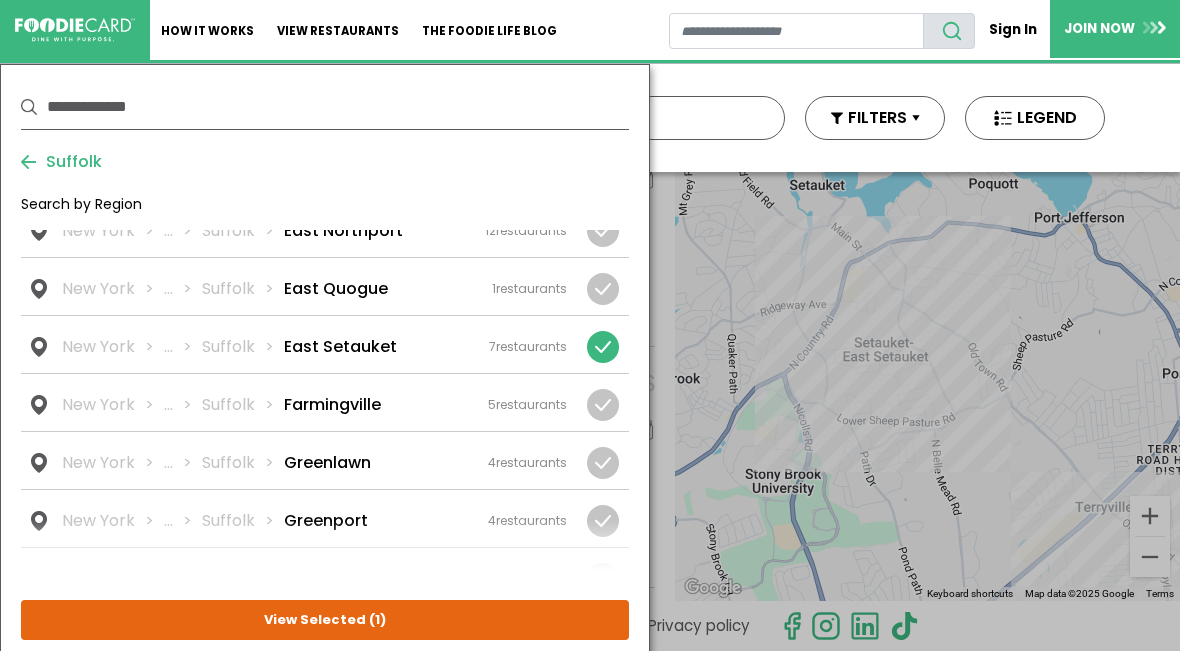 click at bounding box center [0, 0] 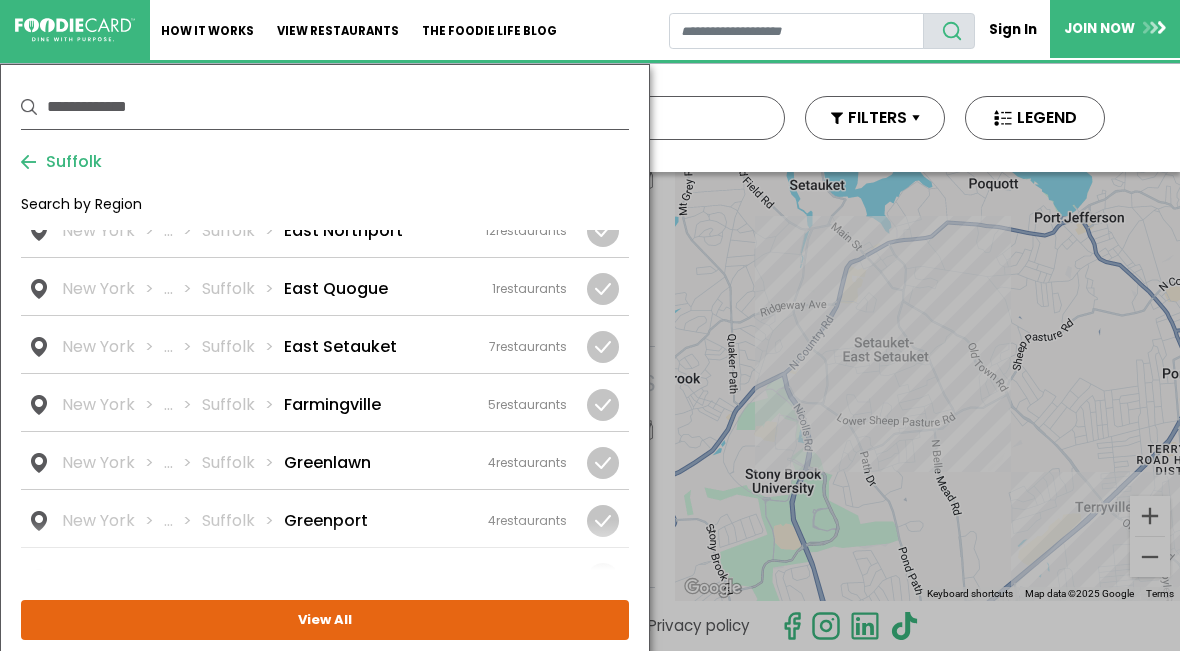 click at bounding box center (0, 0) 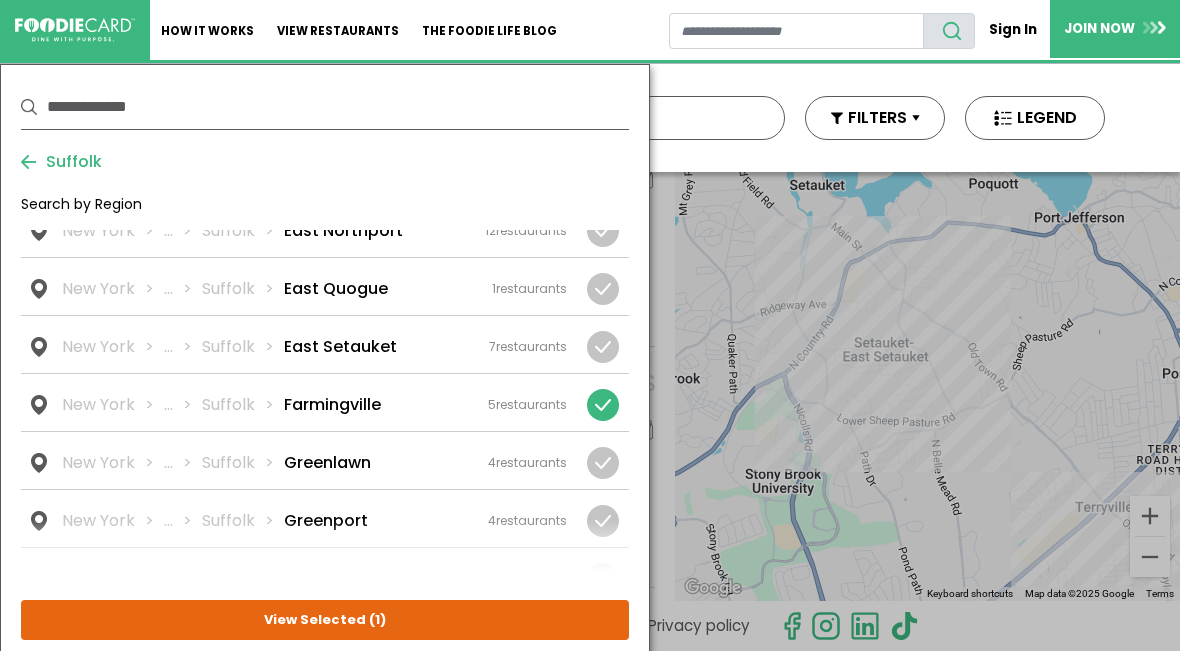 click on "View Selected ( 1 )" at bounding box center (0, 0) 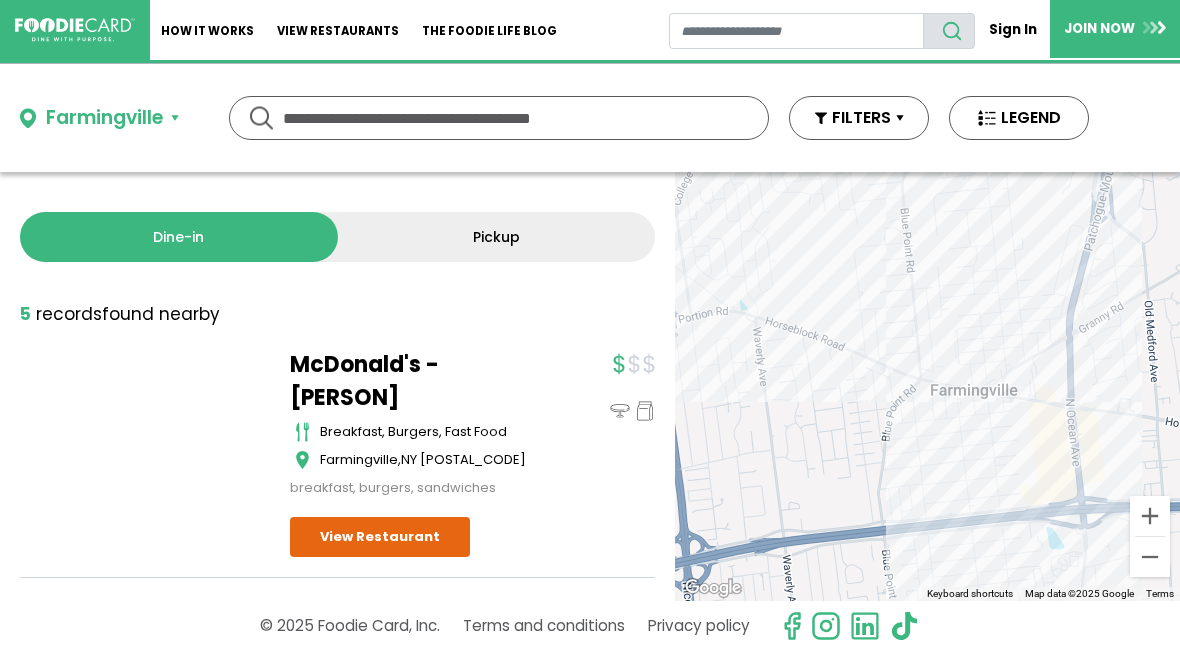scroll, scrollTop: 0, scrollLeft: 0, axis: both 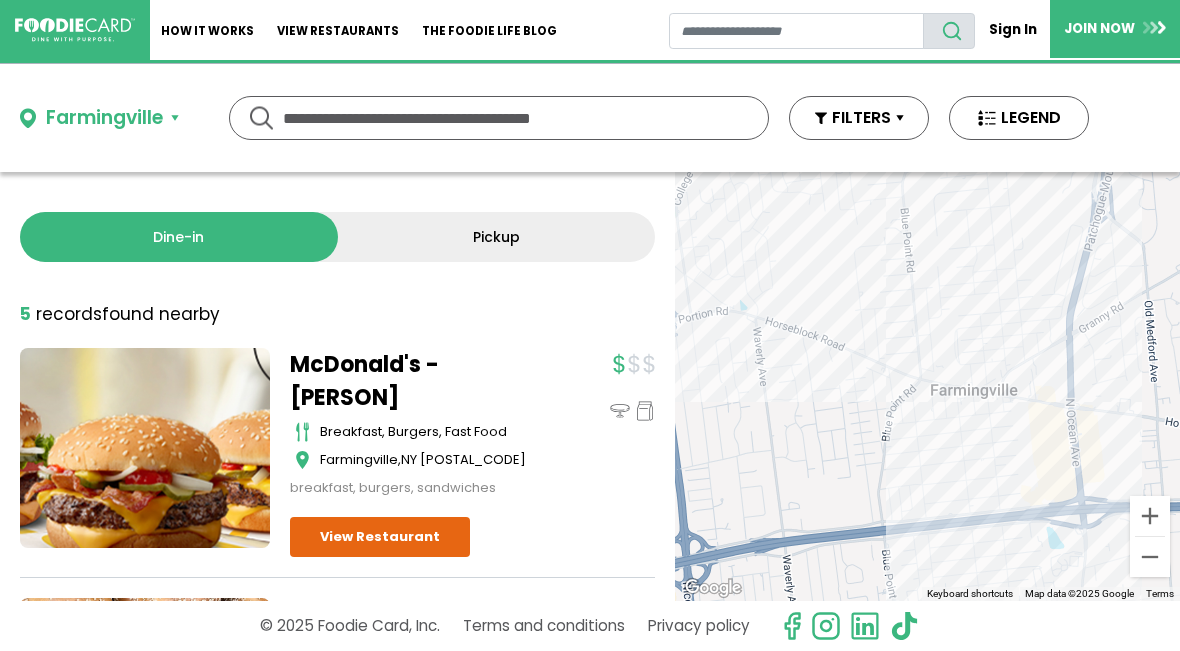 click on "Farmingville" at bounding box center [99, 118] 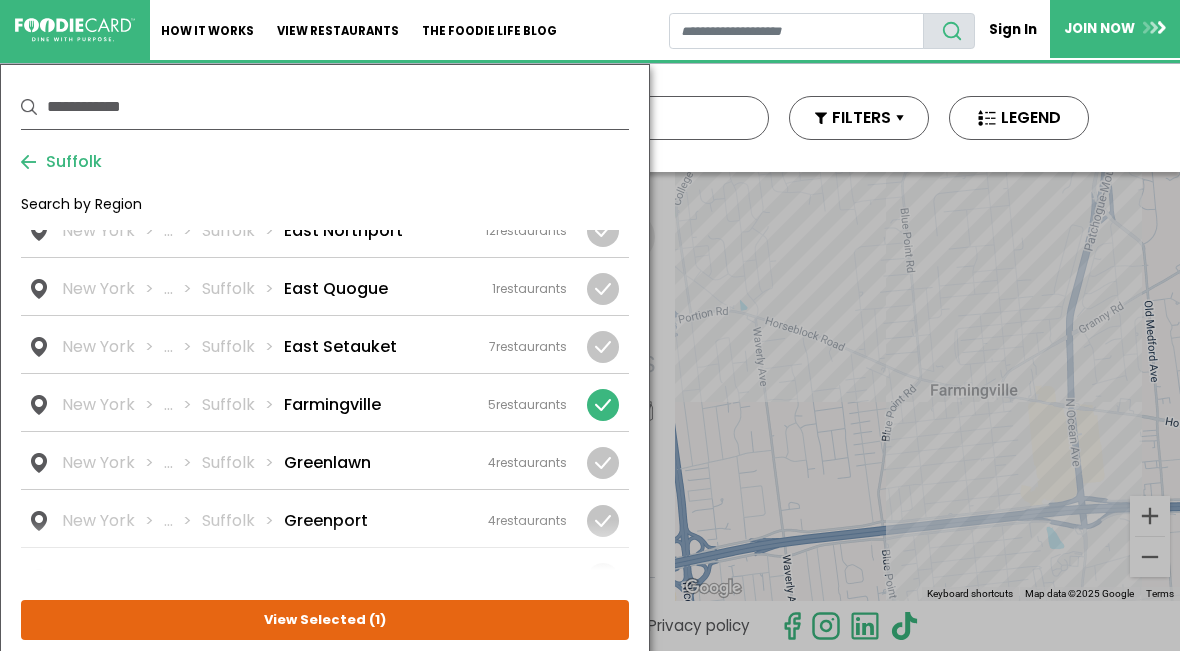 click at bounding box center (603, 405) 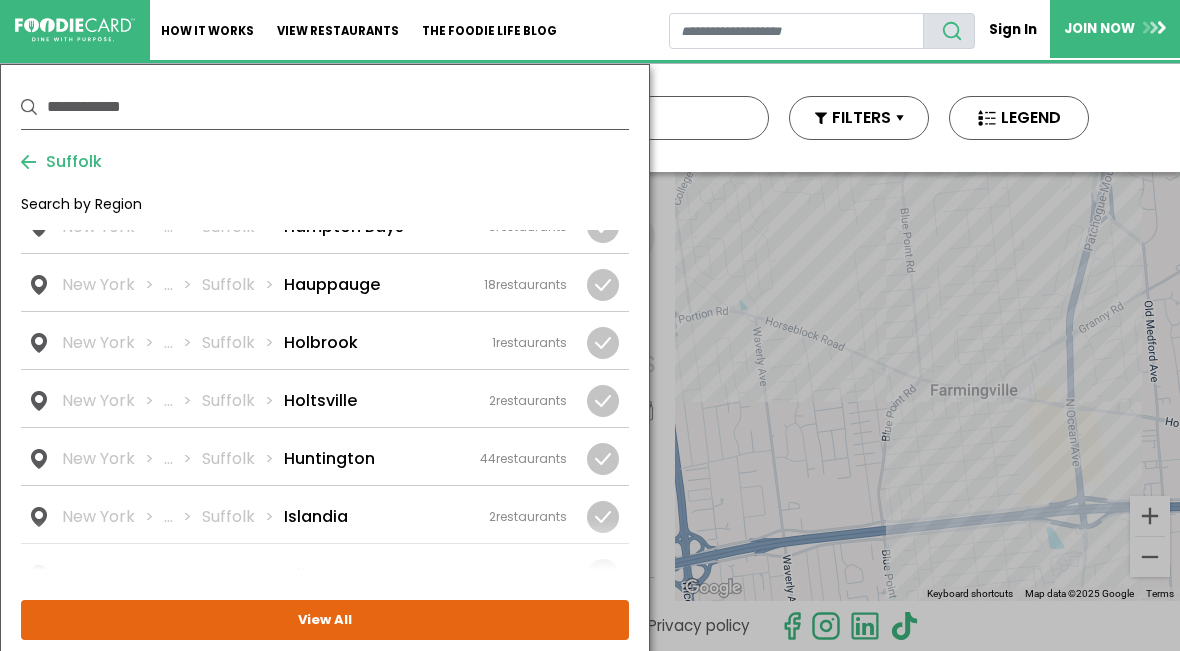 scroll, scrollTop: 1649, scrollLeft: 0, axis: vertical 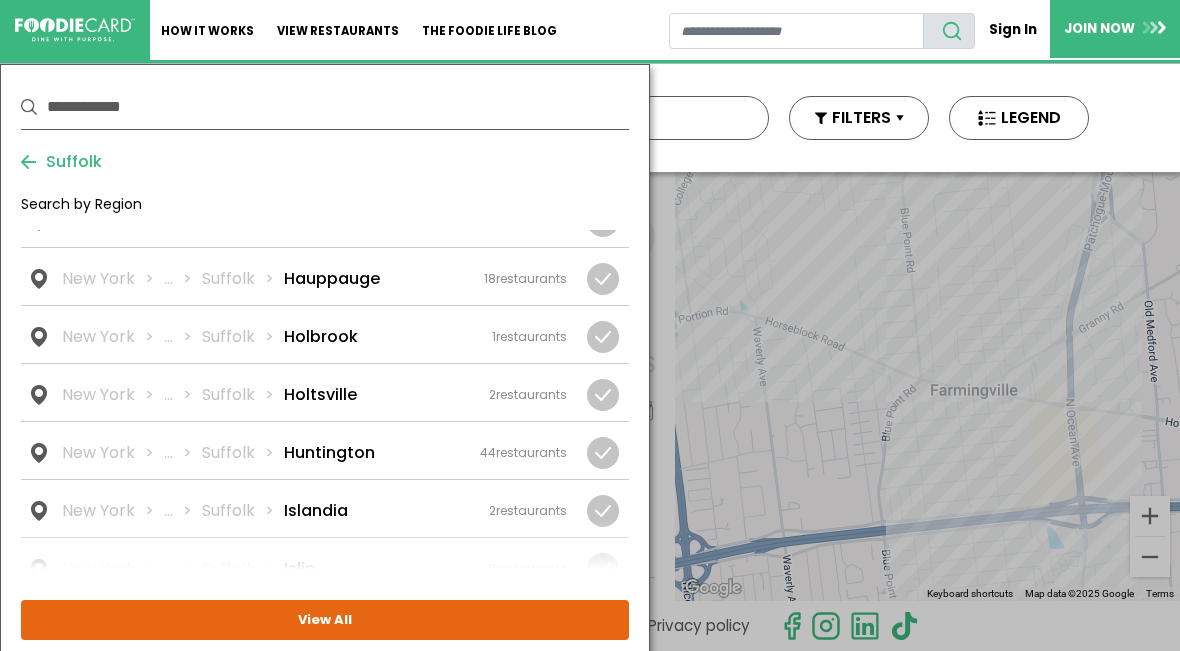 click at bounding box center (0, 0) 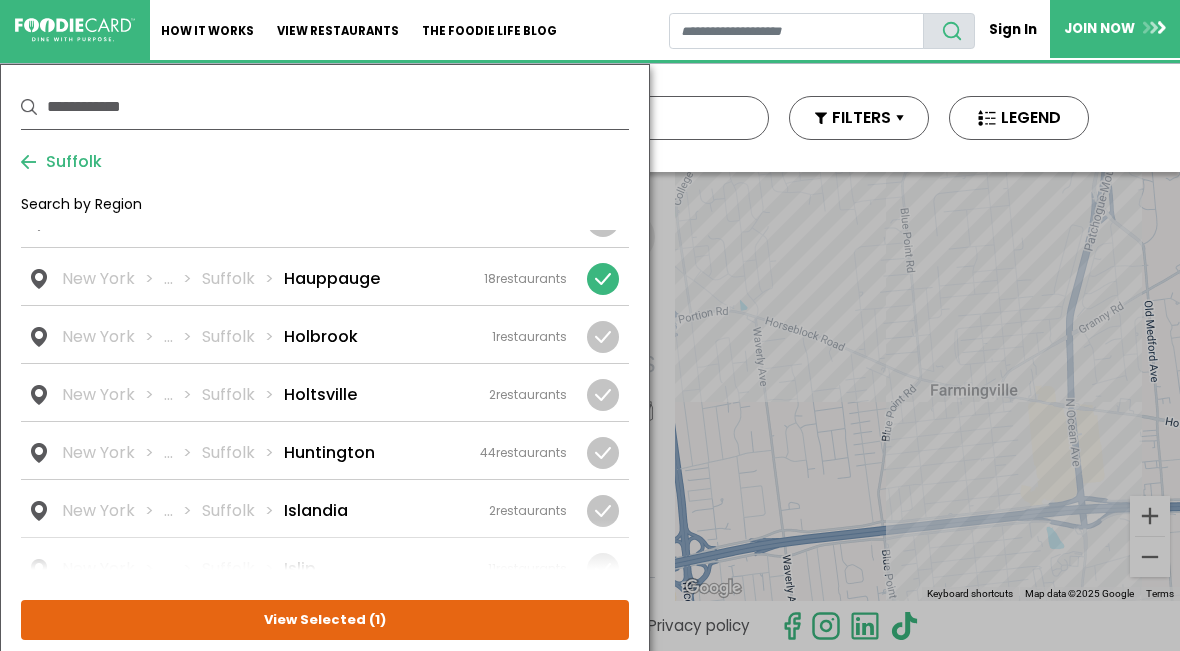 click on "View Selected ( 1 )" at bounding box center (0, 0) 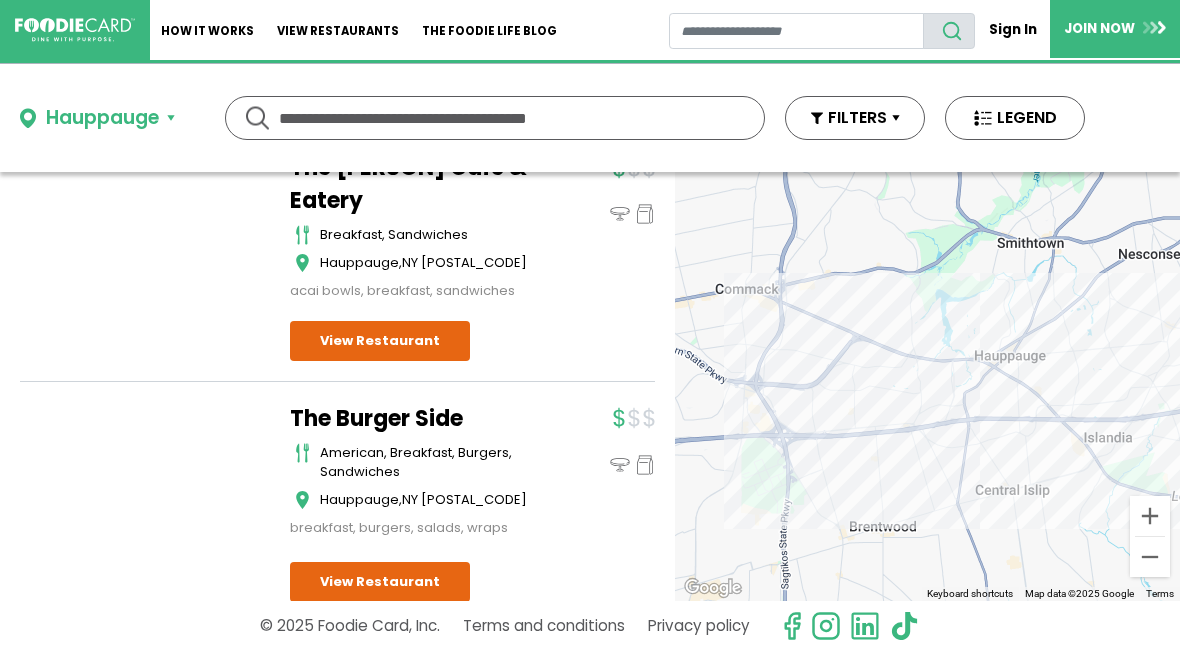 scroll, scrollTop: 3255, scrollLeft: 0, axis: vertical 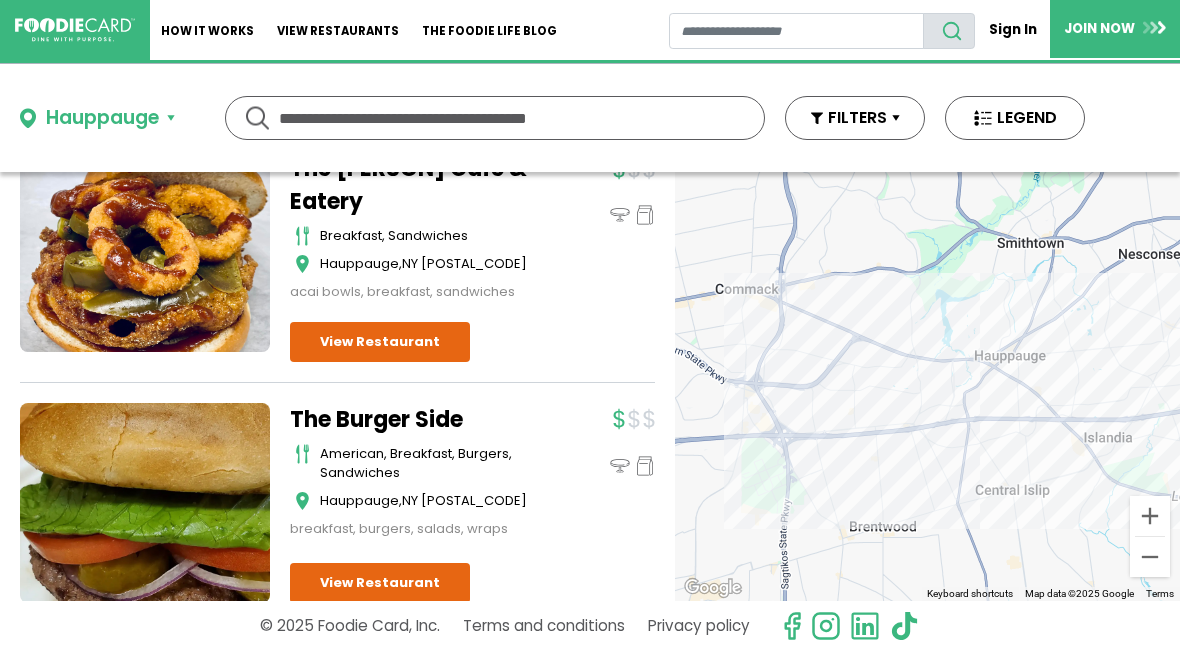 click on "Hauppauge" at bounding box center (97, 118) 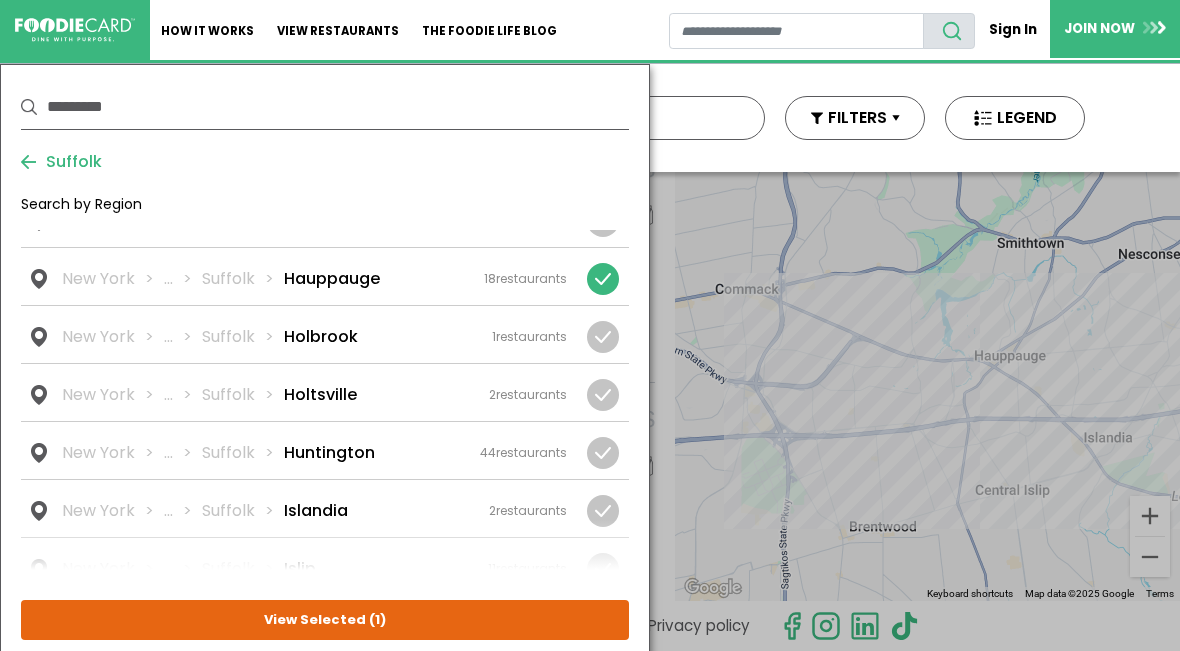 click at bounding box center (603, 279) 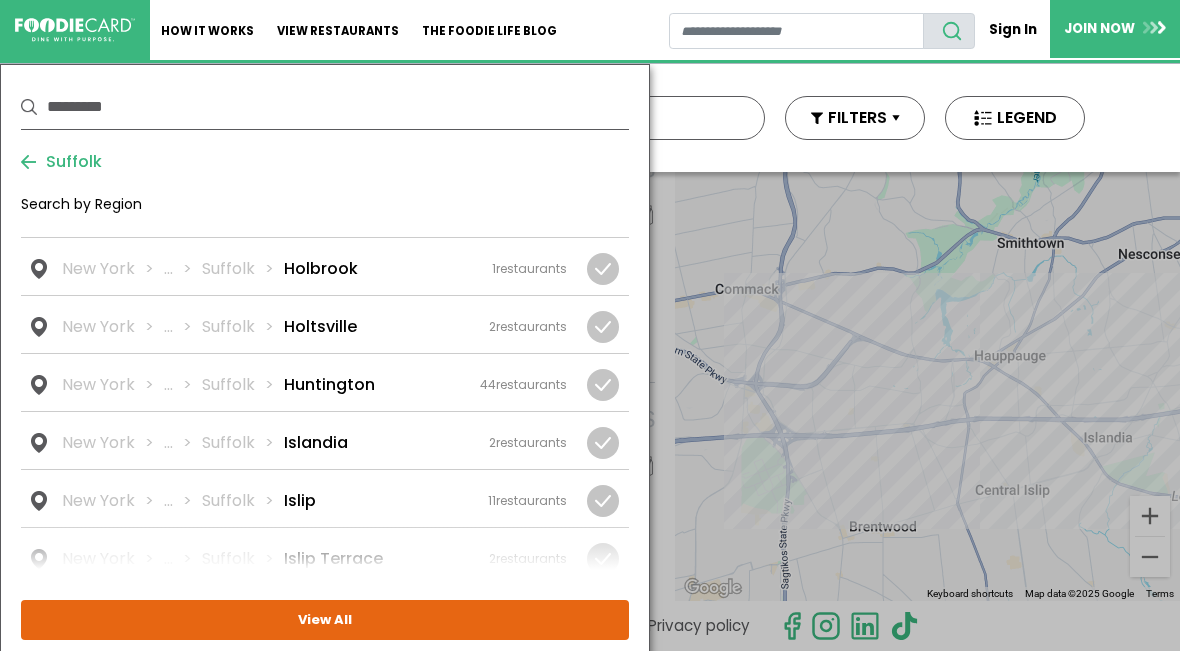 scroll, scrollTop: 1718, scrollLeft: 0, axis: vertical 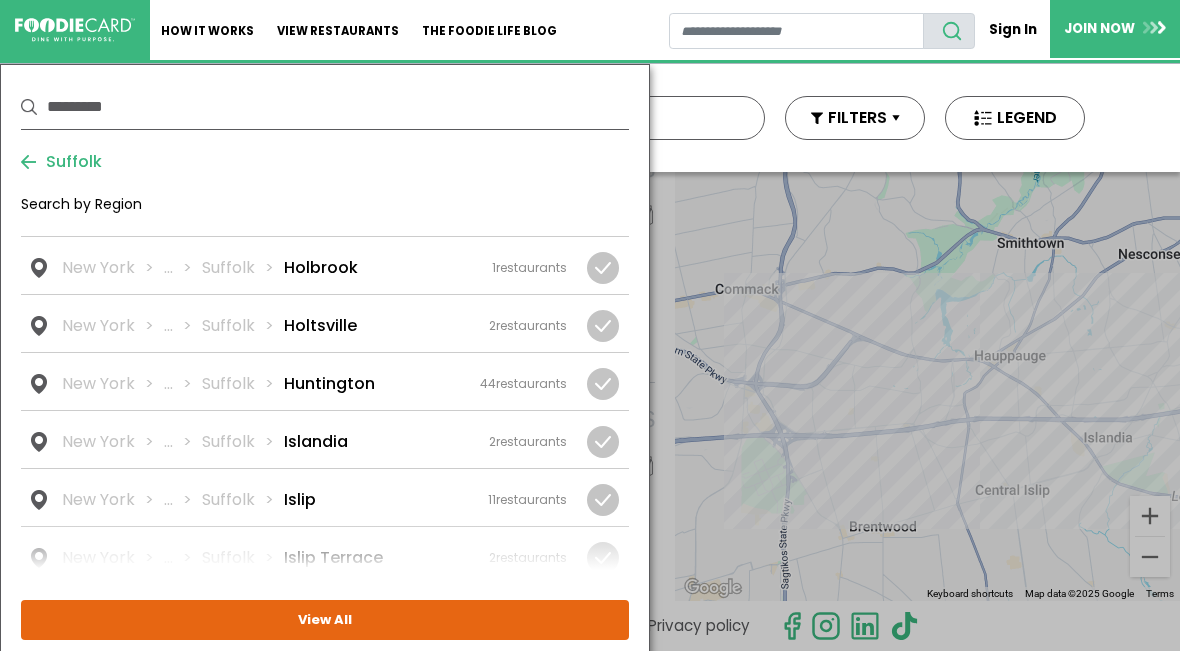 click at bounding box center [0, 0] 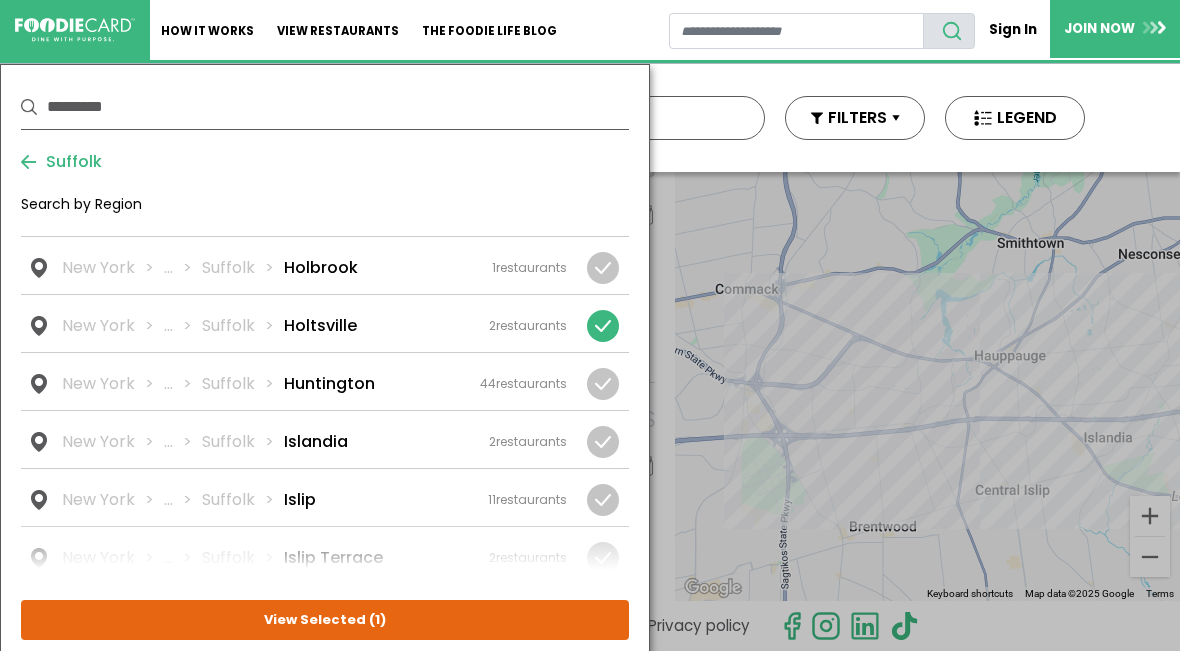 click on "View Selected ( 1 )" at bounding box center (0, 0) 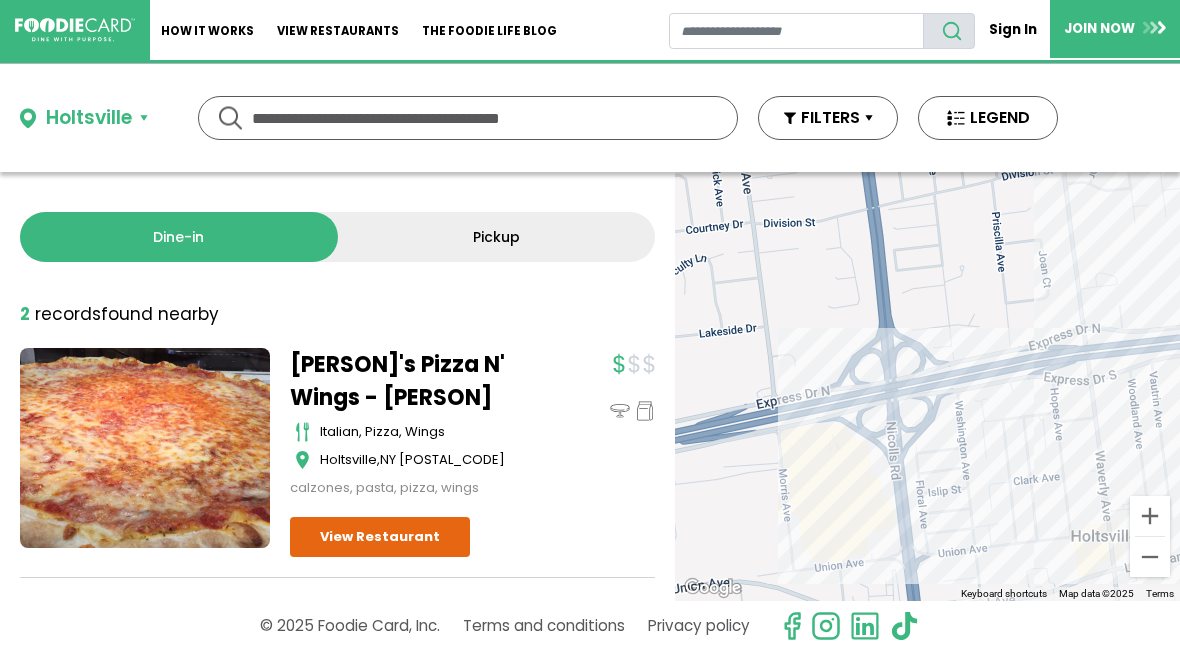 scroll, scrollTop: 0, scrollLeft: 0, axis: both 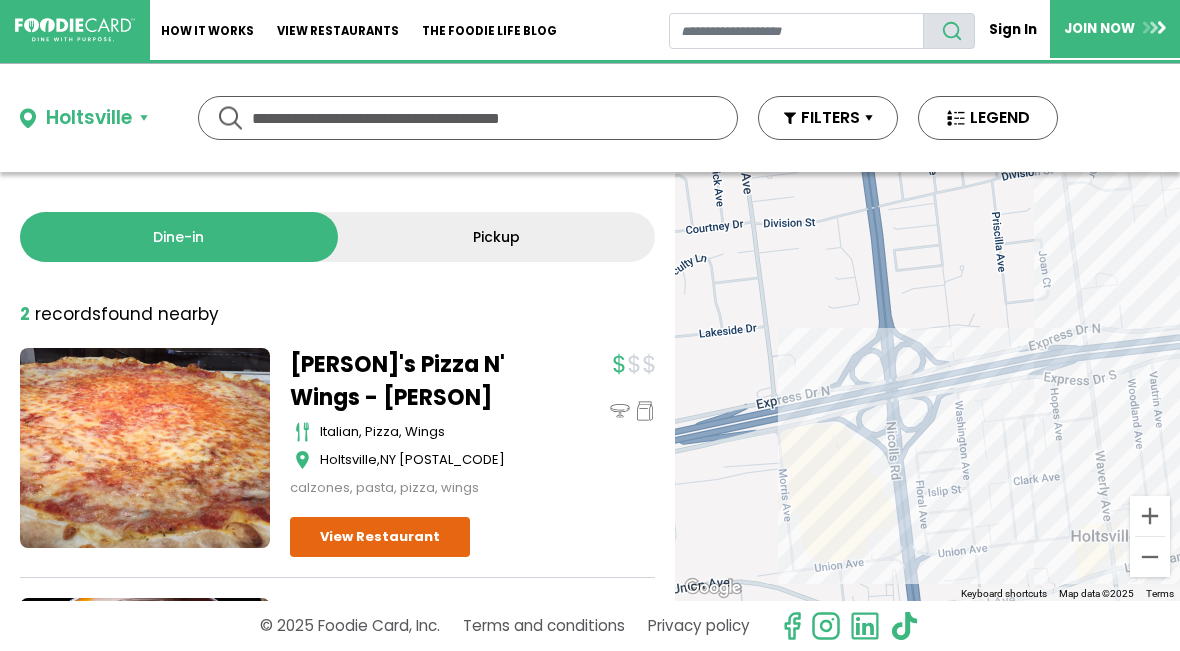 click on "Holtsville" at bounding box center [84, 118] 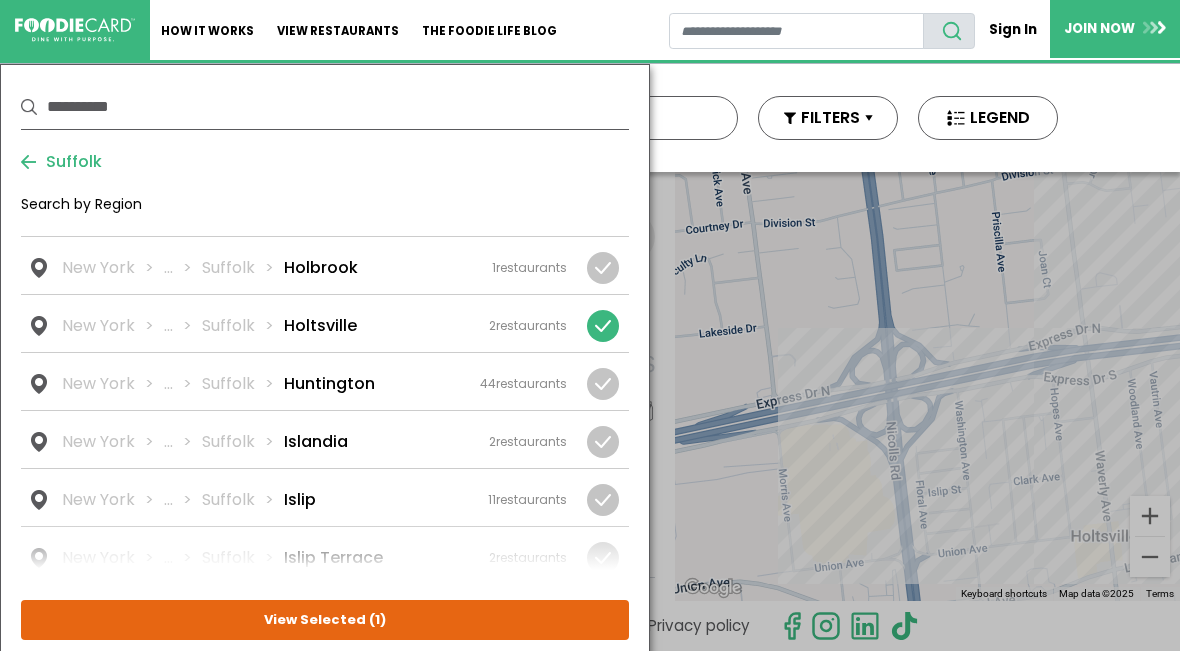click at bounding box center [603, 326] 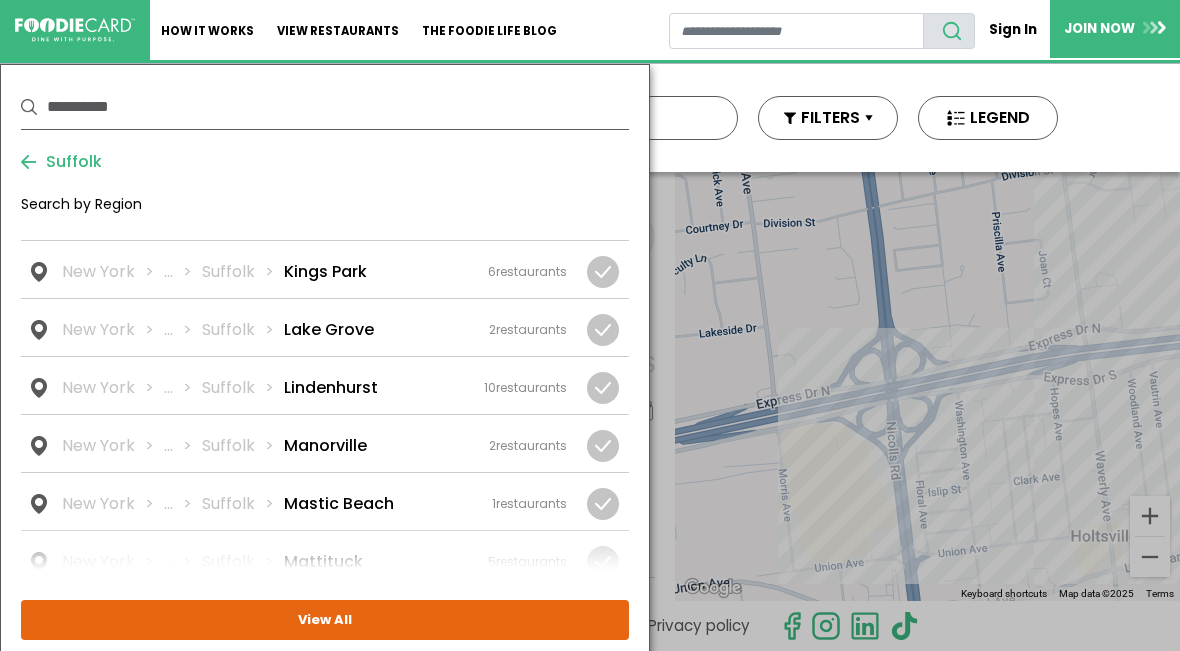 scroll, scrollTop: 2121, scrollLeft: 0, axis: vertical 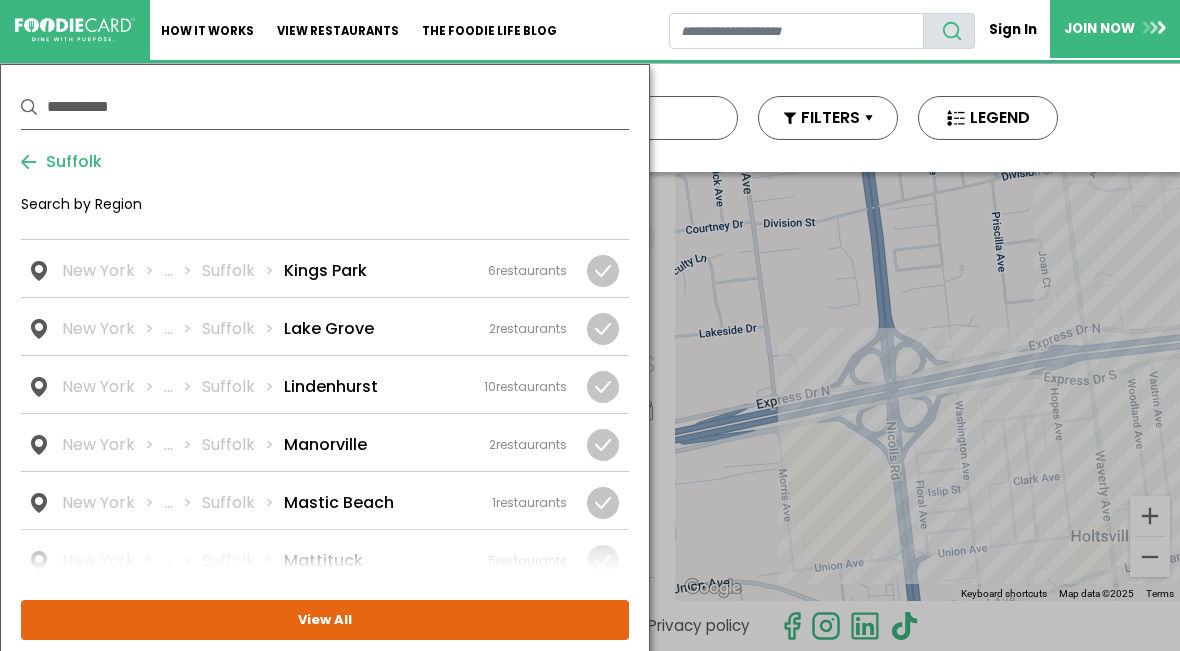 click at bounding box center (0, 0) 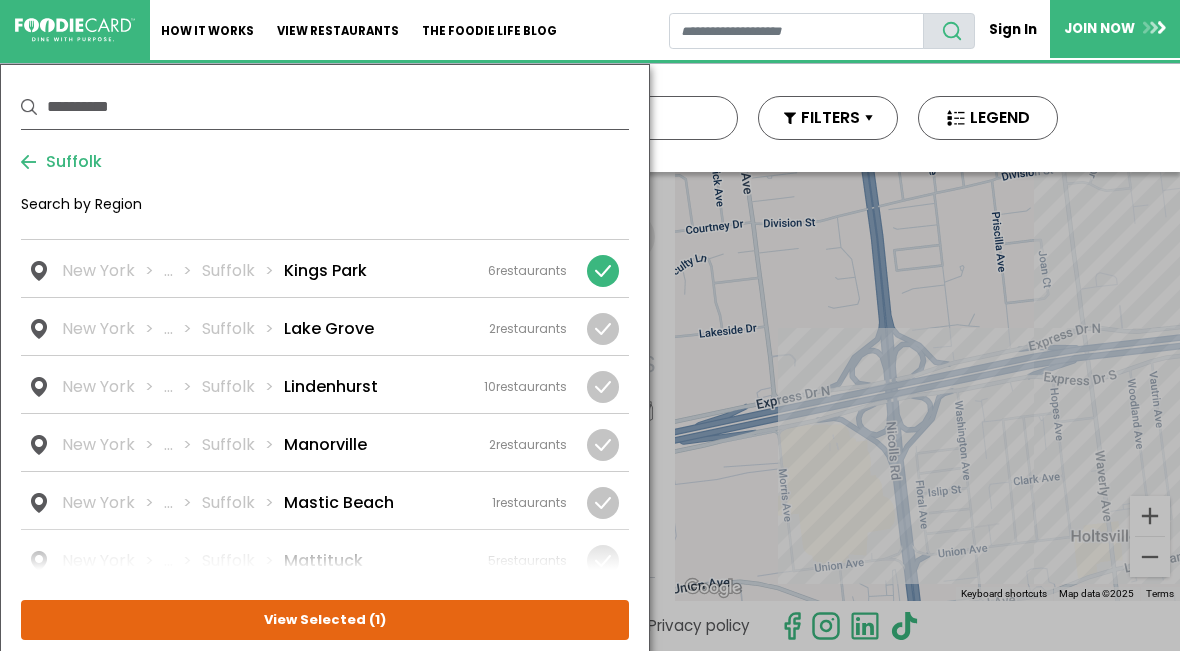 click on "View Selected ( 1 )" at bounding box center (0, 0) 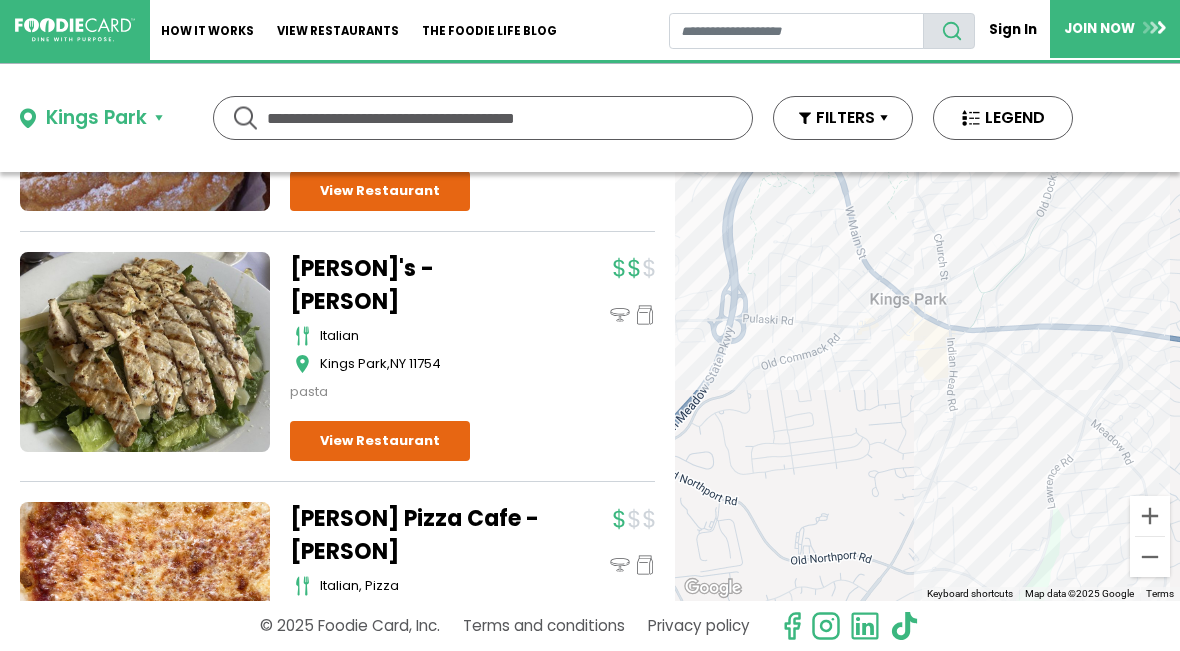 click on "Kings Park" at bounding box center [91, 118] 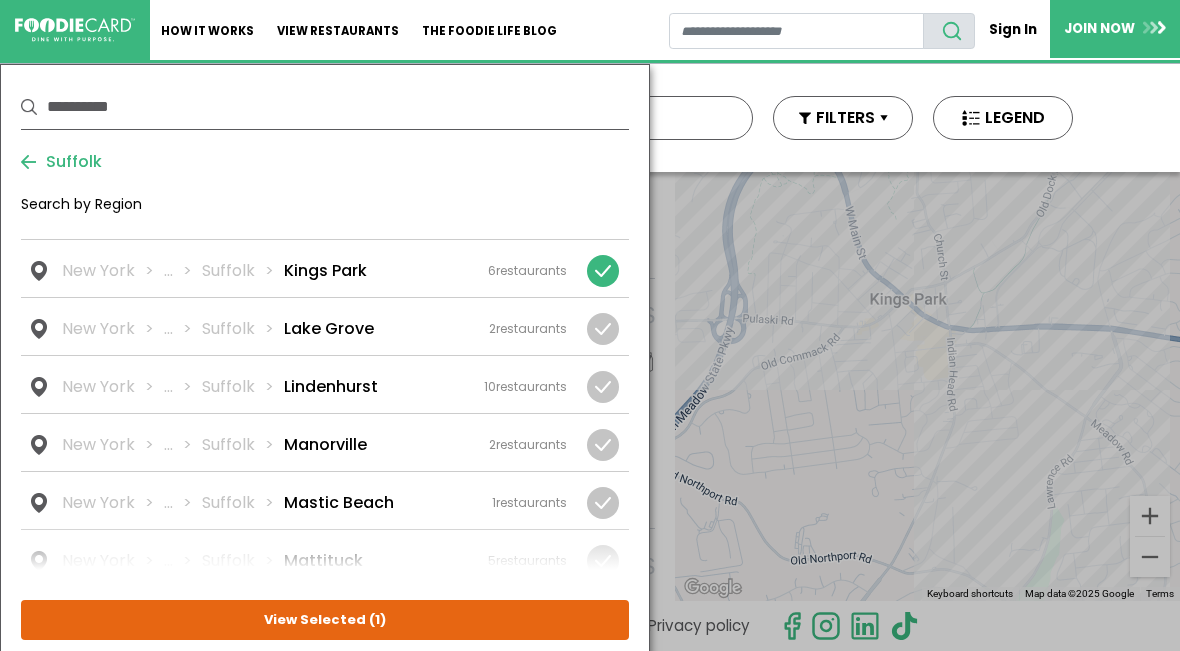 scroll, scrollTop: 529, scrollLeft: 0, axis: vertical 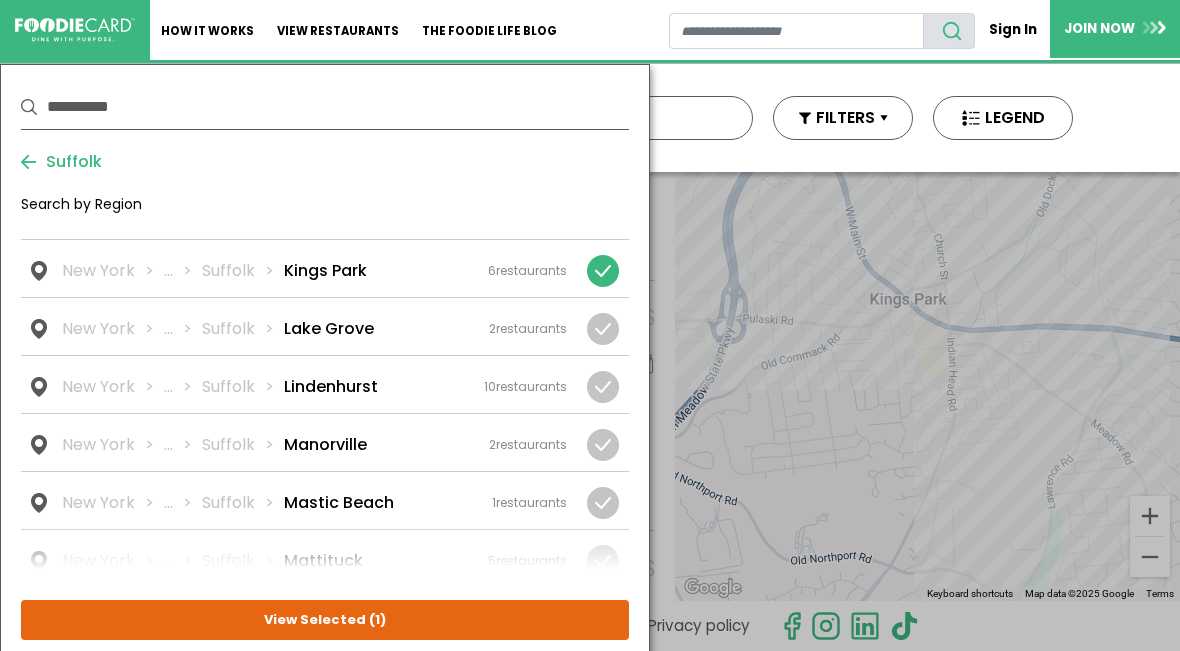 click at bounding box center (603, 271) 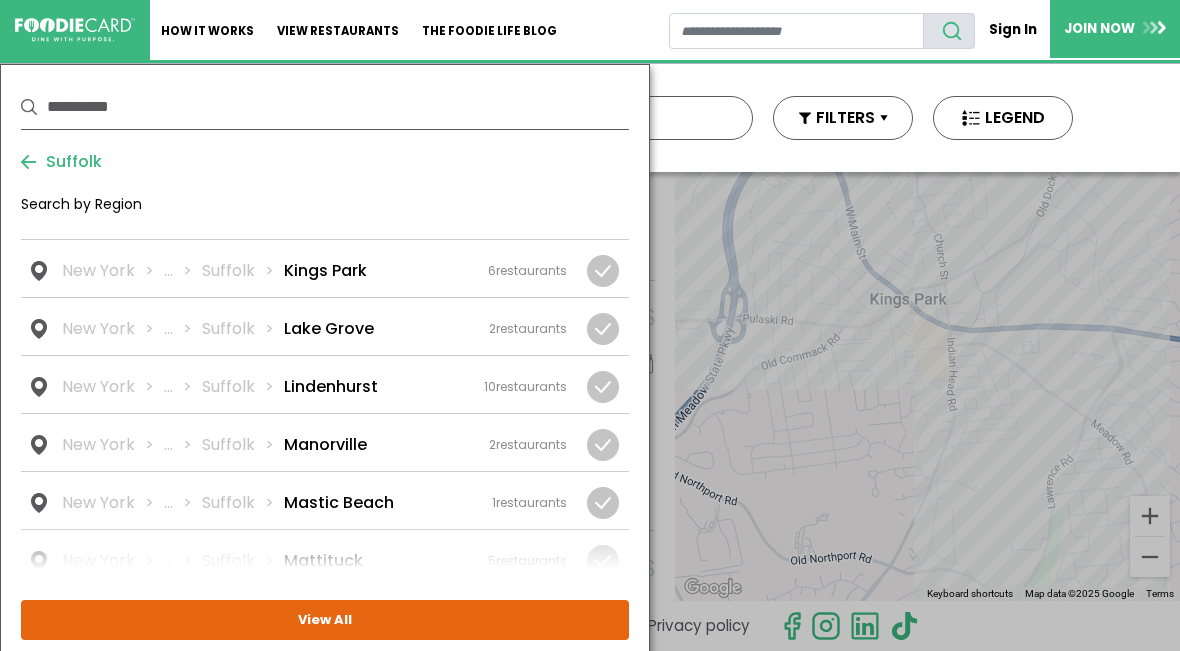 click at bounding box center [0, 0] 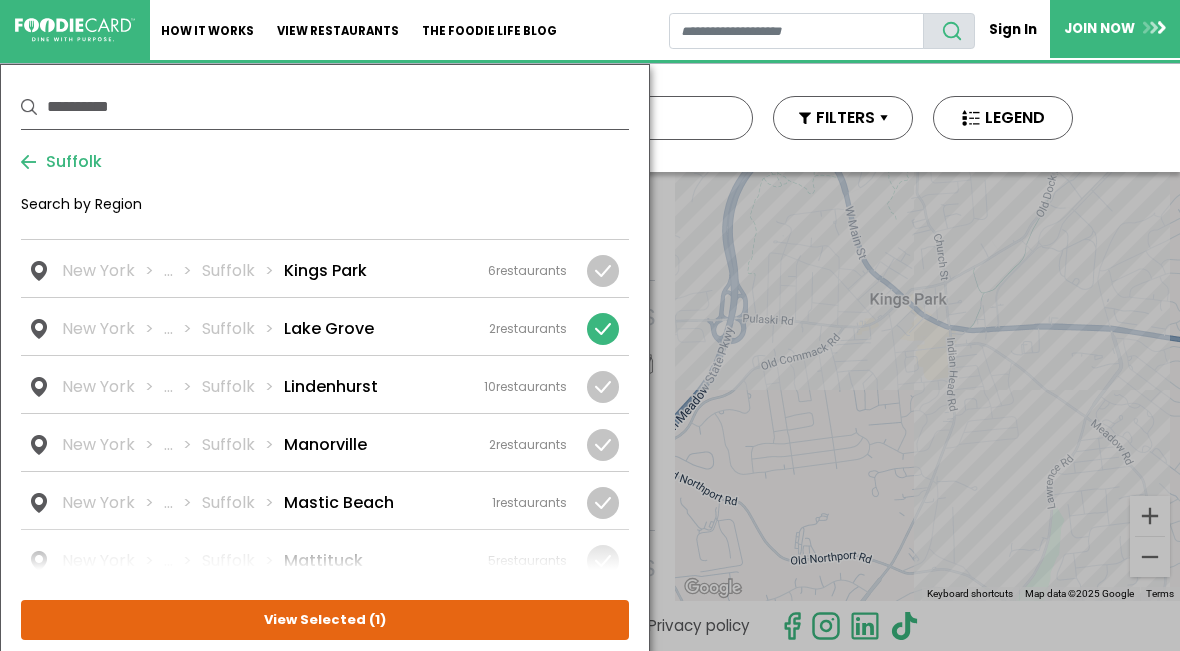 click on "View Selected ( 1 )" at bounding box center (0, 0) 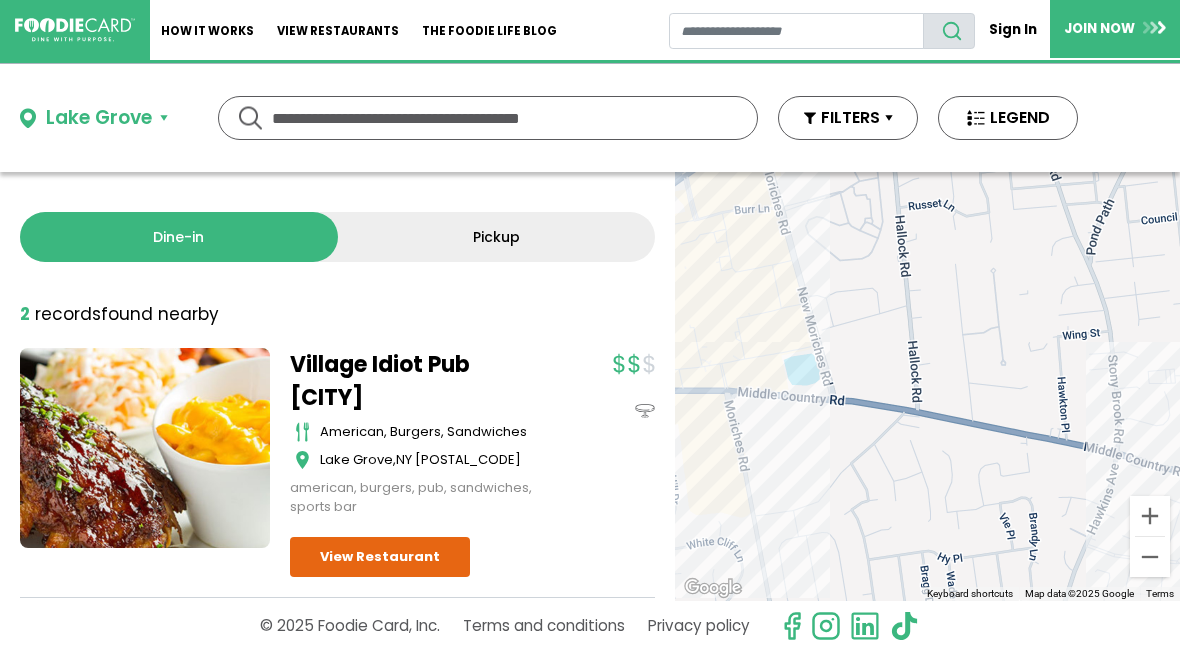 scroll, scrollTop: 0, scrollLeft: 0, axis: both 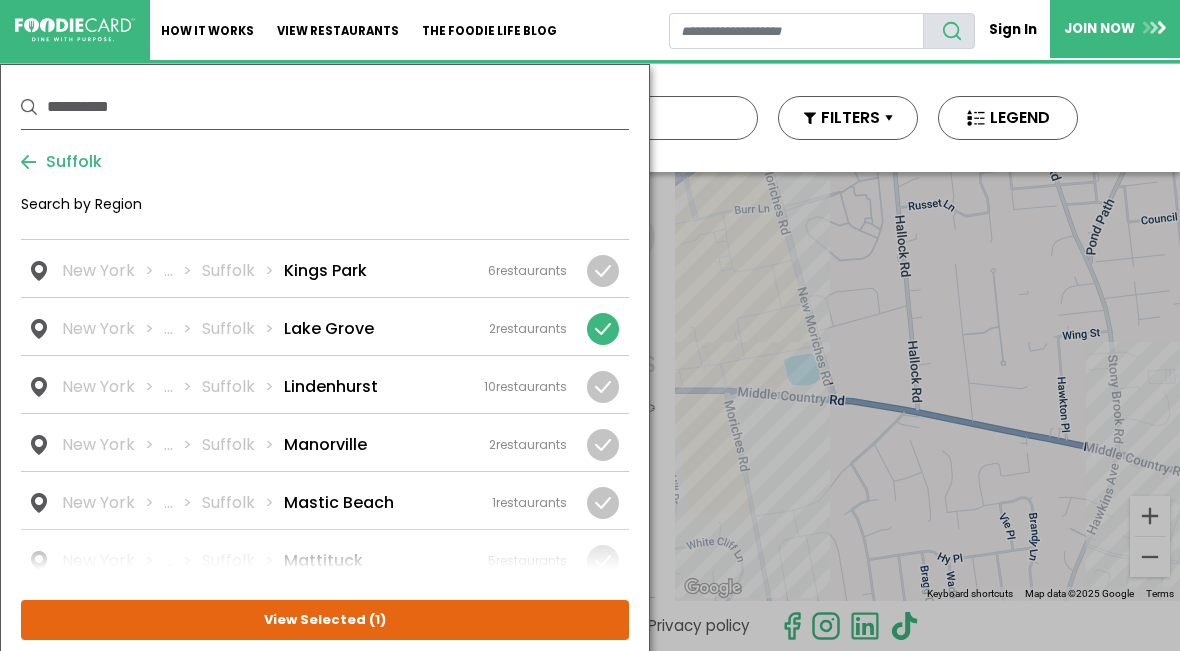click at bounding box center (603, 329) 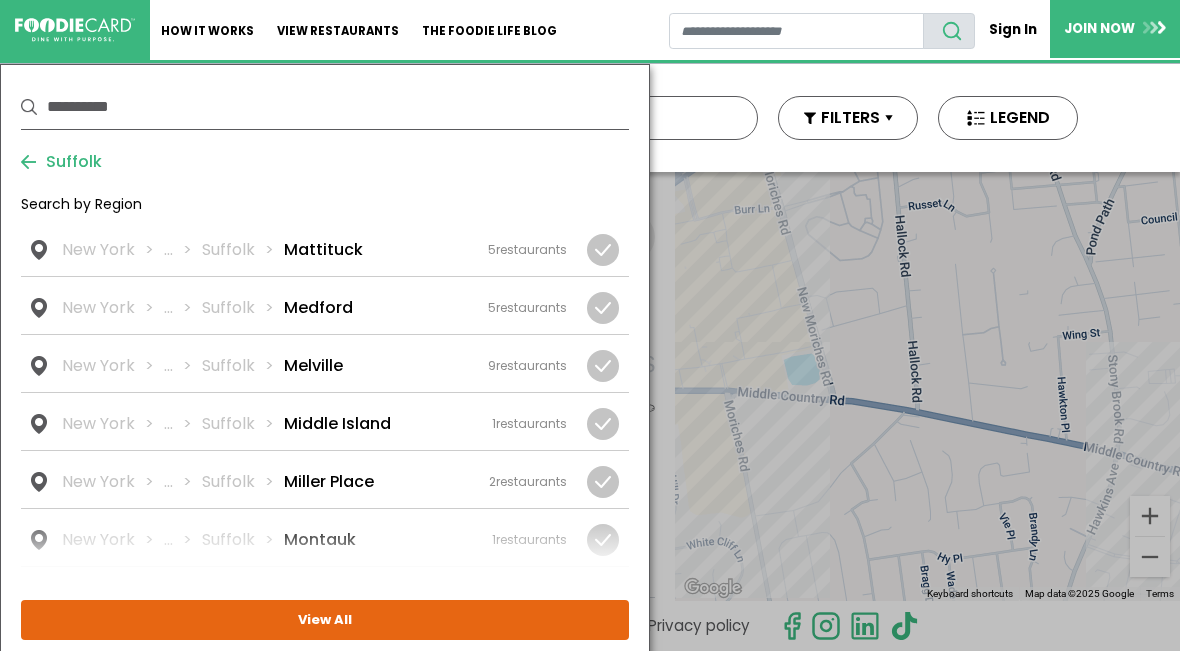 scroll, scrollTop: 2450, scrollLeft: 0, axis: vertical 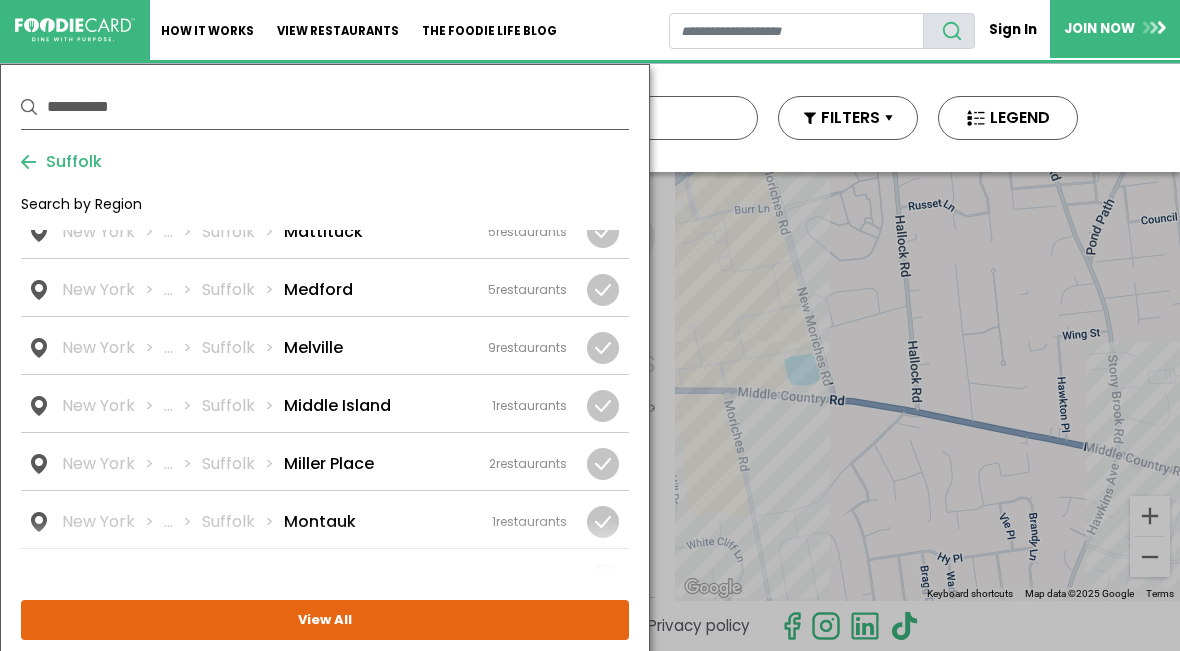 click at bounding box center [0, 0] 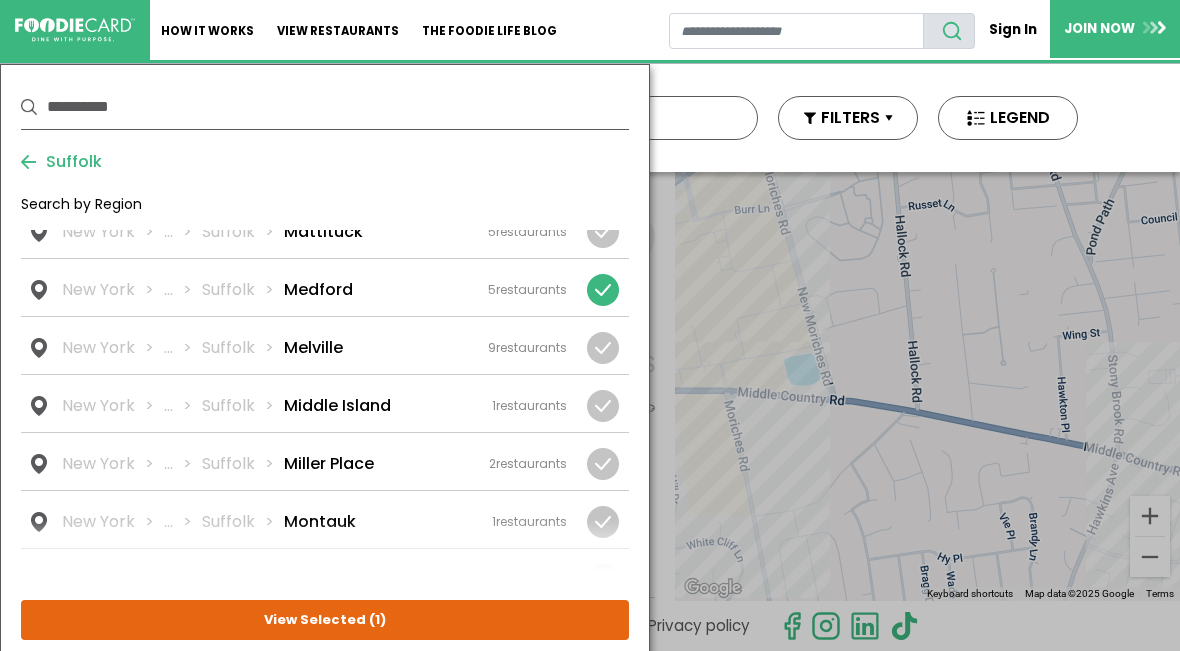 click on "View Selected ( 1 )" at bounding box center [0, 0] 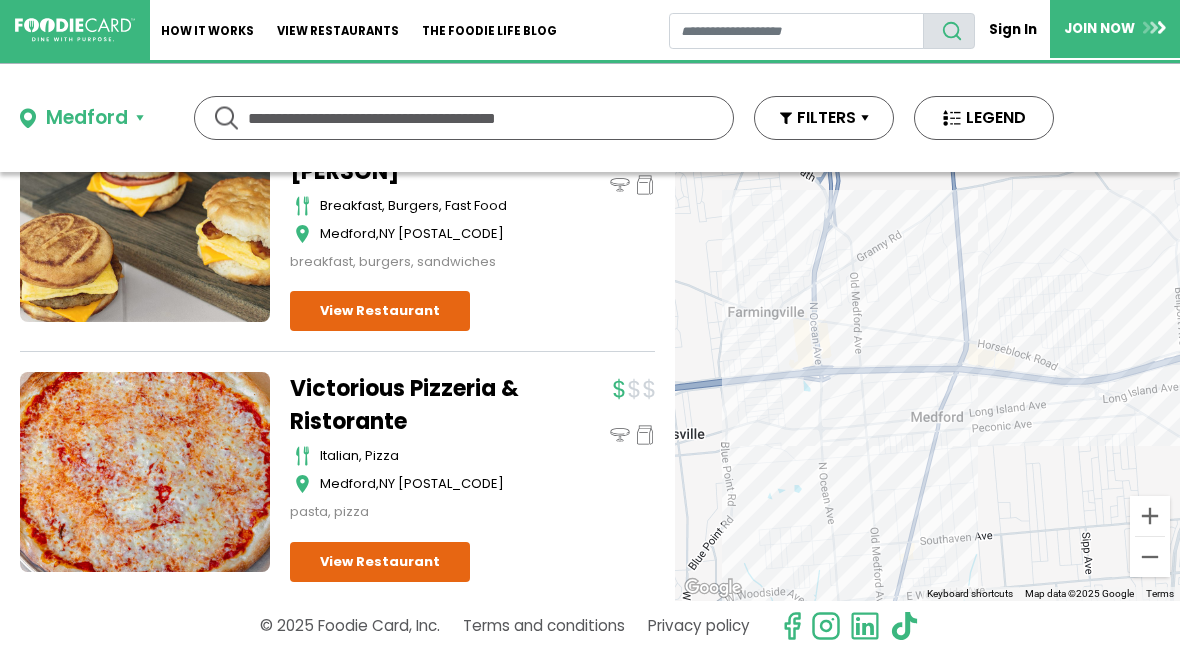click on "Medford" at bounding box center [82, 118] 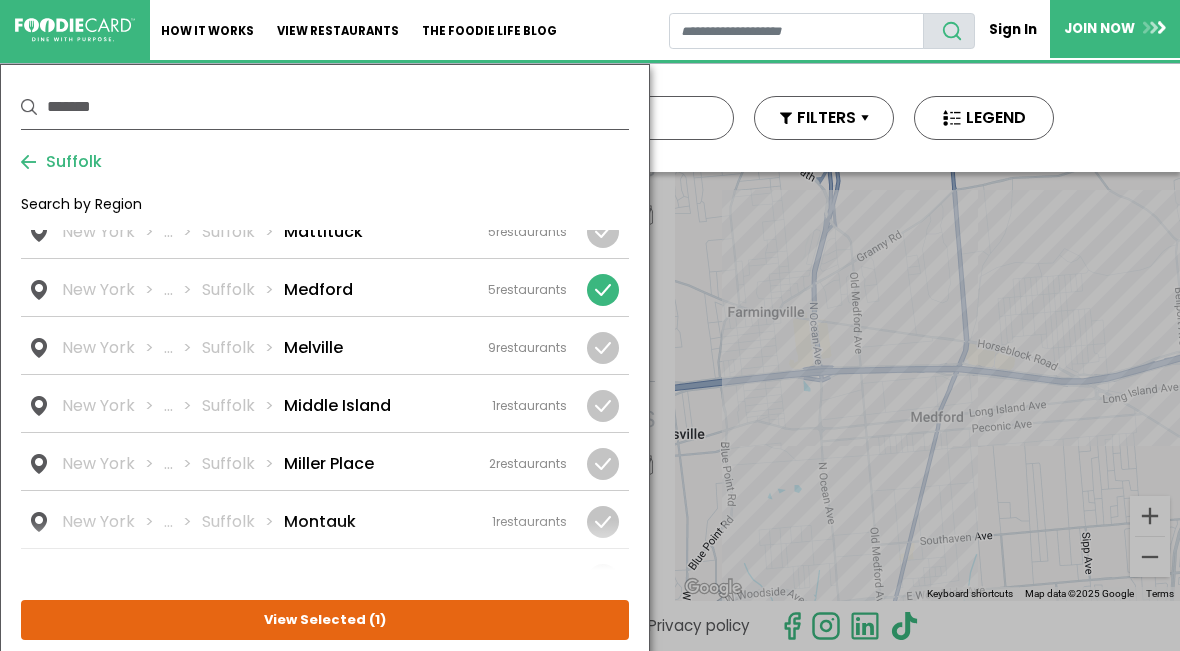 scroll, scrollTop: 194, scrollLeft: 0, axis: vertical 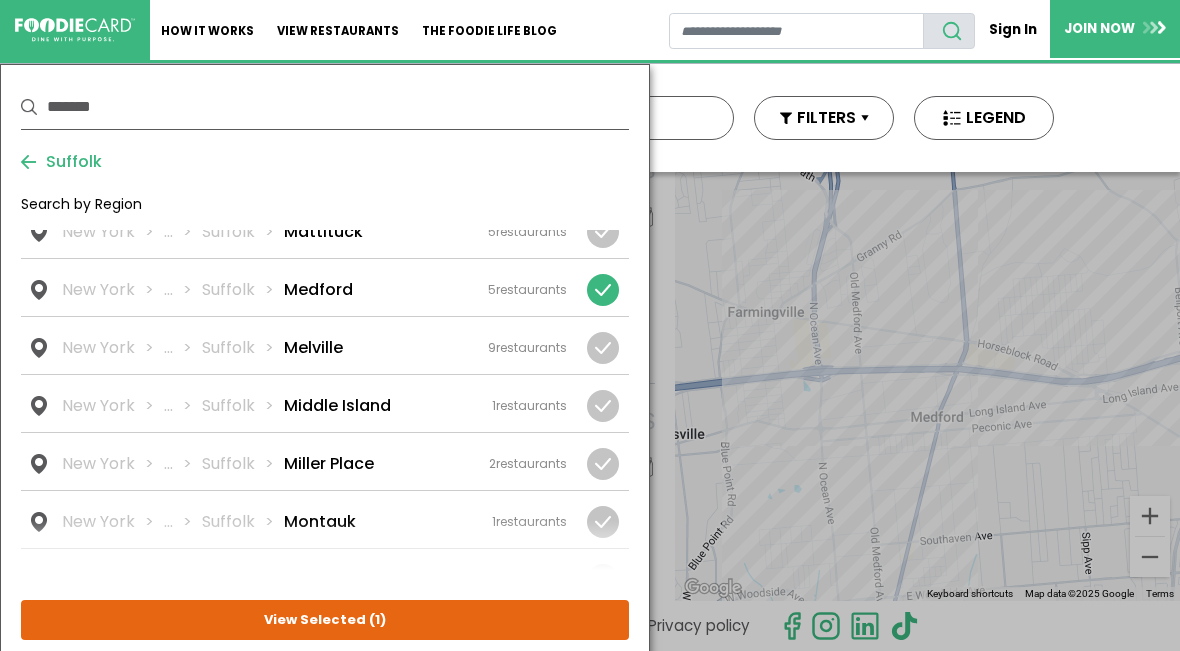 click at bounding box center (603, 290) 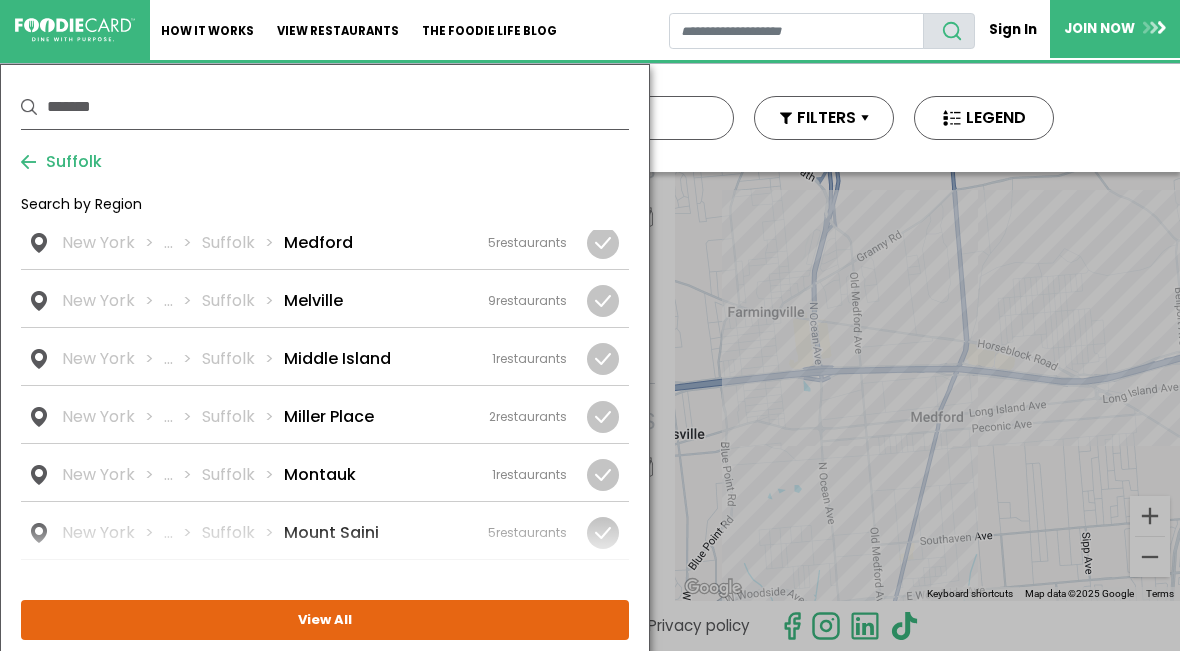 scroll, scrollTop: 2512, scrollLeft: 0, axis: vertical 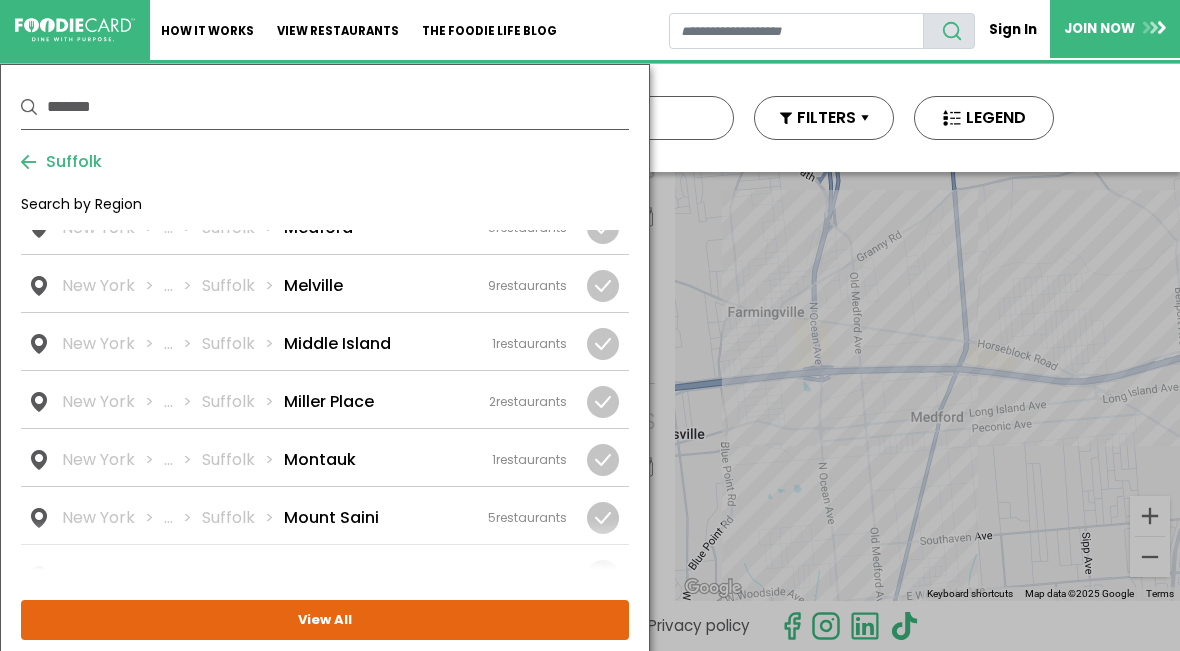 click at bounding box center (0, 0) 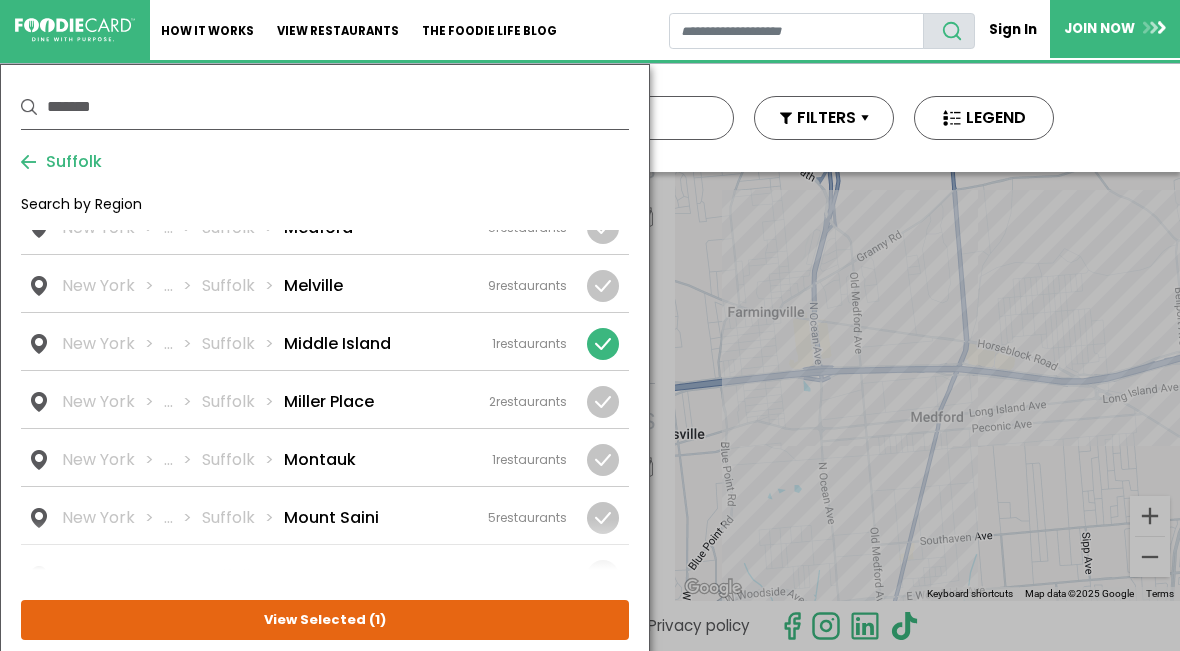 click on "View Selected ( 1 )" at bounding box center [0, 0] 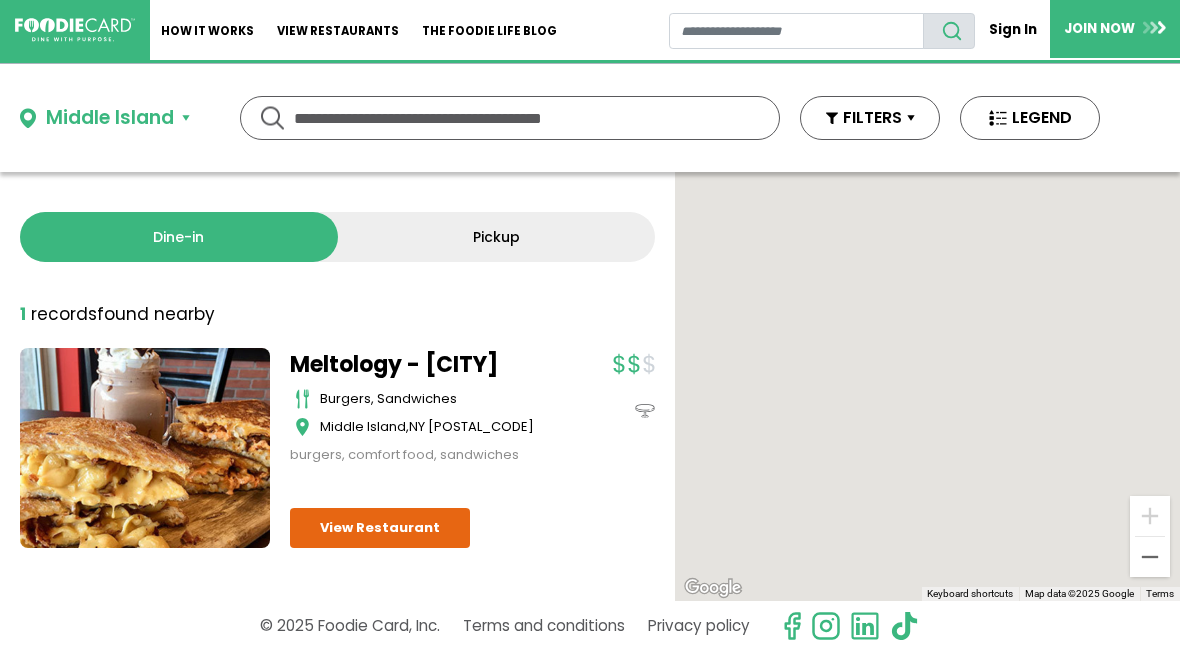 scroll, scrollTop: 0, scrollLeft: 0, axis: both 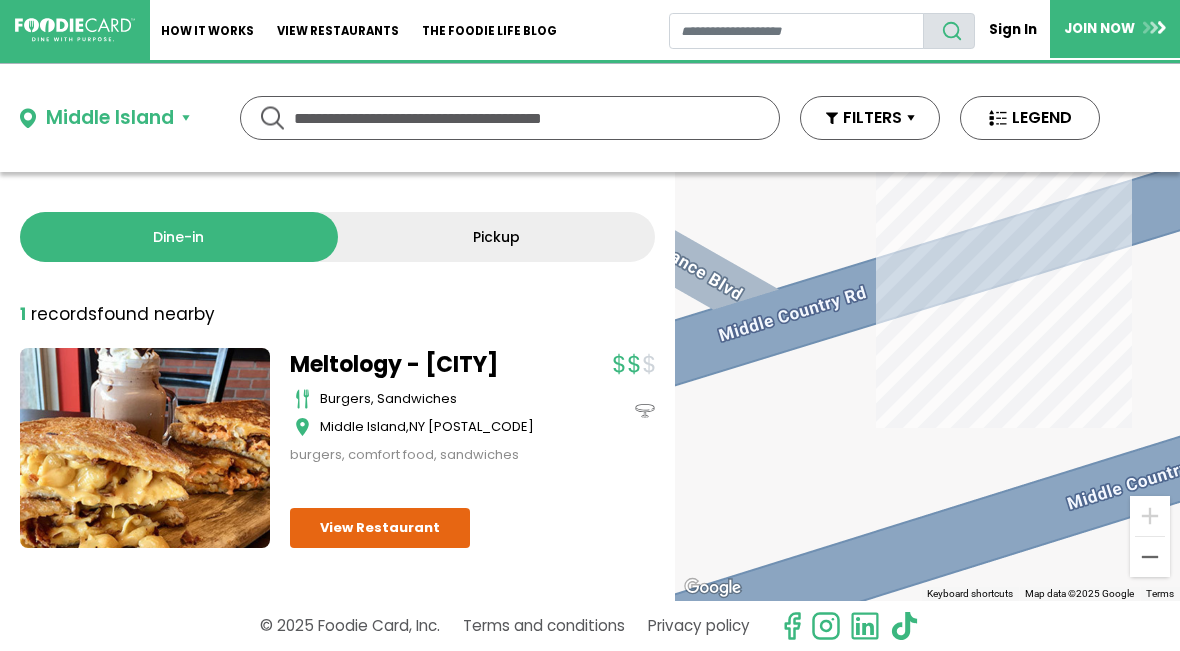 click on "Middle Island" at bounding box center (105, 118) 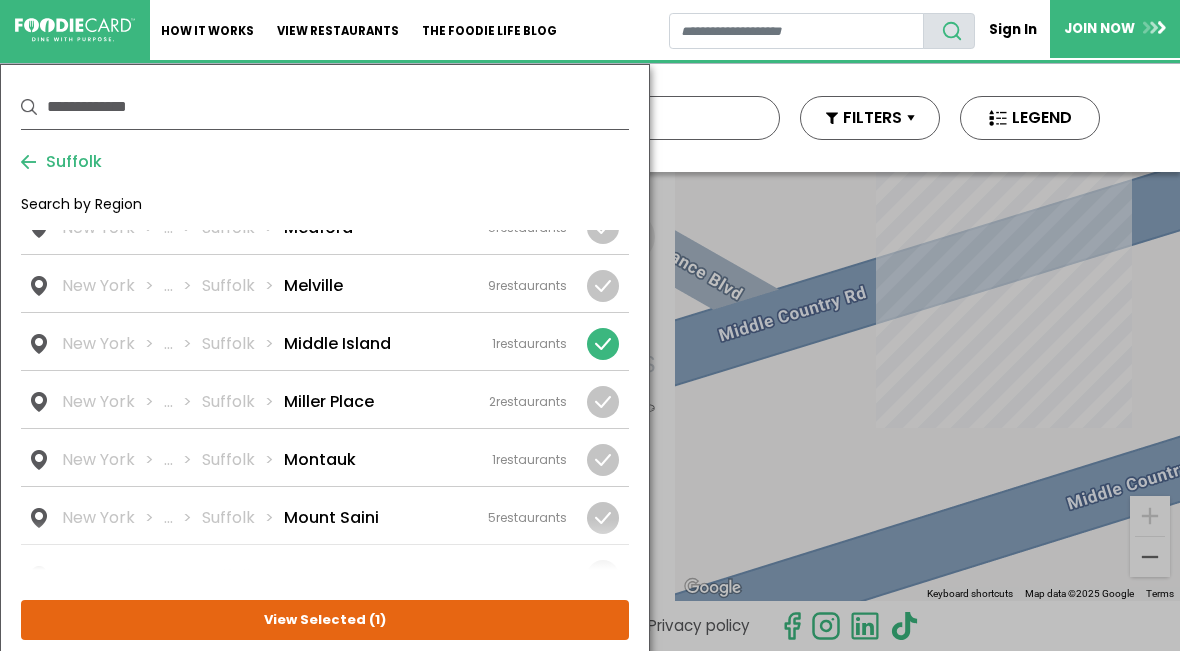 click at bounding box center [0, 0] 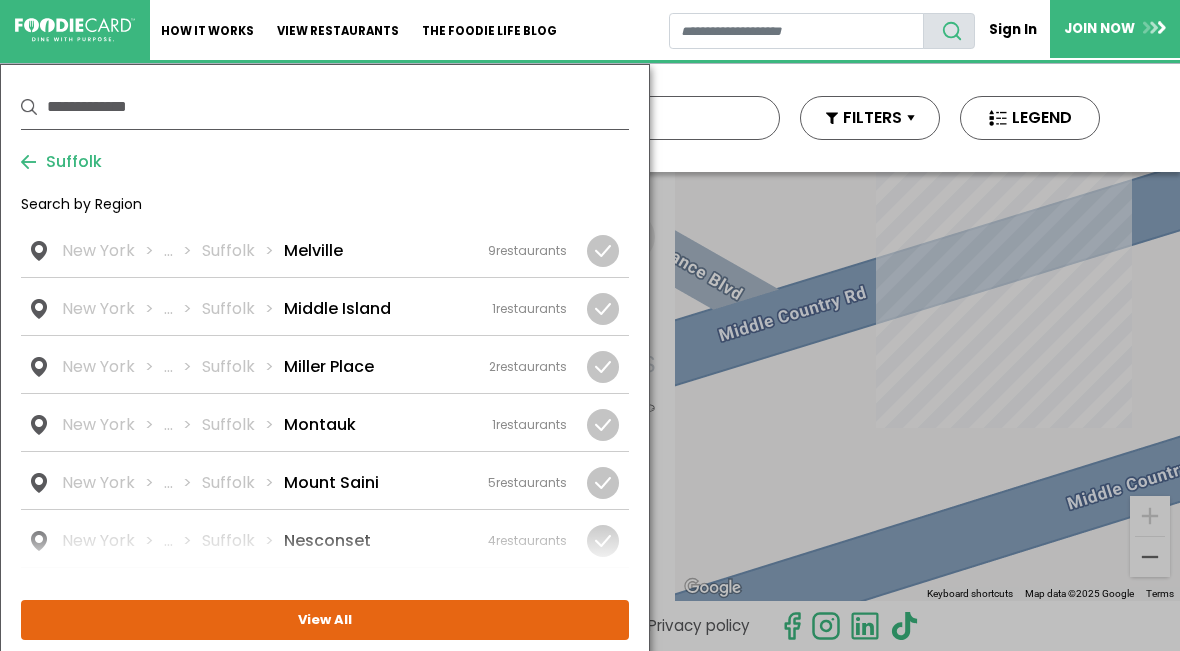 scroll, scrollTop: 2574, scrollLeft: 0, axis: vertical 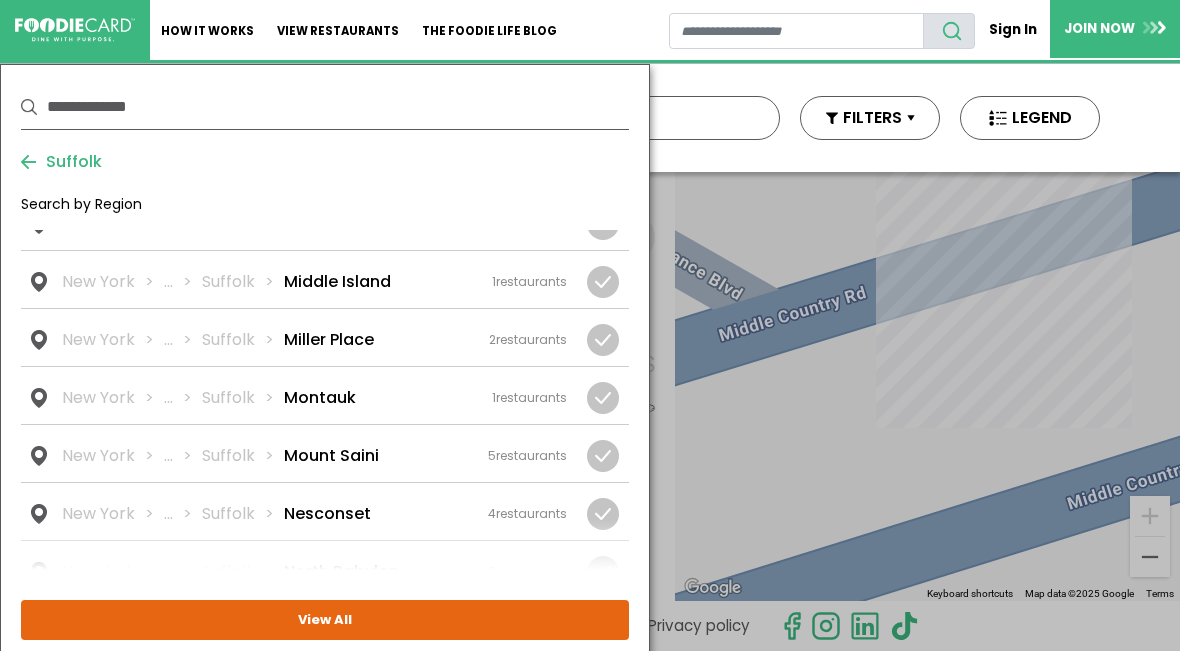 click at bounding box center [0, 0] 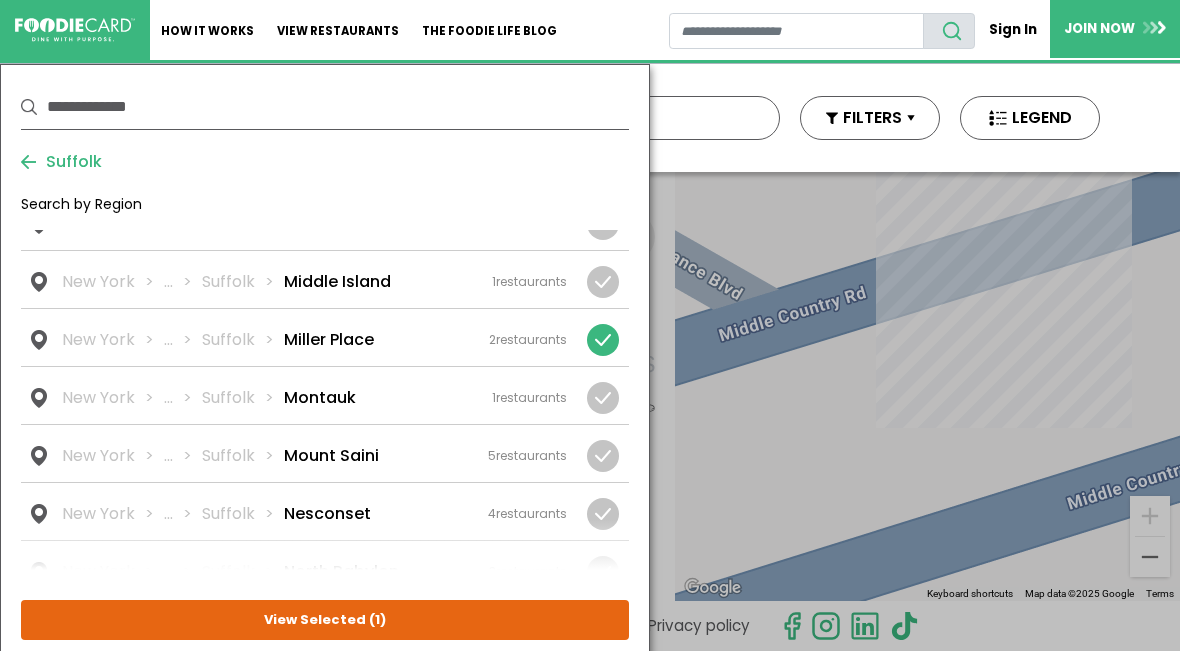 click on "View Selected ( 1 )" at bounding box center [0, 0] 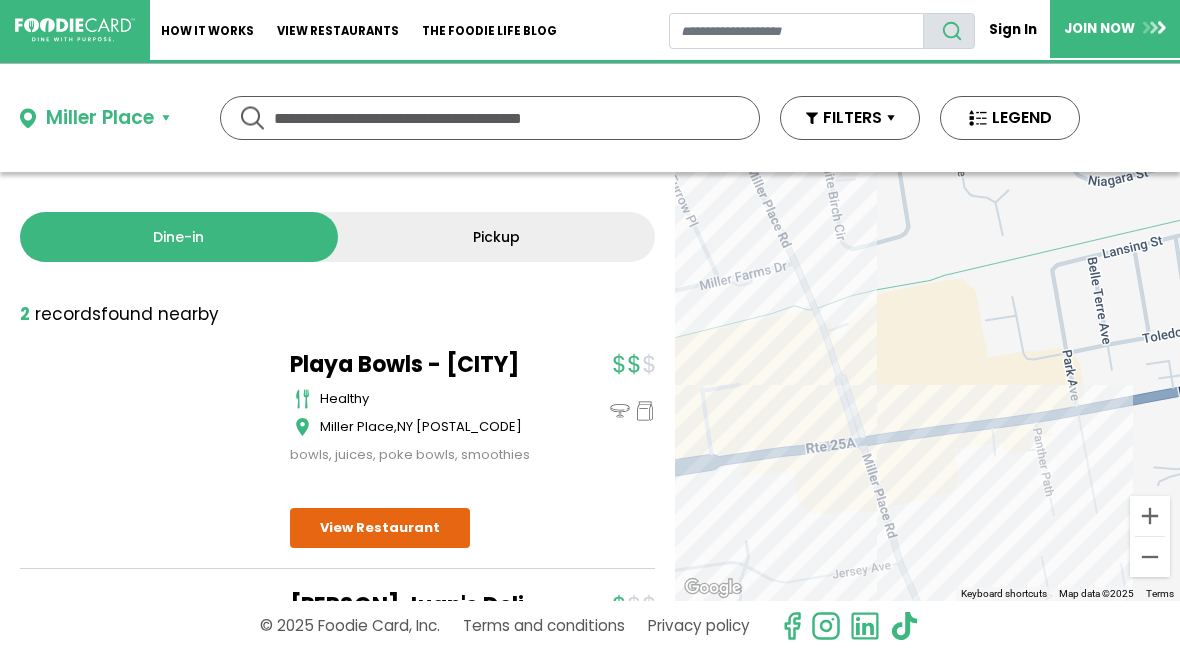 scroll, scrollTop: 0, scrollLeft: 0, axis: both 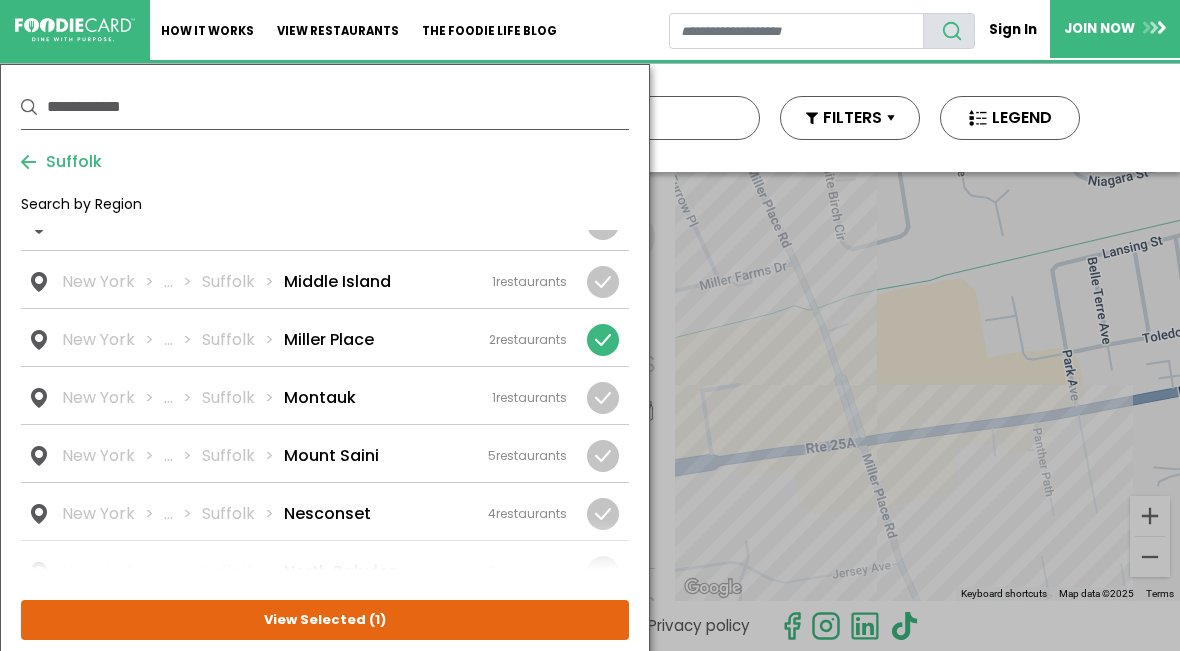 click at bounding box center (603, 340) 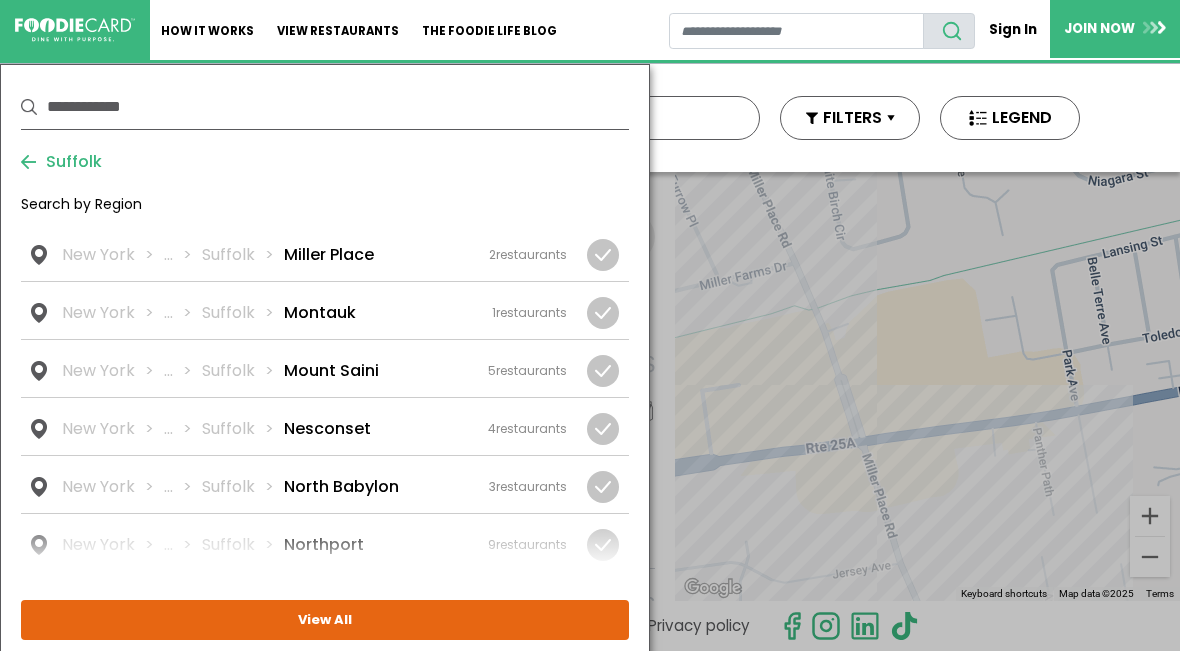scroll, scrollTop: 2660, scrollLeft: 0, axis: vertical 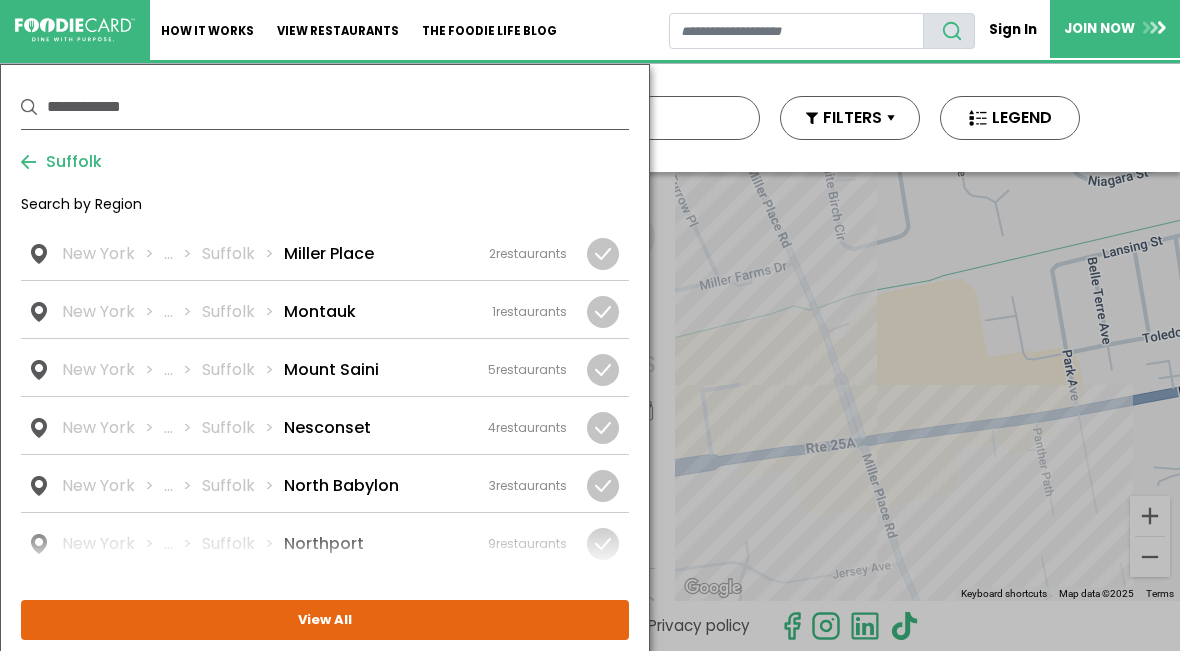 click at bounding box center (0, 0) 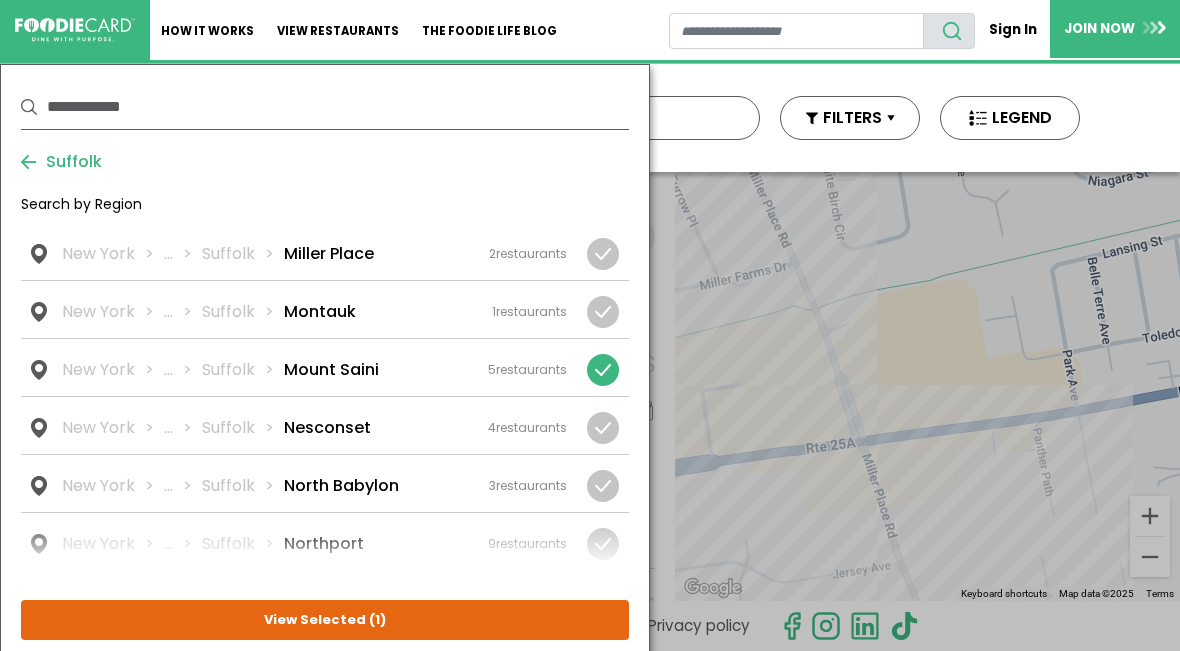 click on "View Selected ( 1 )" at bounding box center [0, 0] 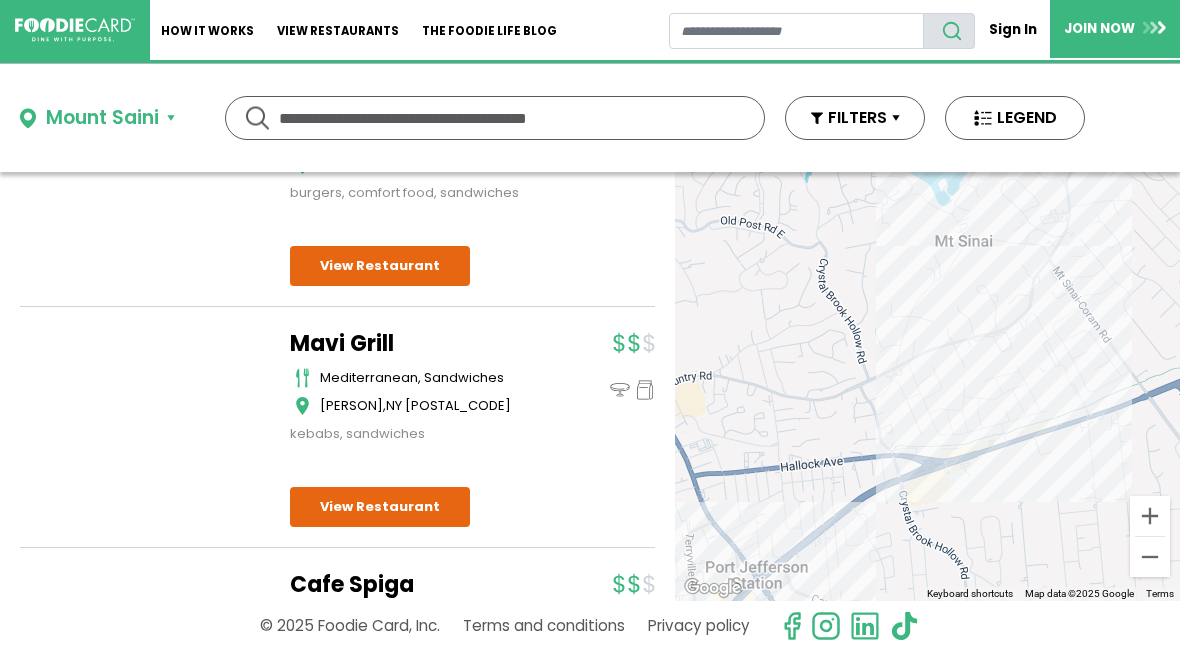 scroll, scrollTop: 269, scrollLeft: 0, axis: vertical 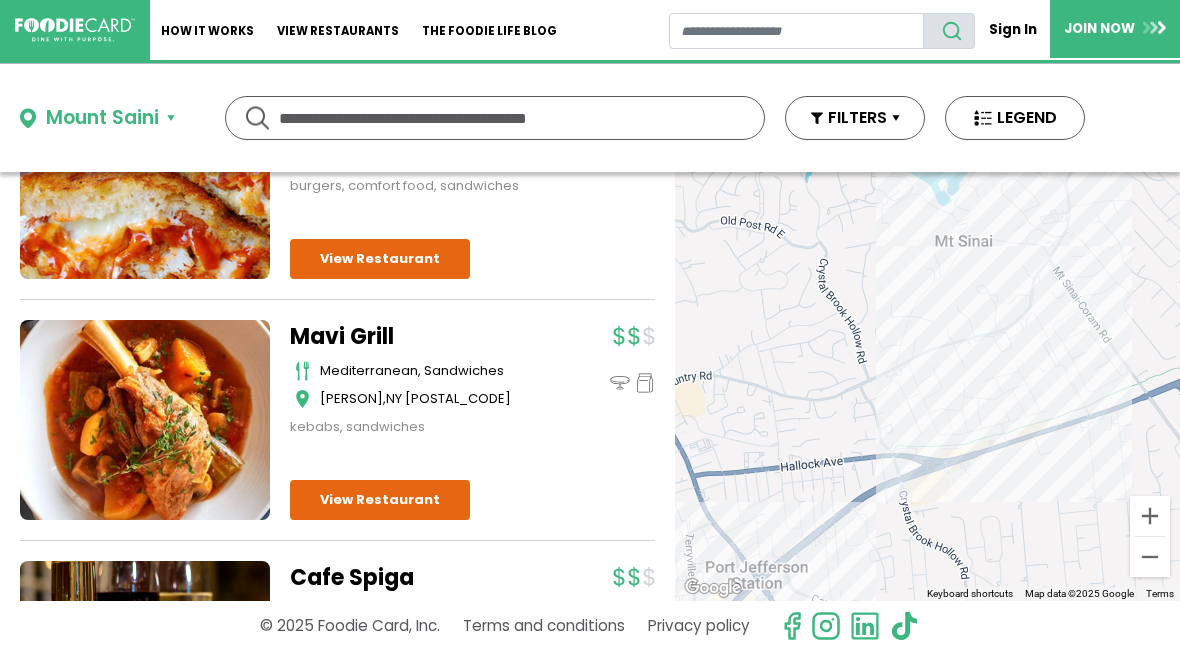click on "Mount Saini" at bounding box center [97, 118] 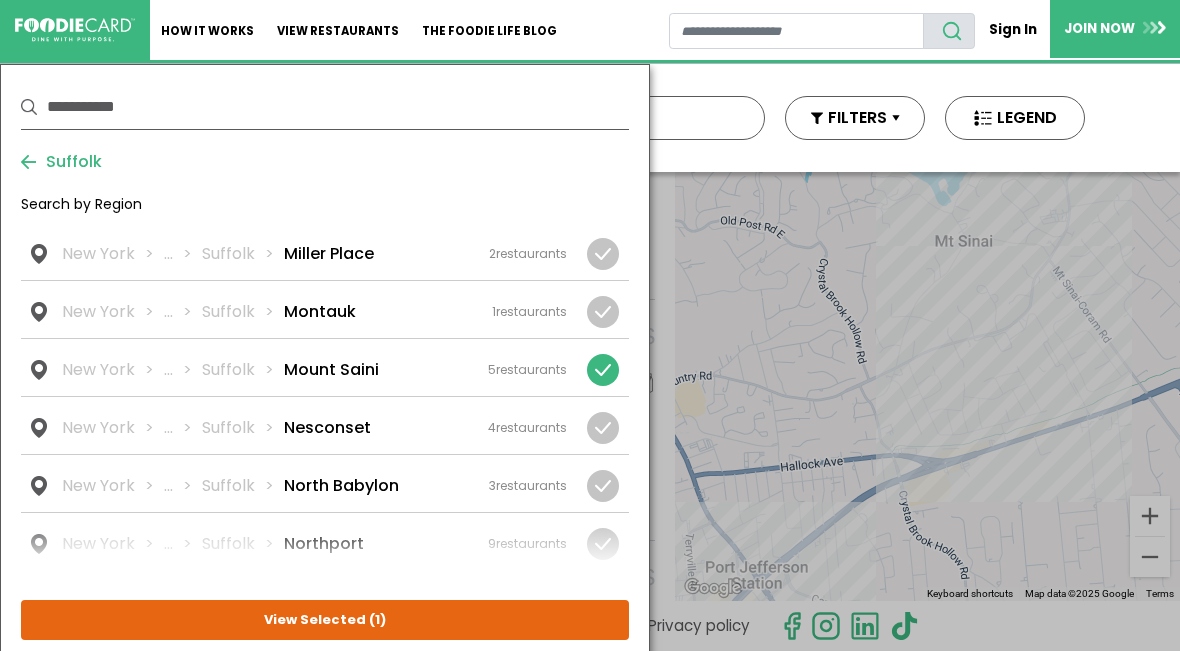 click at bounding box center (603, 370) 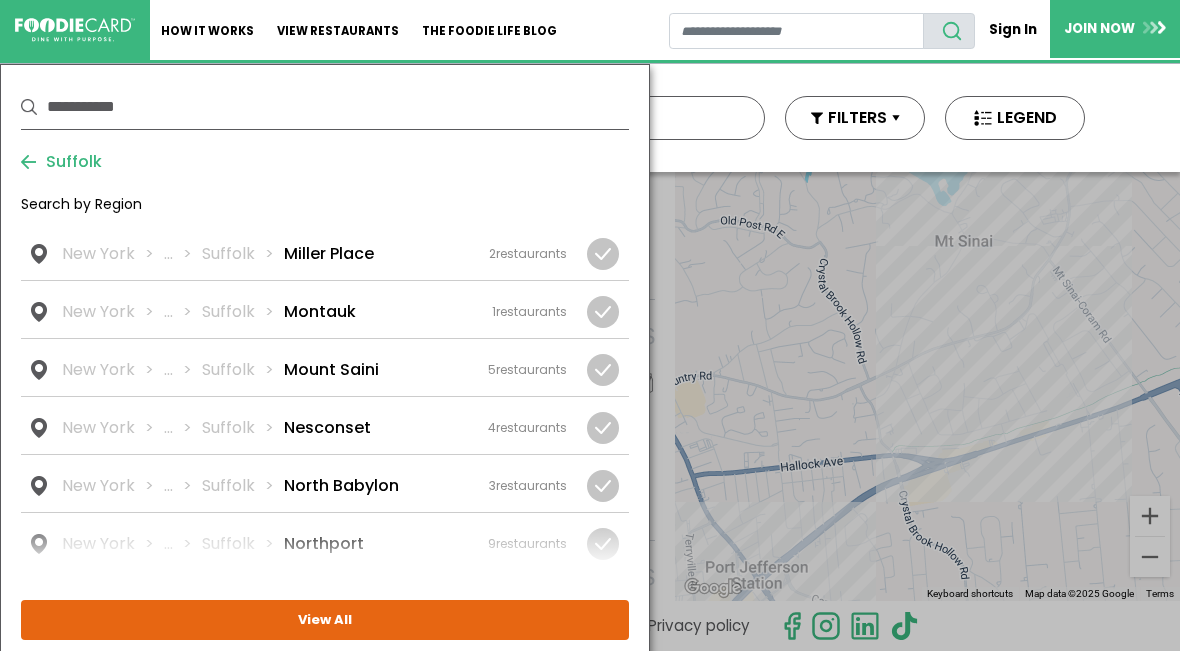 click at bounding box center [0, 0] 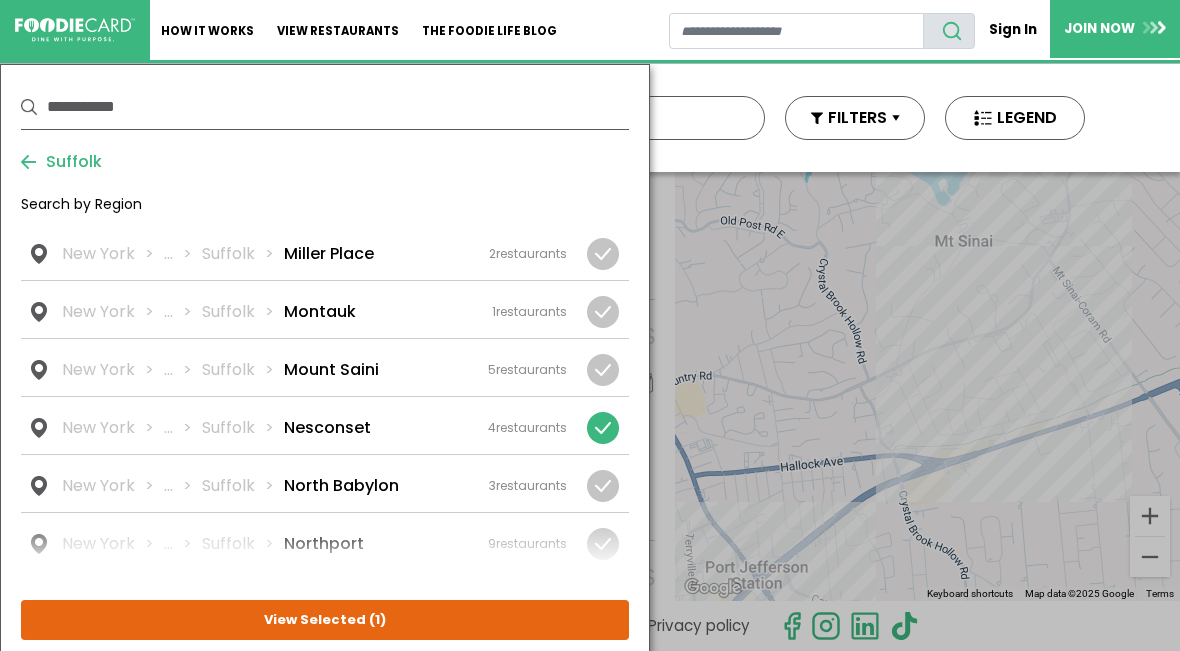 click on "View Selected ( 1 )" at bounding box center (0, 0) 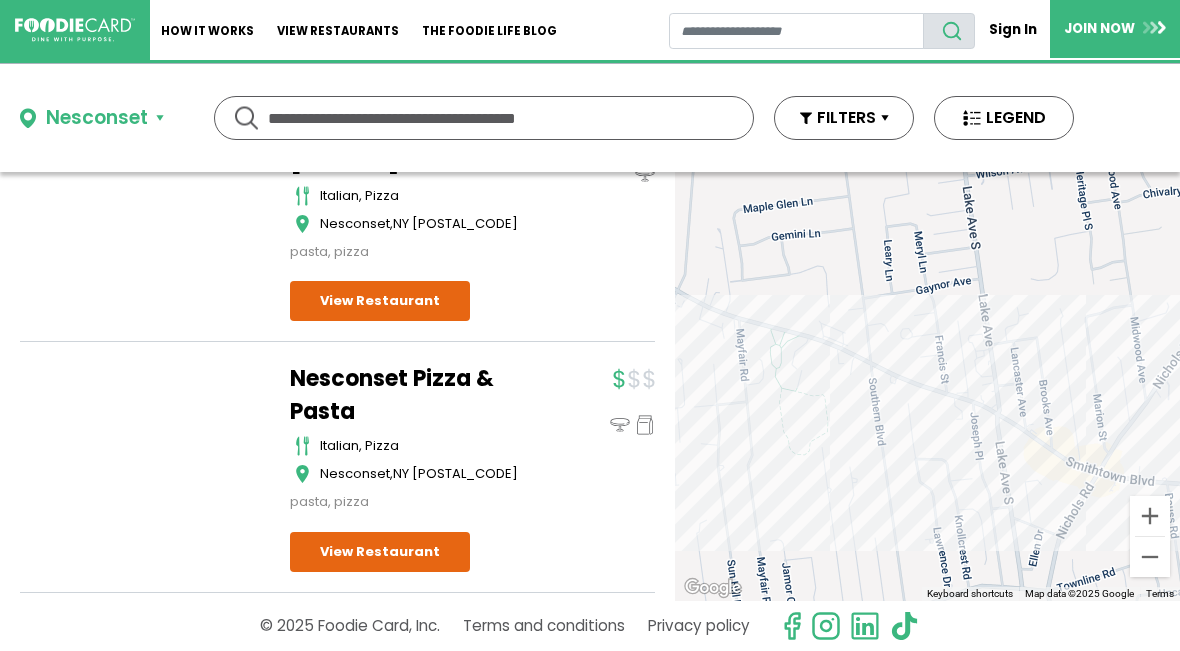 scroll, scrollTop: 271, scrollLeft: 0, axis: vertical 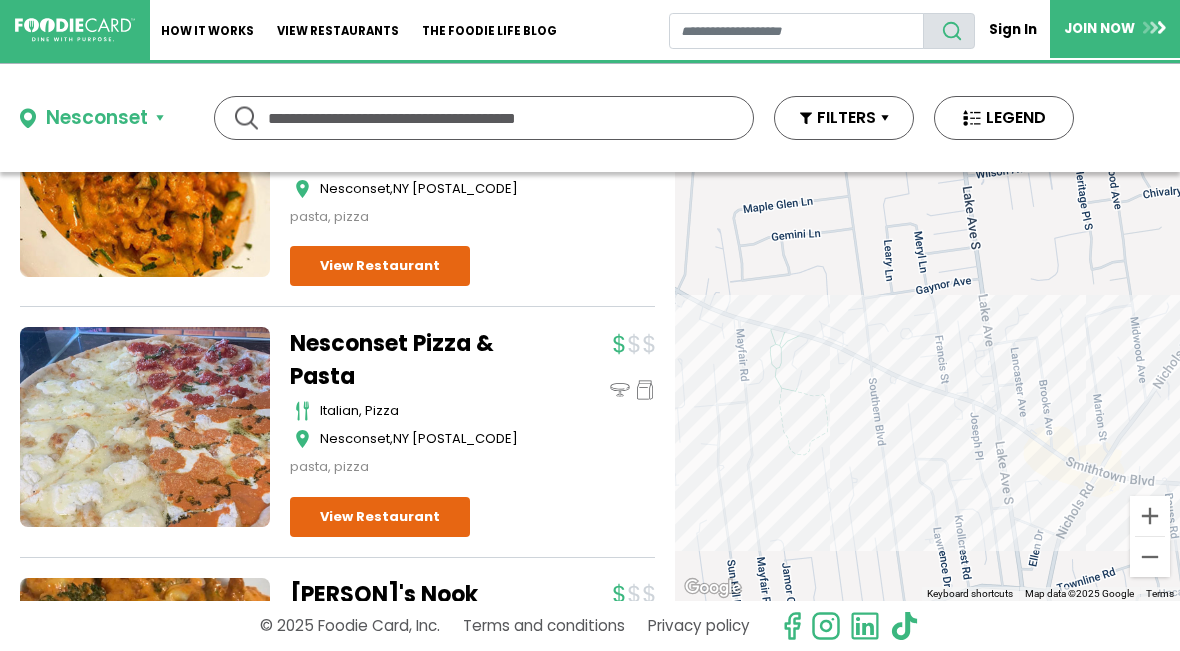 click on "Nesconset" at bounding box center (92, 118) 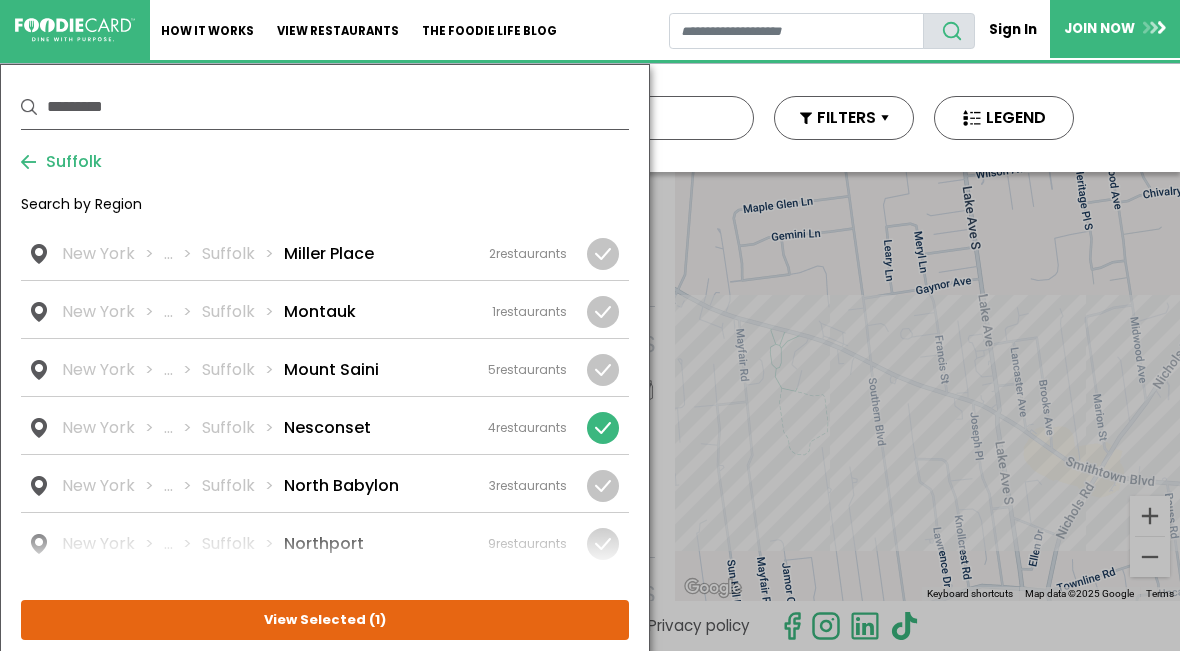 click at bounding box center (603, 428) 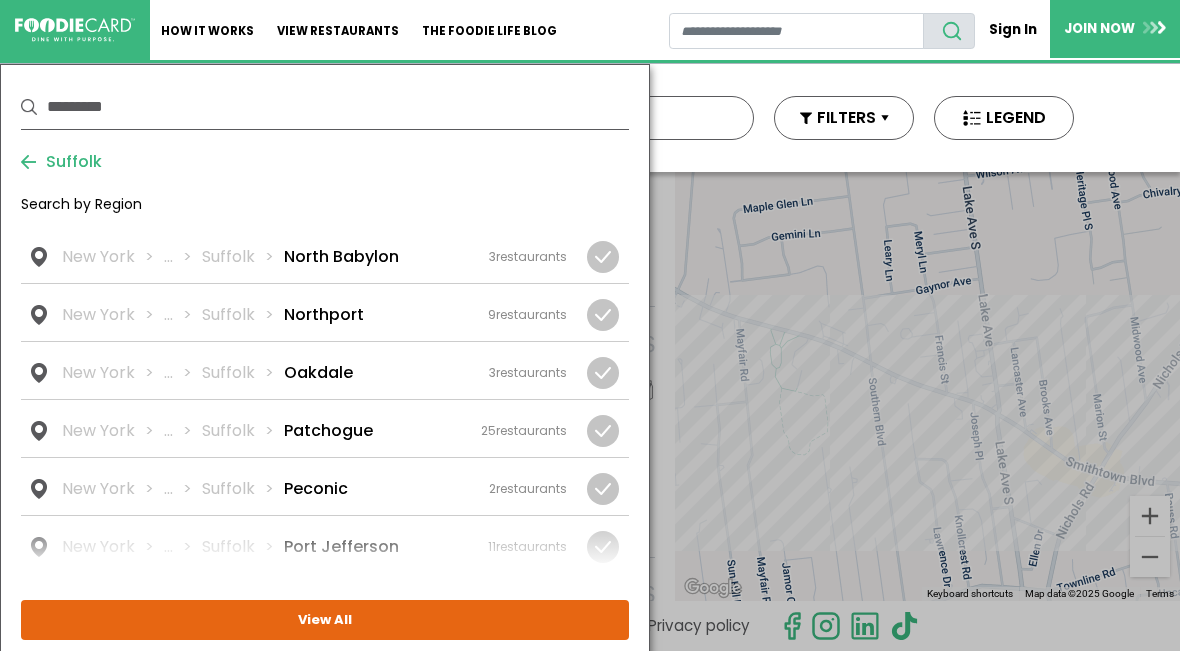 scroll, scrollTop: 2892, scrollLeft: 0, axis: vertical 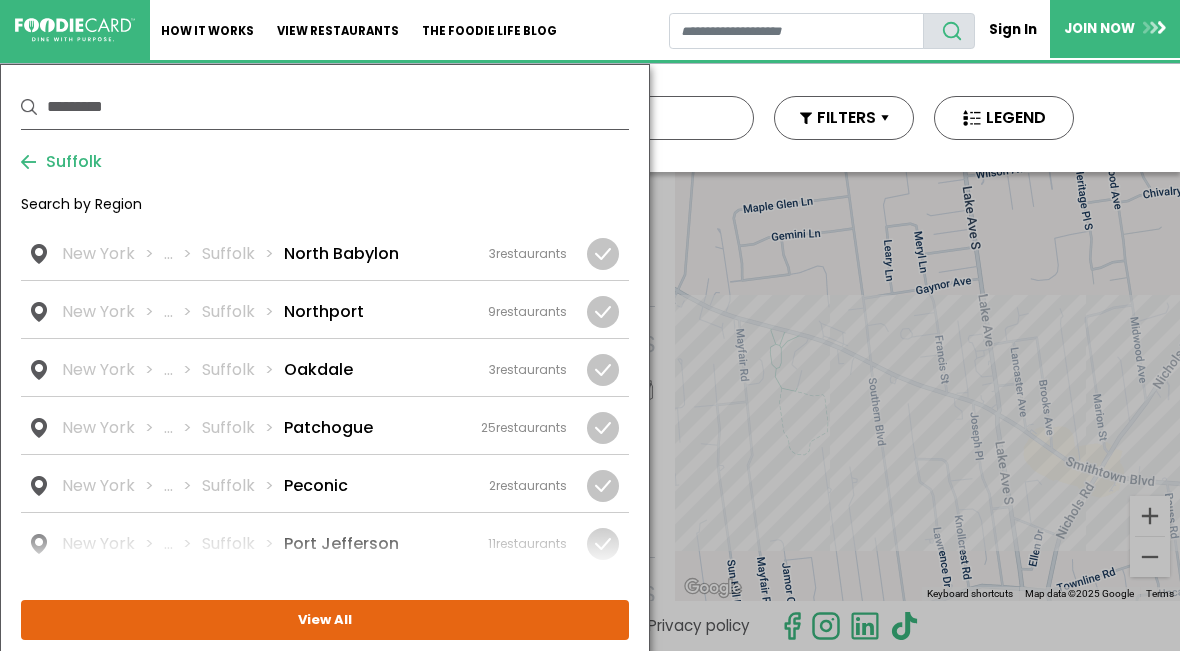 click at bounding box center (0, 0) 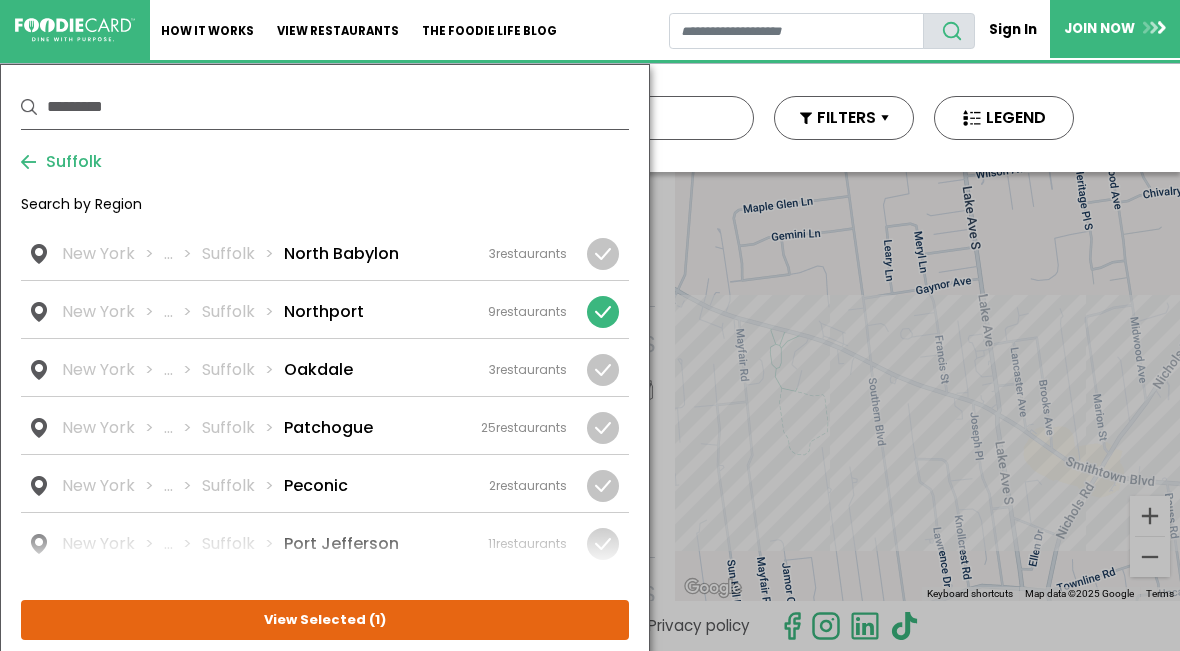 click on "View Selected ( 1 )" at bounding box center (0, 0) 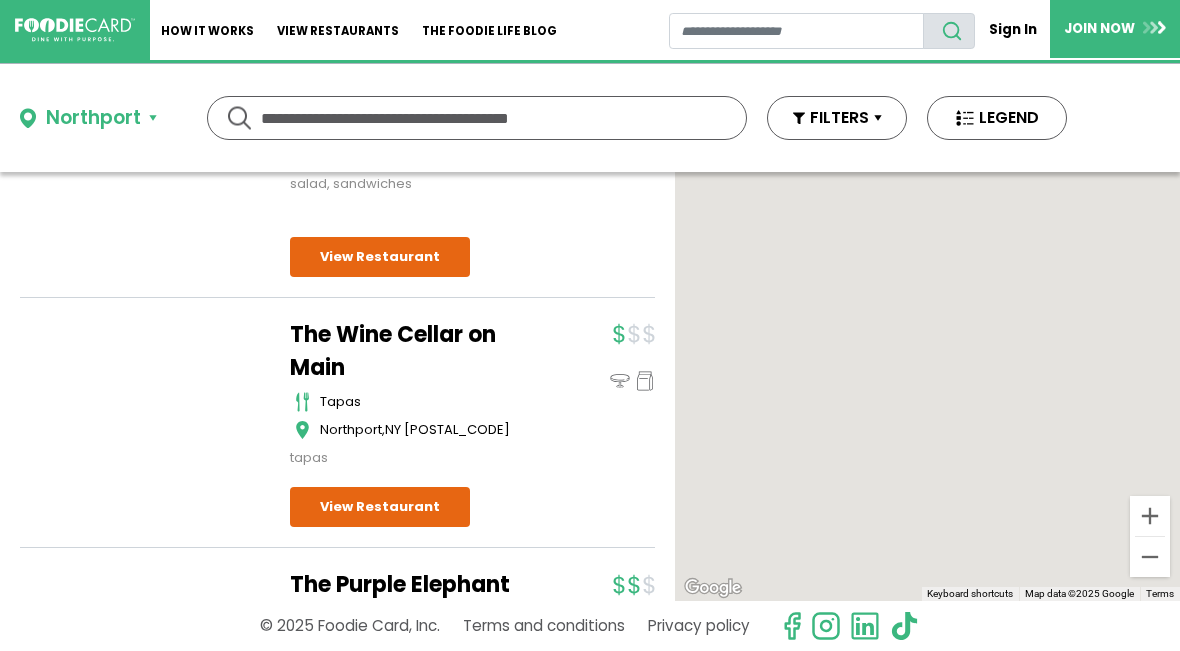 scroll, scrollTop: 0, scrollLeft: 0, axis: both 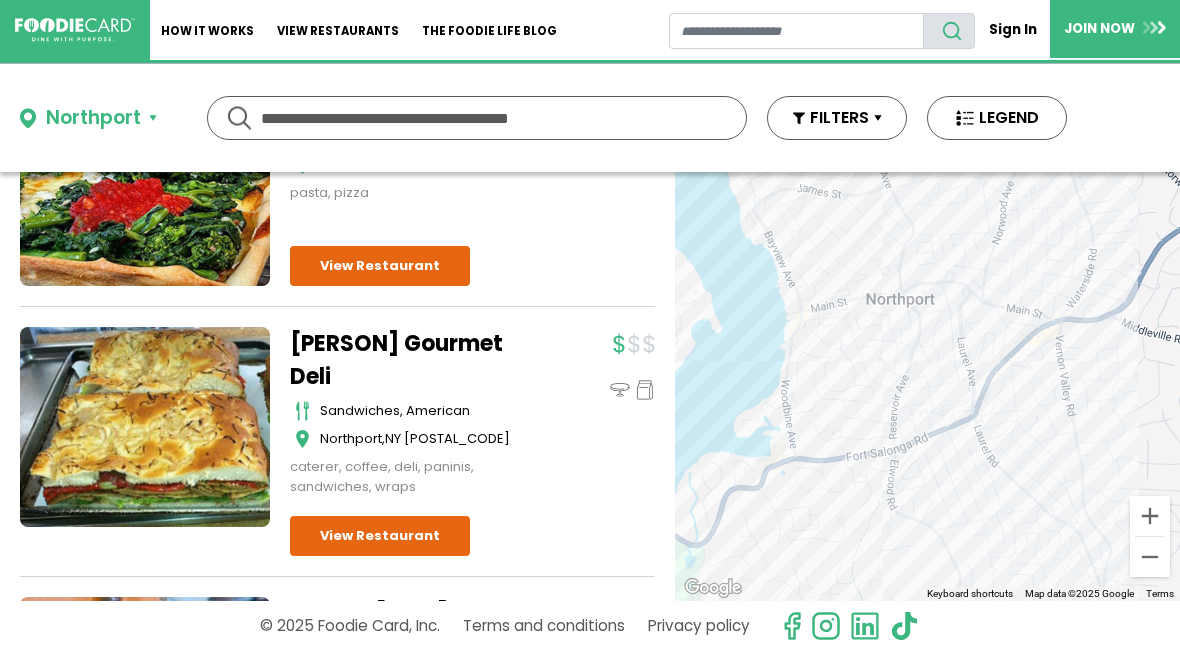 click on "Northport" at bounding box center (93, 118) 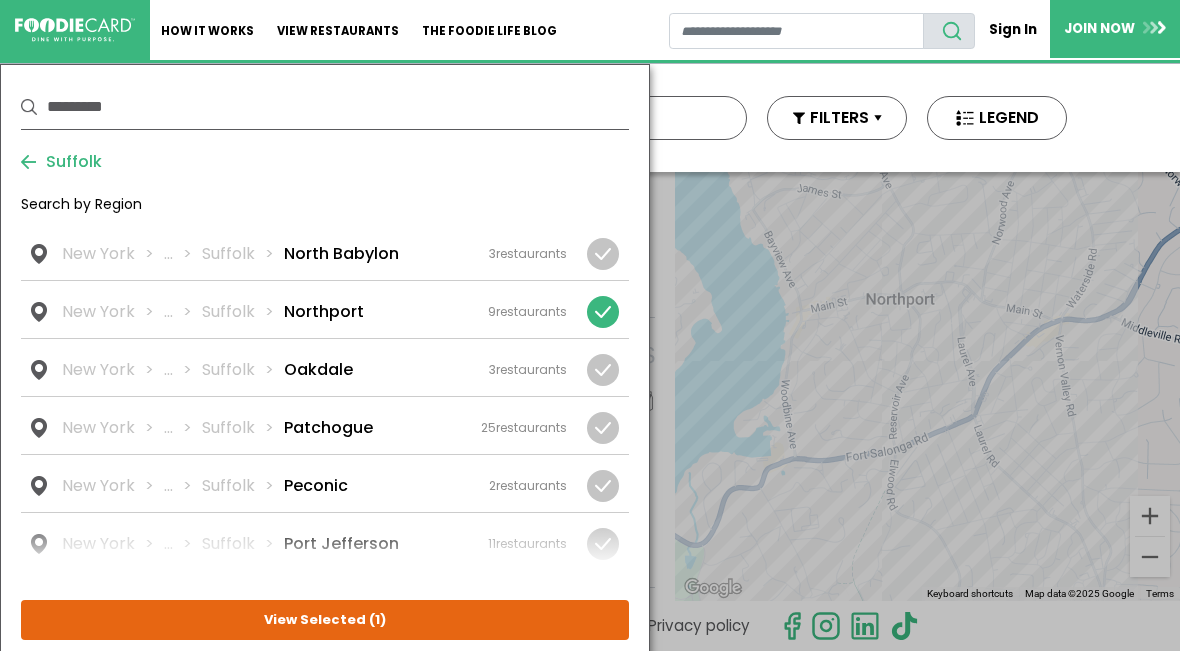 scroll, scrollTop: 982, scrollLeft: 0, axis: vertical 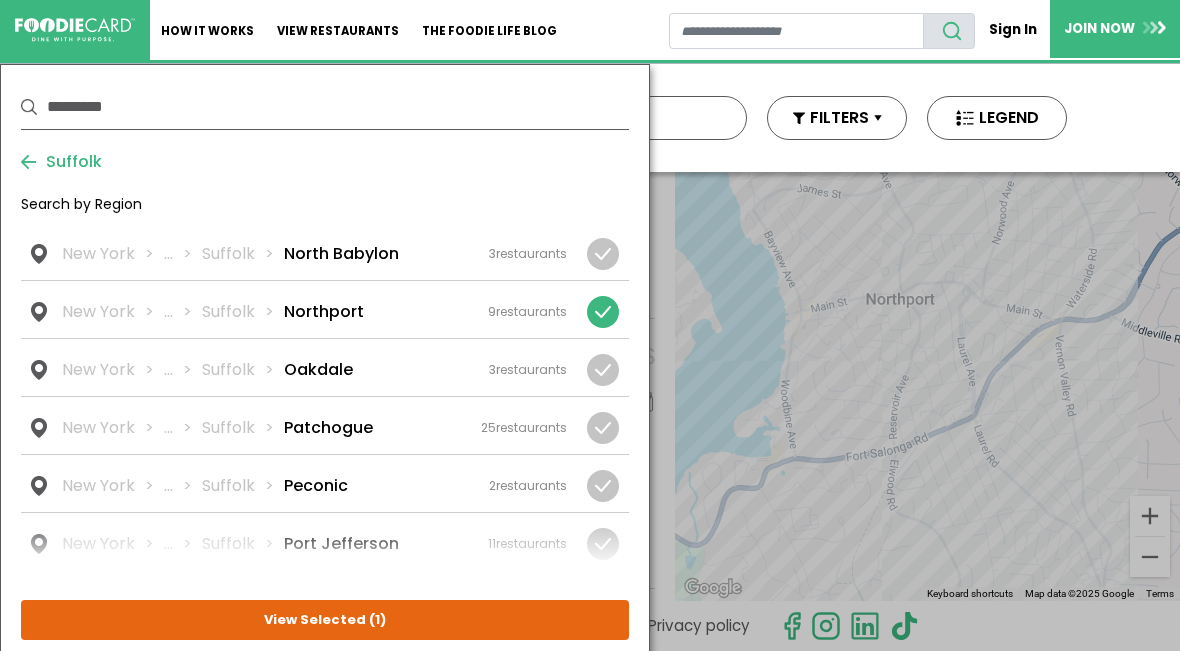 click at bounding box center [603, 312] 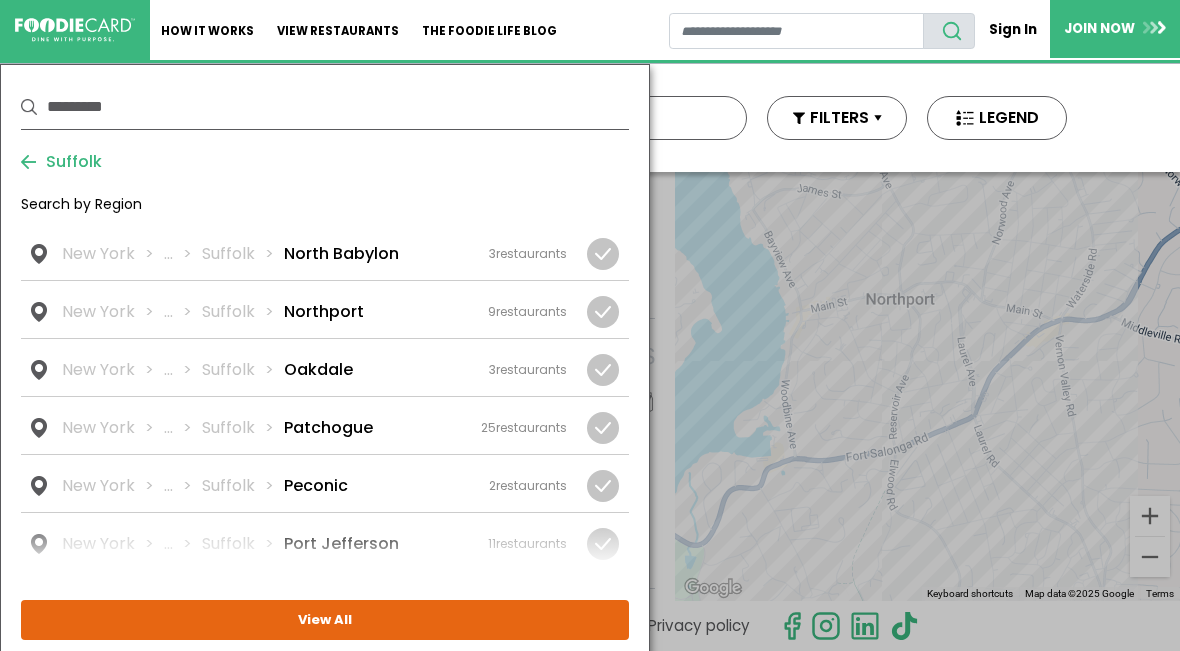 click at bounding box center (0, 0) 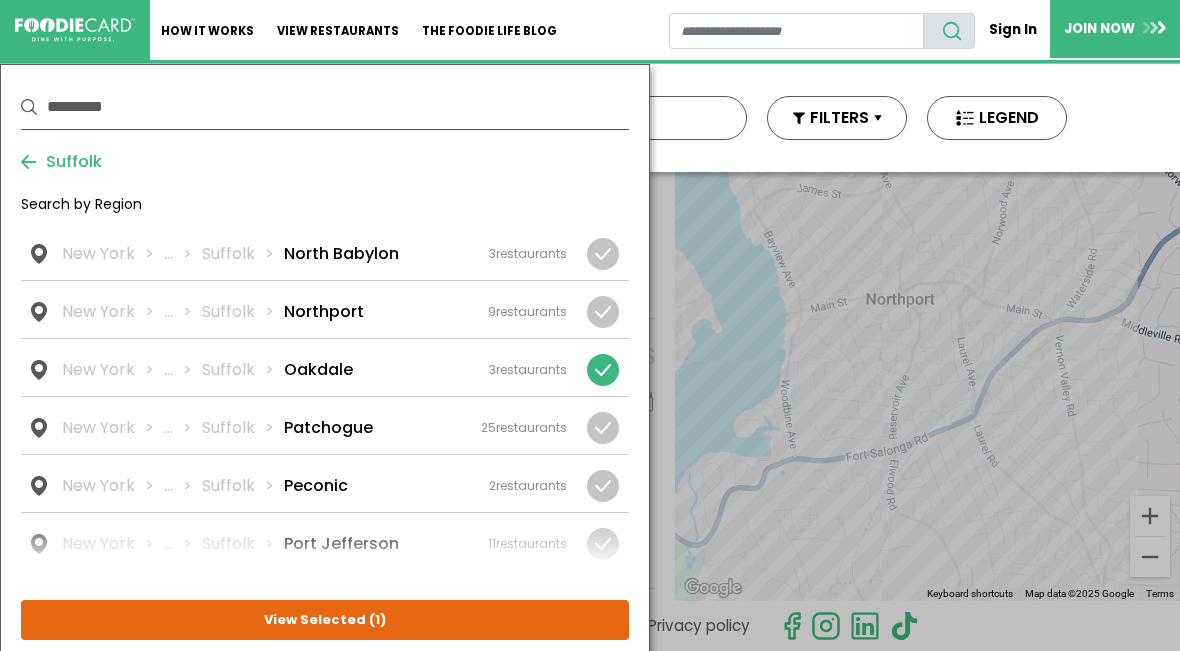click on "View Selected ( 1 )" at bounding box center [0, 0] 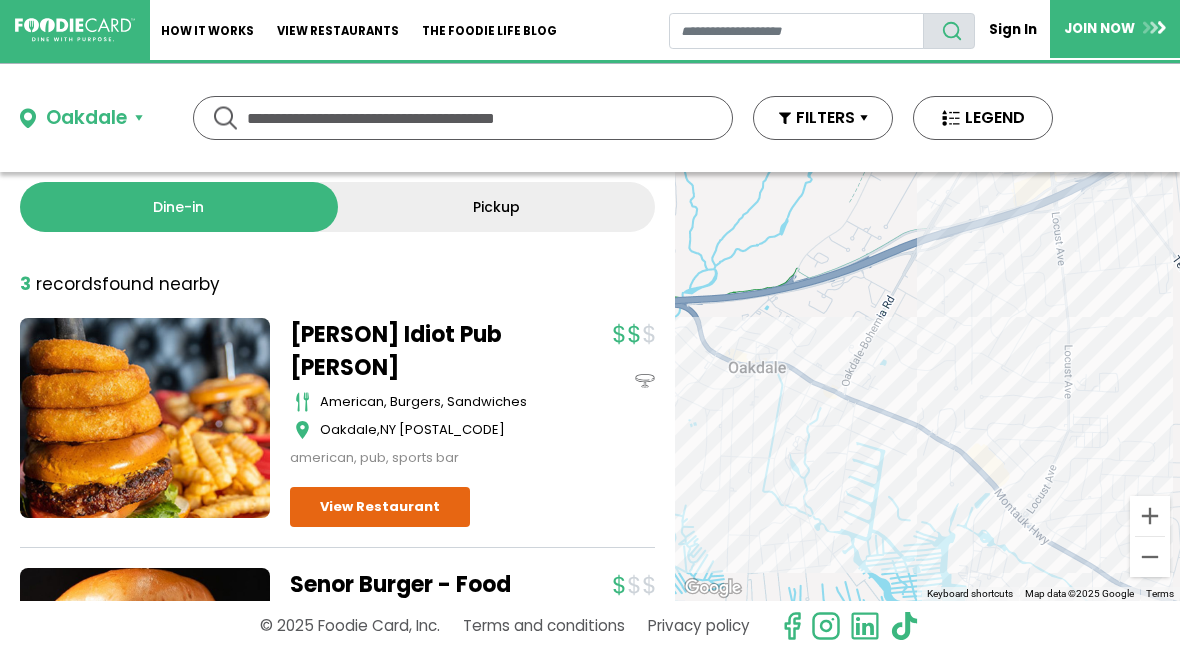 scroll, scrollTop: 6, scrollLeft: 0, axis: vertical 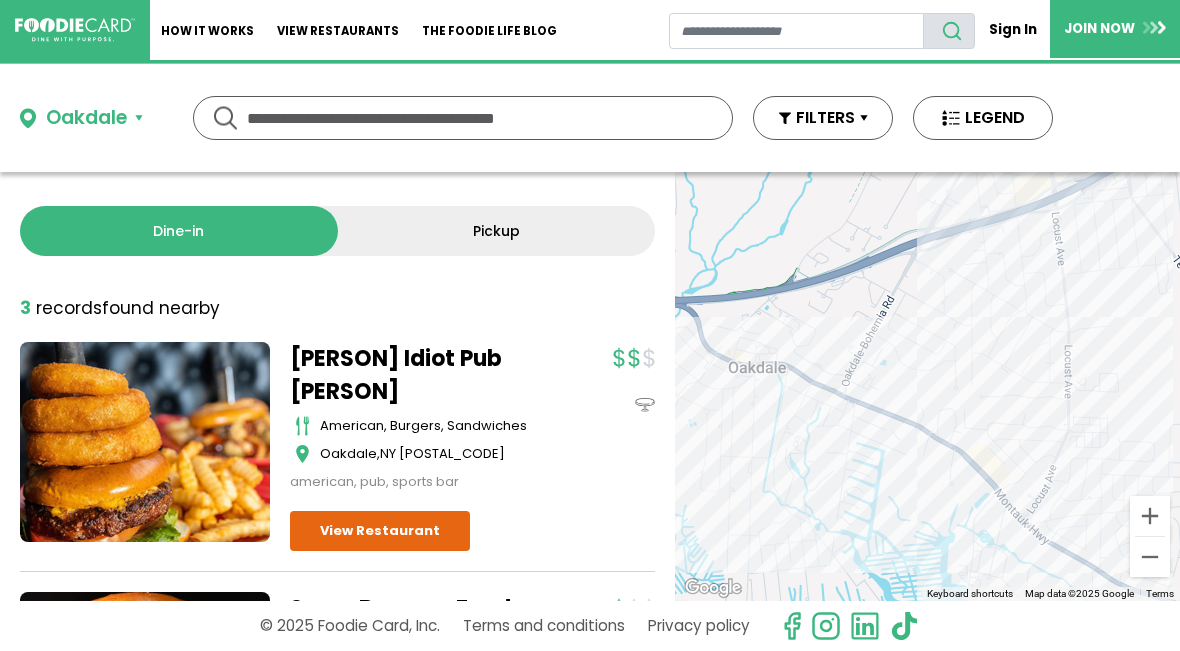 click on "Oakdale" at bounding box center [81, 118] 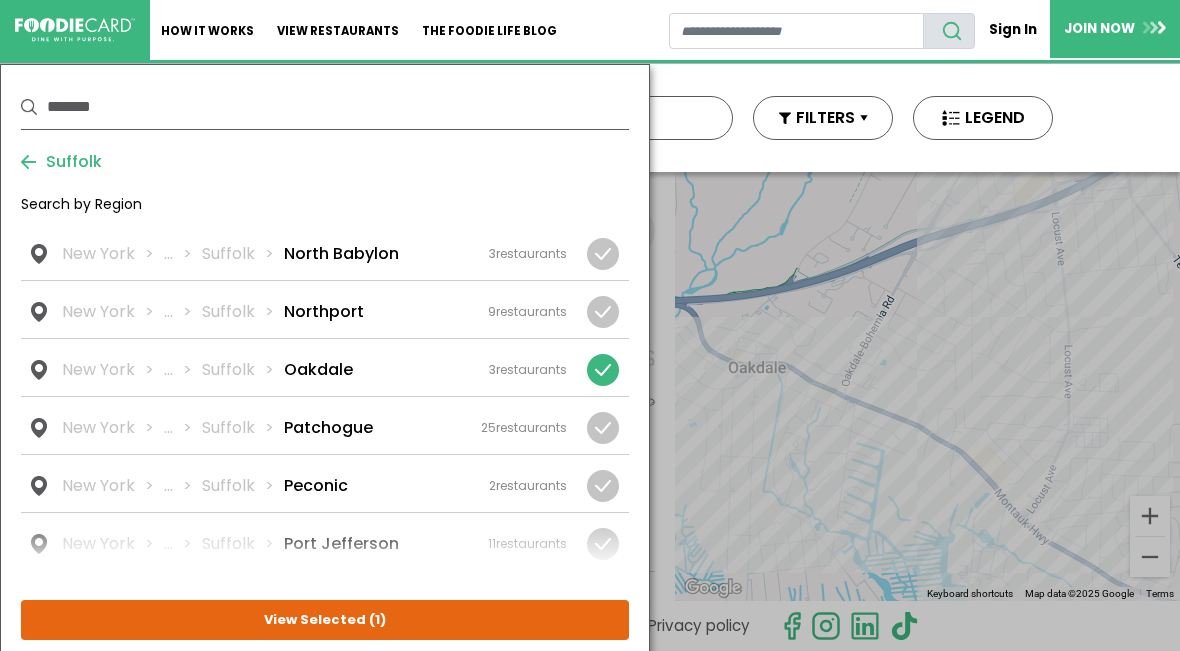 click at bounding box center [603, 370] 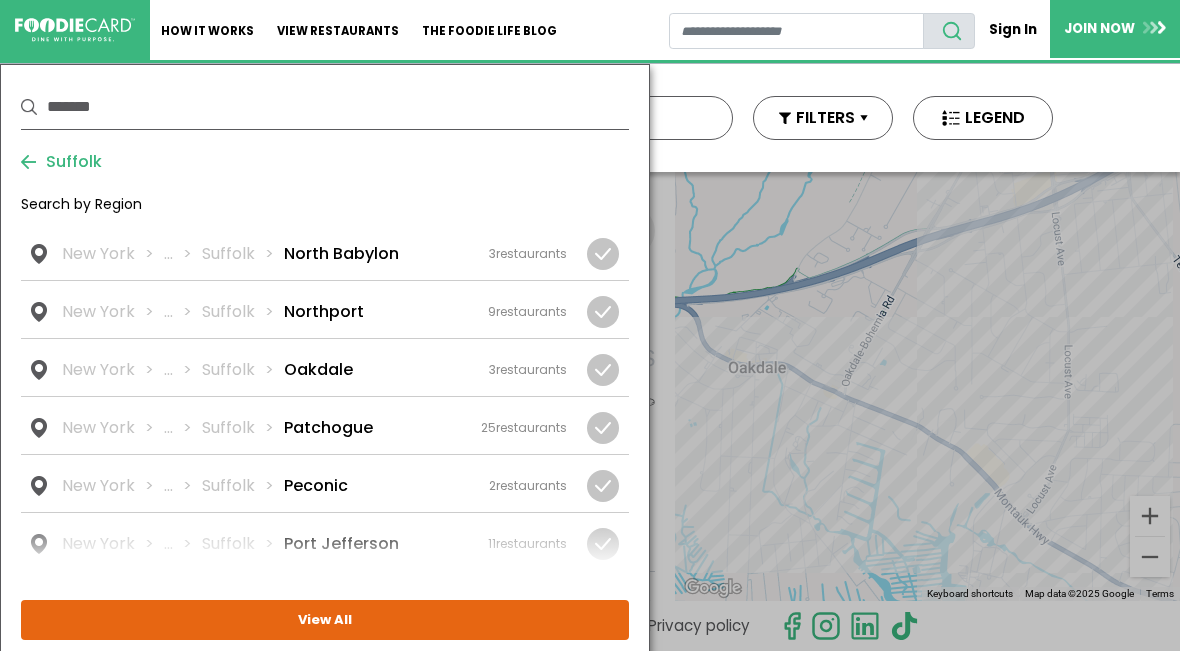 click at bounding box center (0, 0) 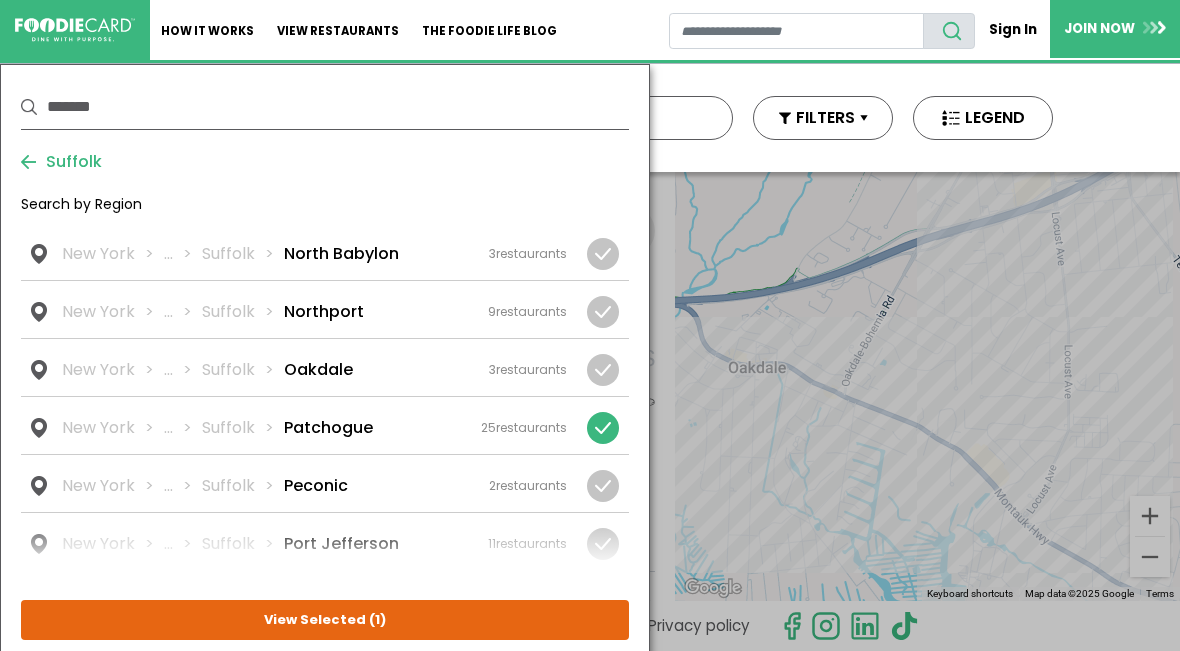 click on "View Selected ( 1 )" at bounding box center [0, 0] 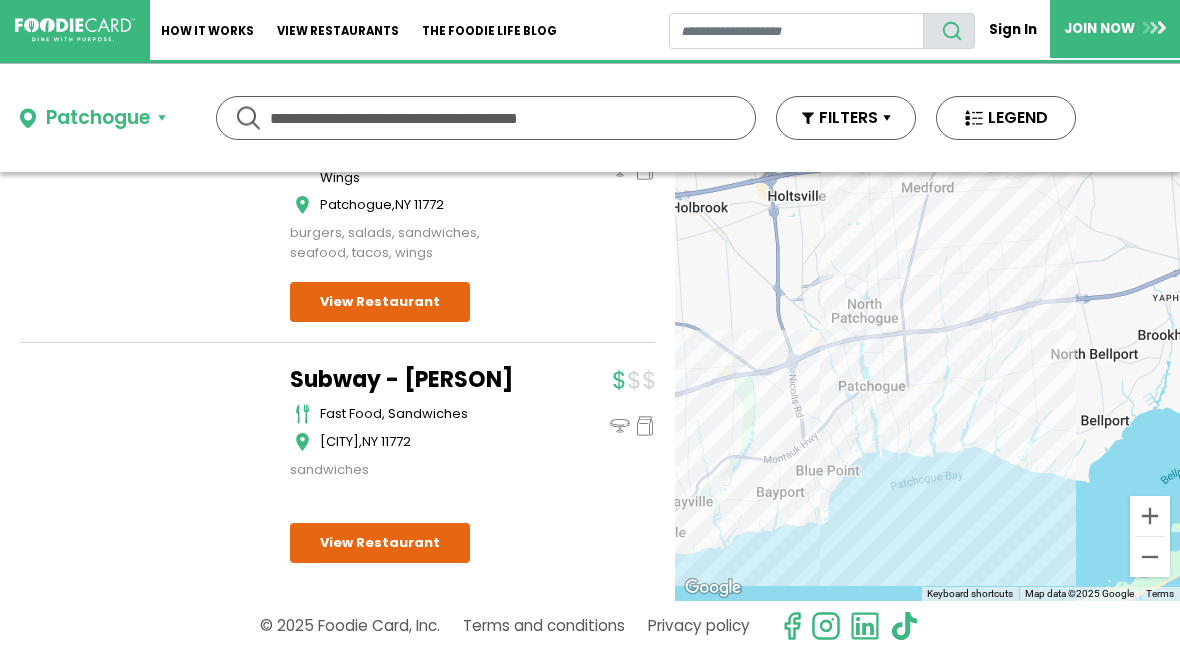 scroll, scrollTop: 6013, scrollLeft: 0, axis: vertical 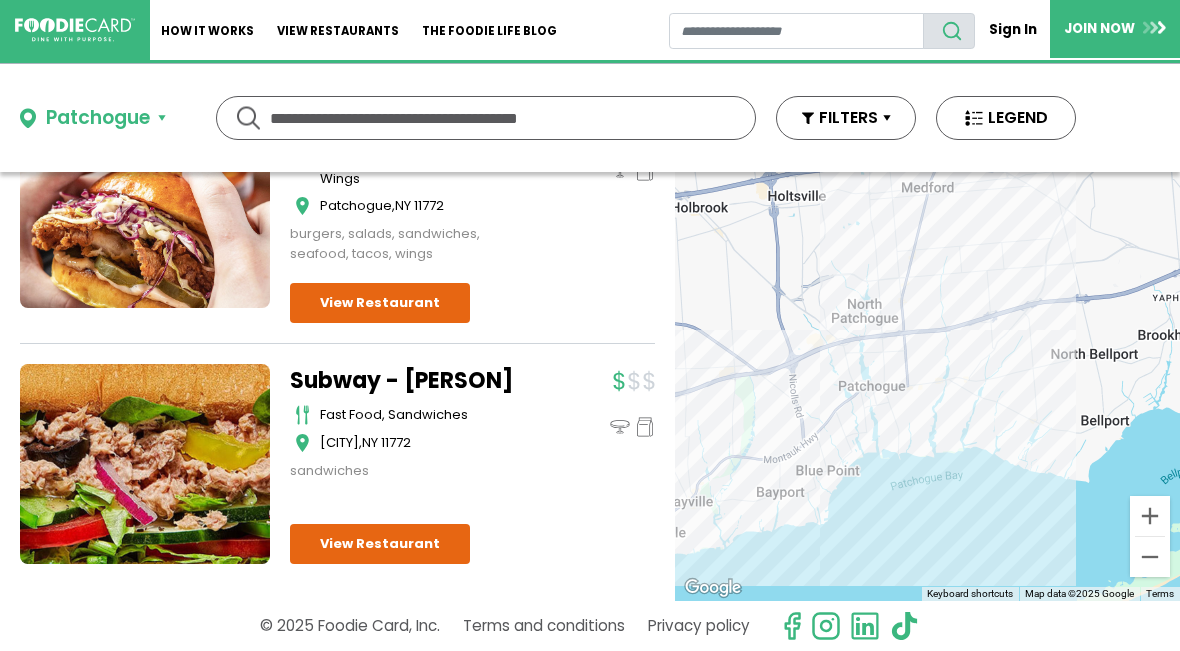 click on "Patchogue" at bounding box center [93, 118] 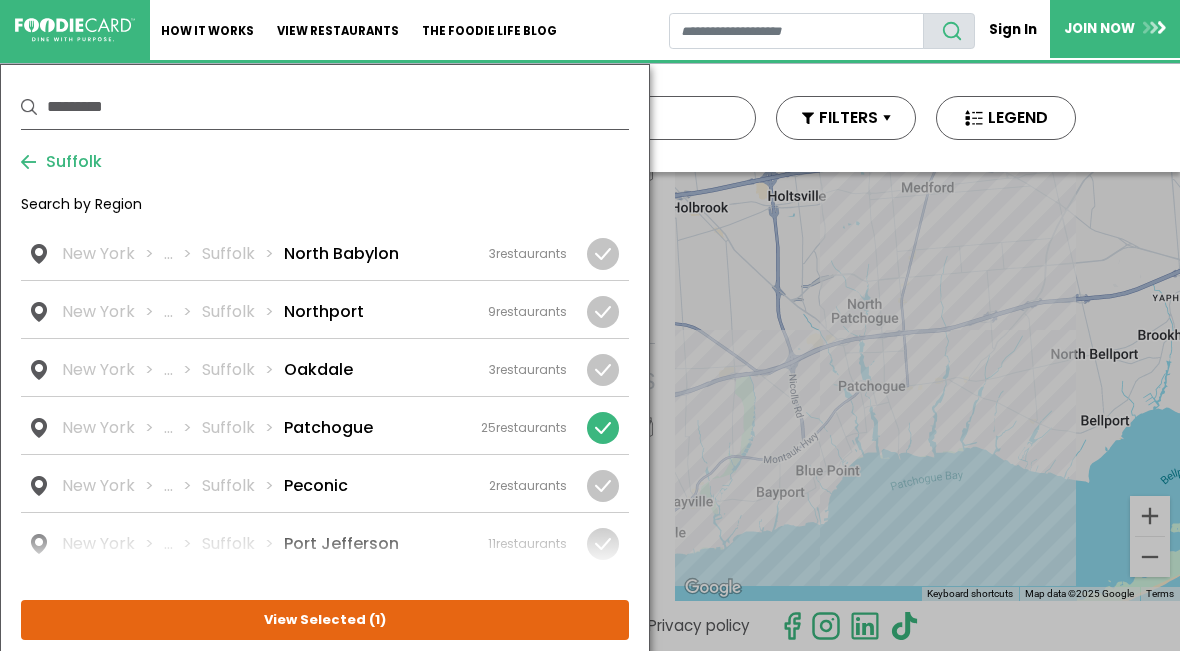 click at bounding box center (603, 428) 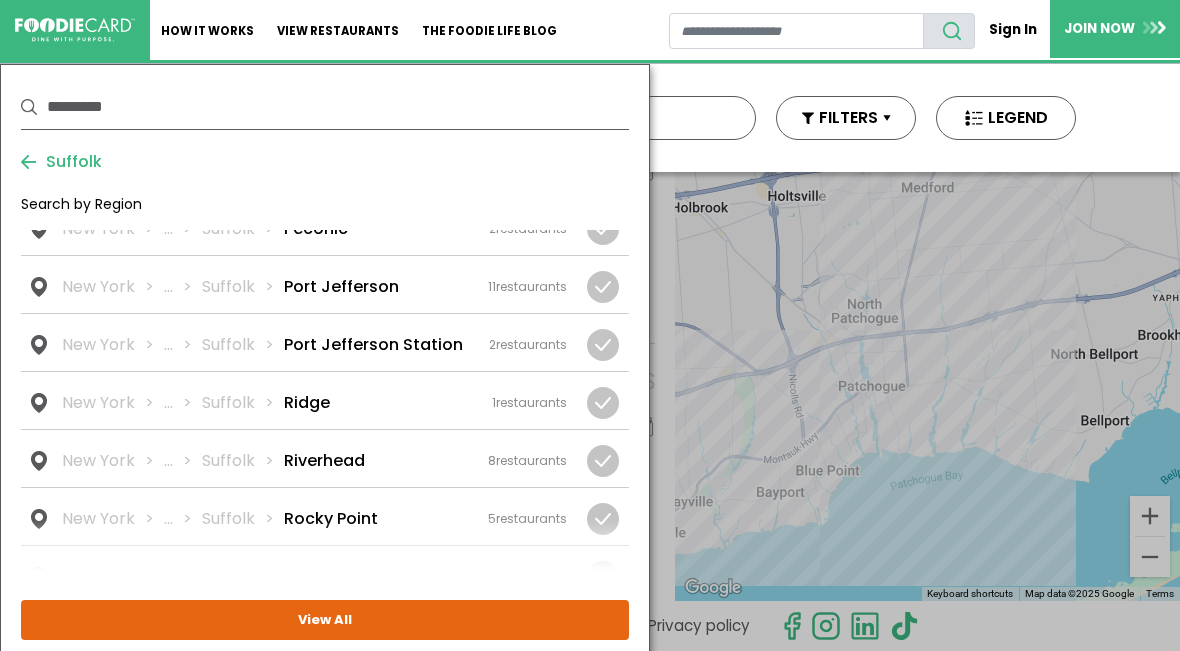 scroll, scrollTop: 3146, scrollLeft: 0, axis: vertical 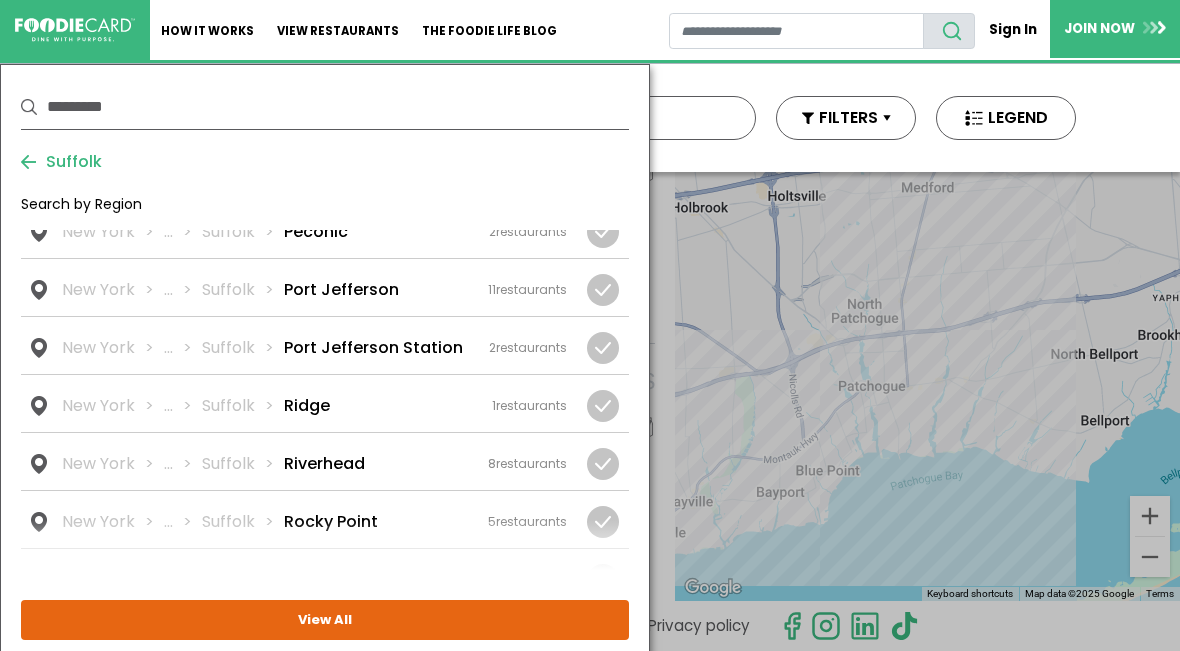 click at bounding box center (0, 0) 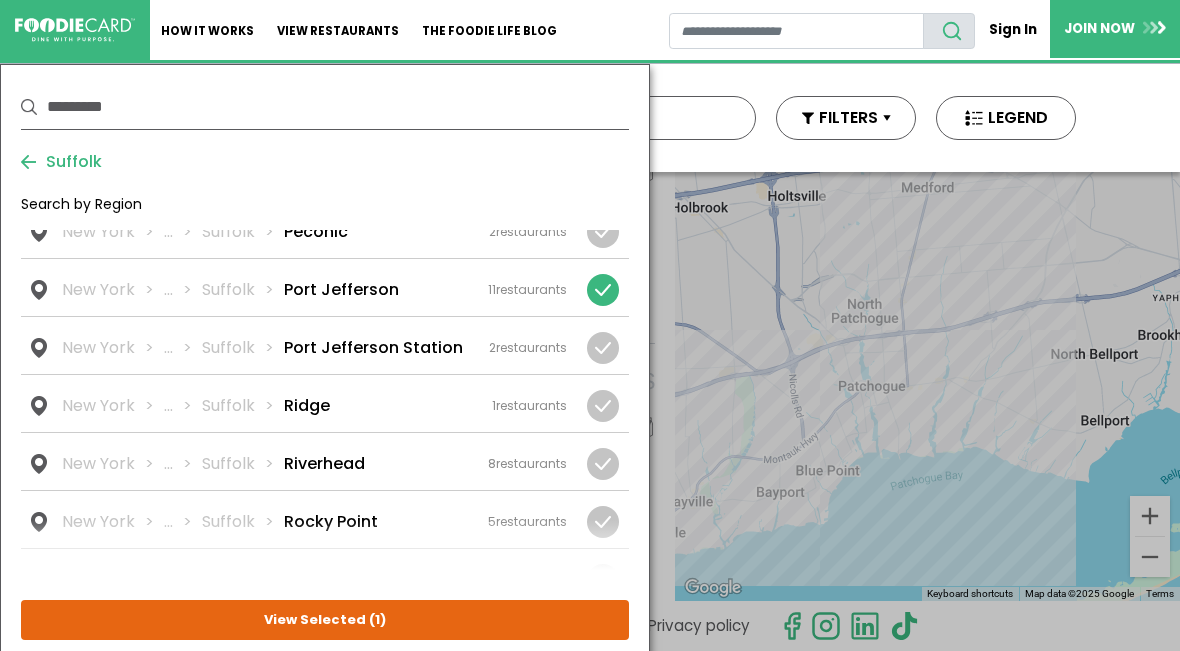 click on "View Selected ( 1 )" at bounding box center (0, 0) 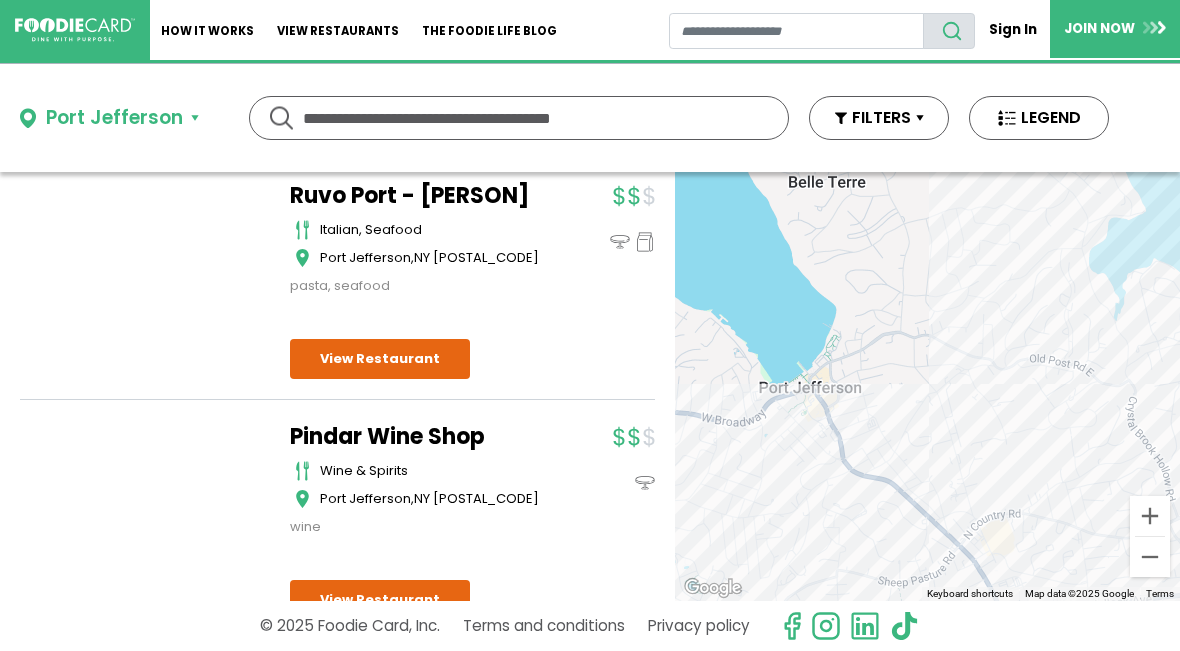 scroll, scrollTop: 2423, scrollLeft: 0, axis: vertical 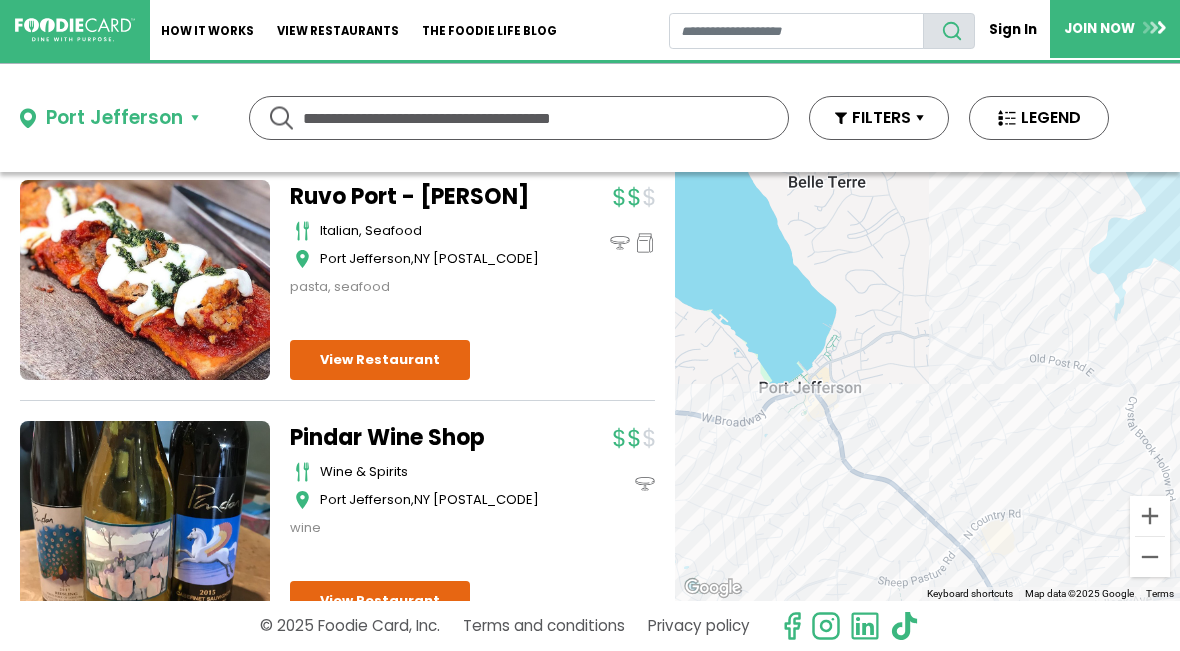 click on "Port Jefferson" at bounding box center (109, 118) 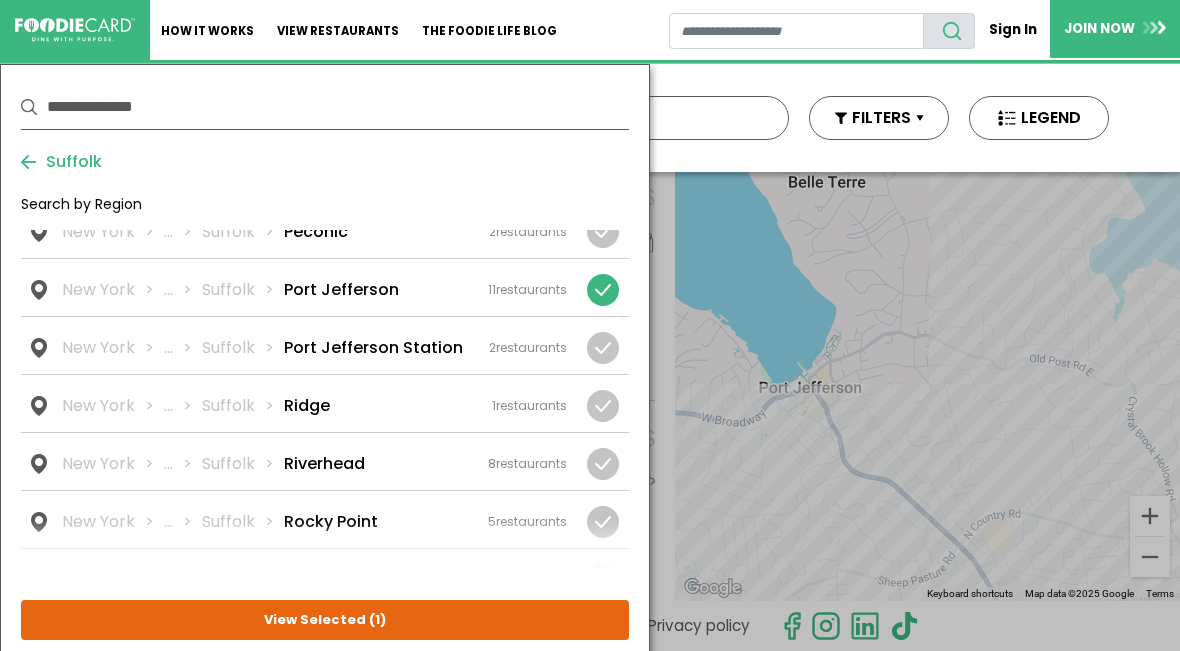 click at bounding box center (603, 290) 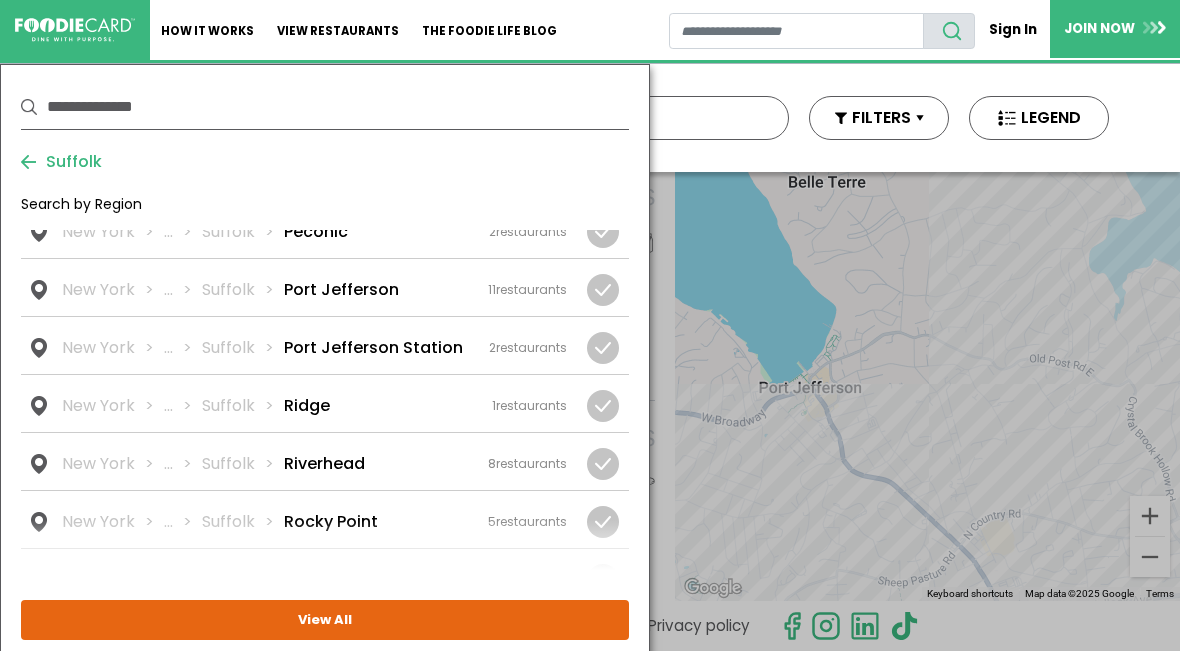 click at bounding box center (0, 0) 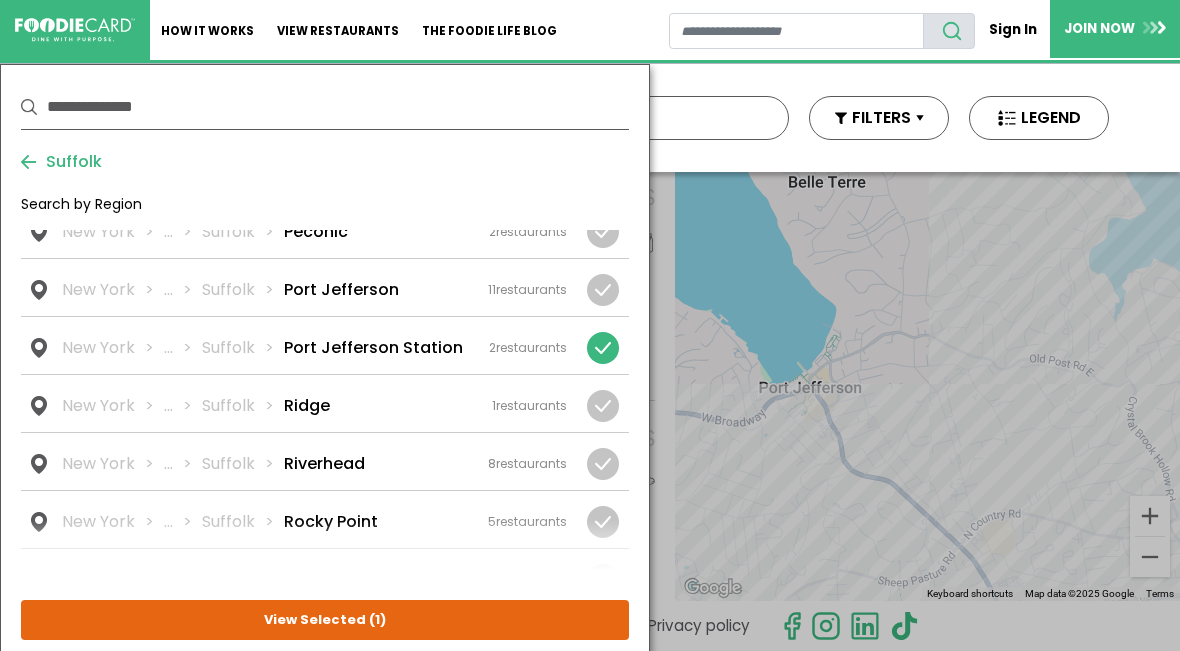 click on "View Selected ( 1 )" at bounding box center [0, 0] 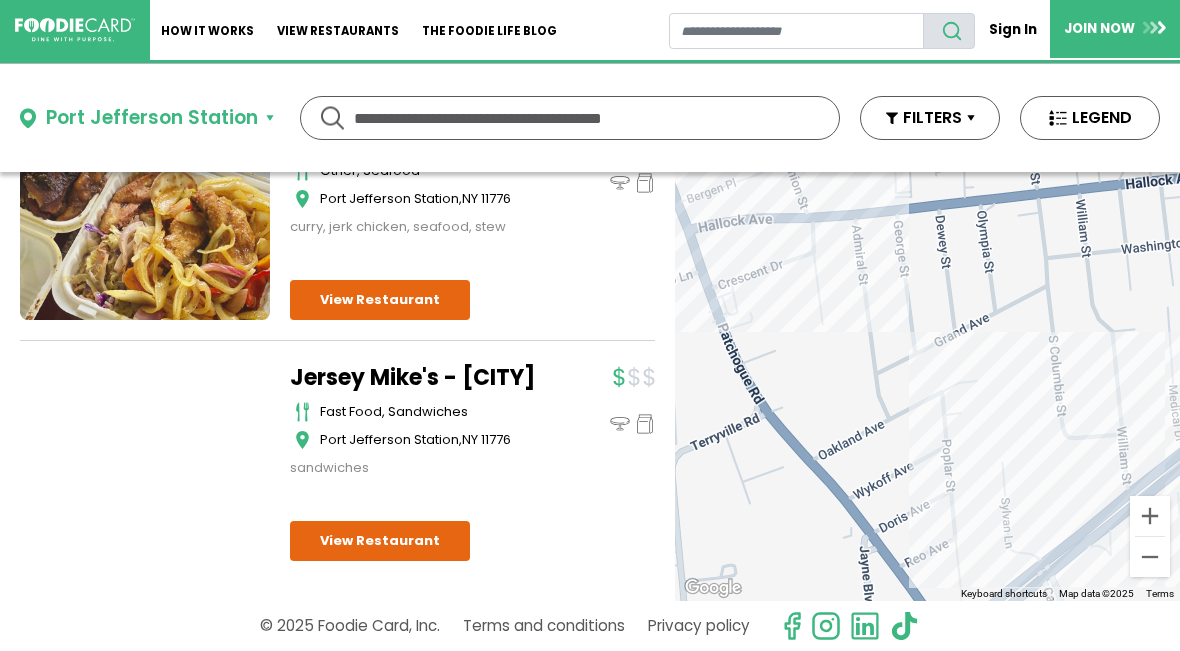 scroll, scrollTop: 236, scrollLeft: 0, axis: vertical 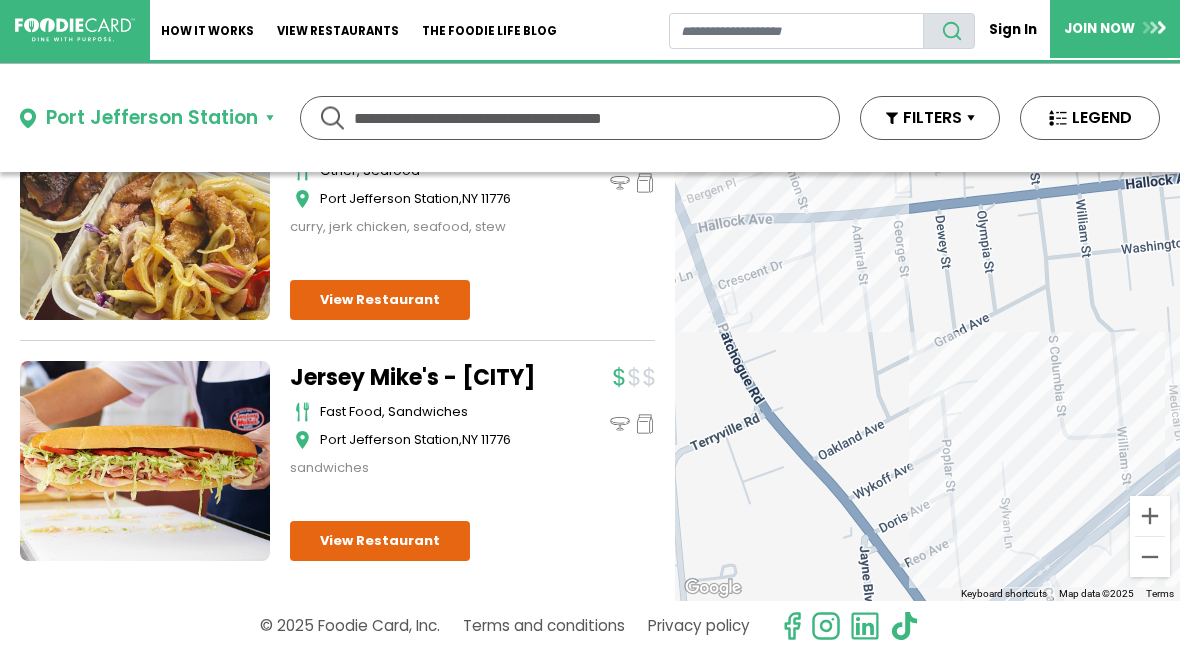 click on "Port Jefferson Station" at bounding box center [135, 118] 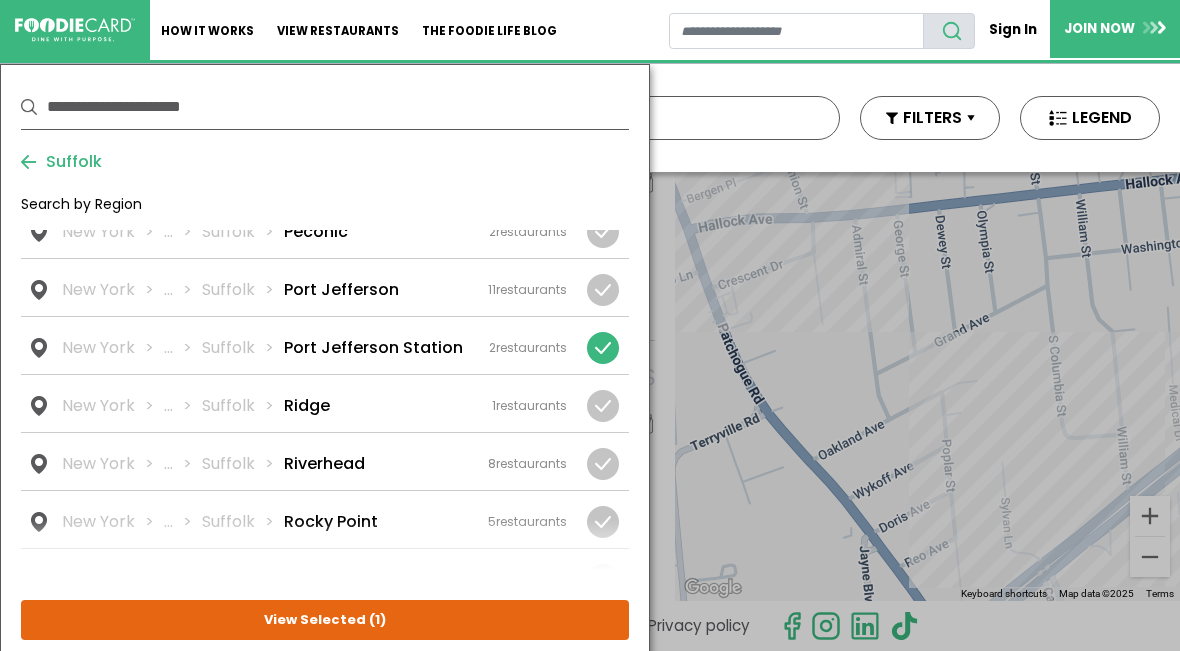 click at bounding box center (0, 0) 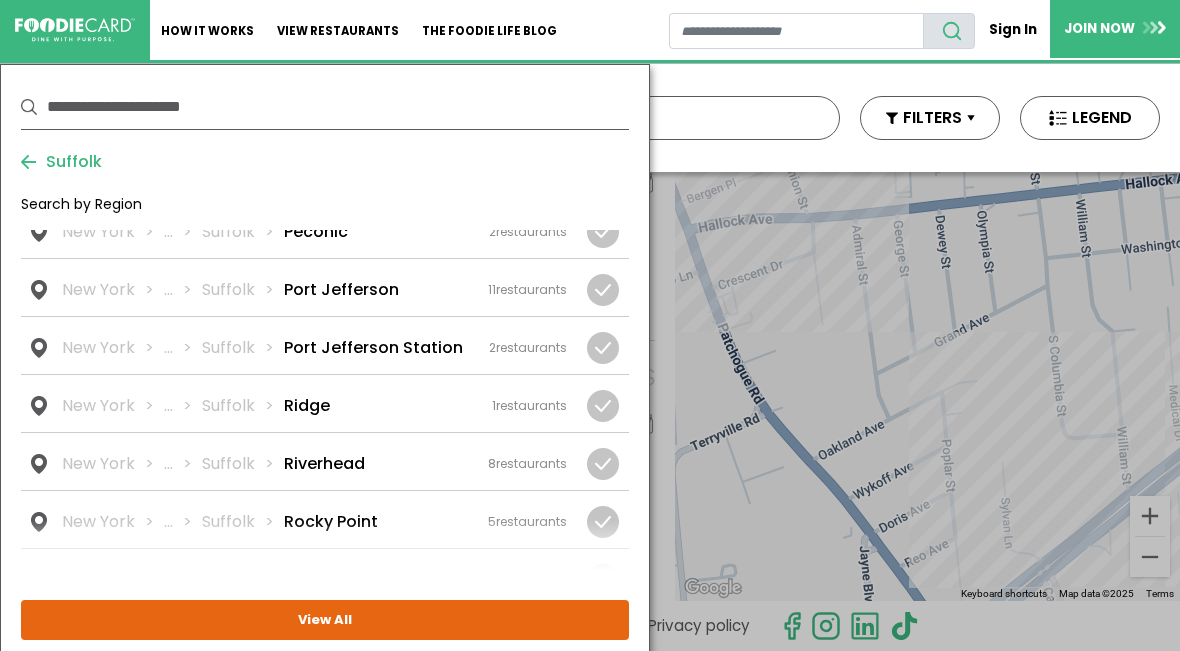 click at bounding box center [0, 0] 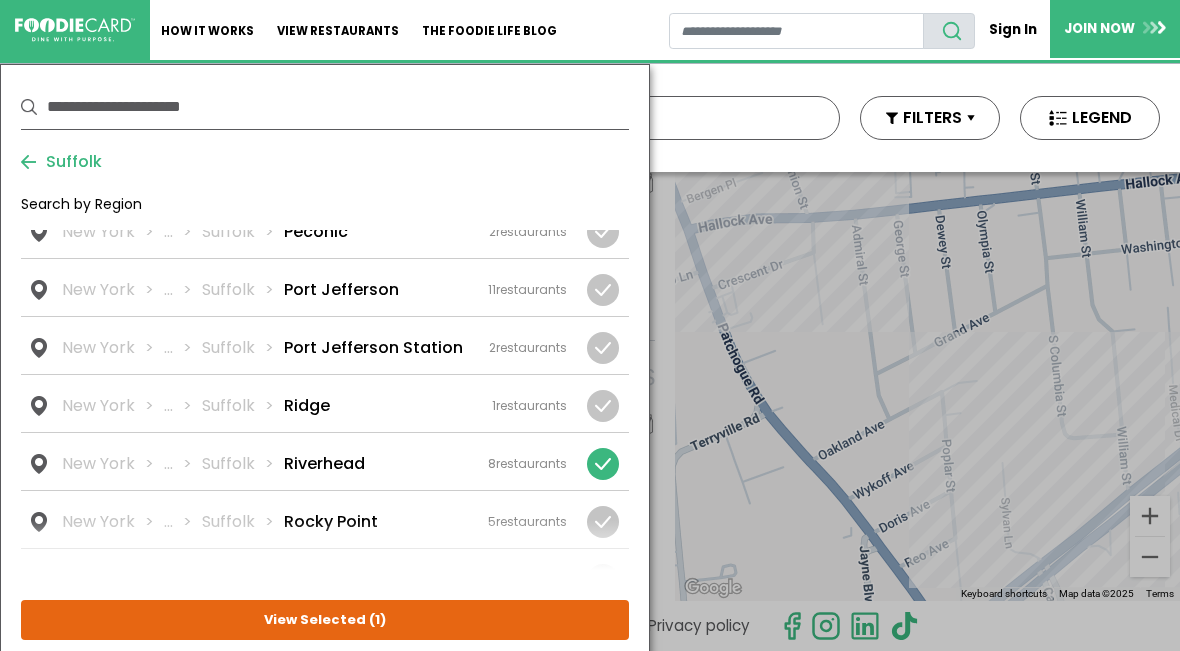 click on "View Selected ( 1 )" at bounding box center (0, 0) 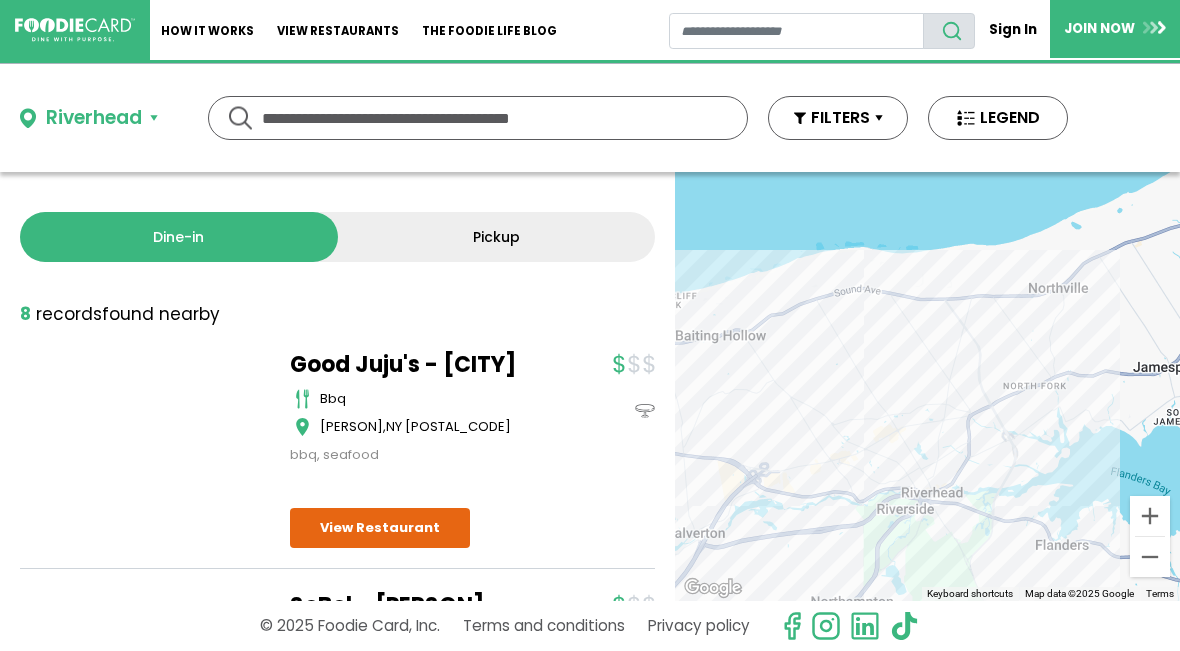 scroll, scrollTop: 0, scrollLeft: 0, axis: both 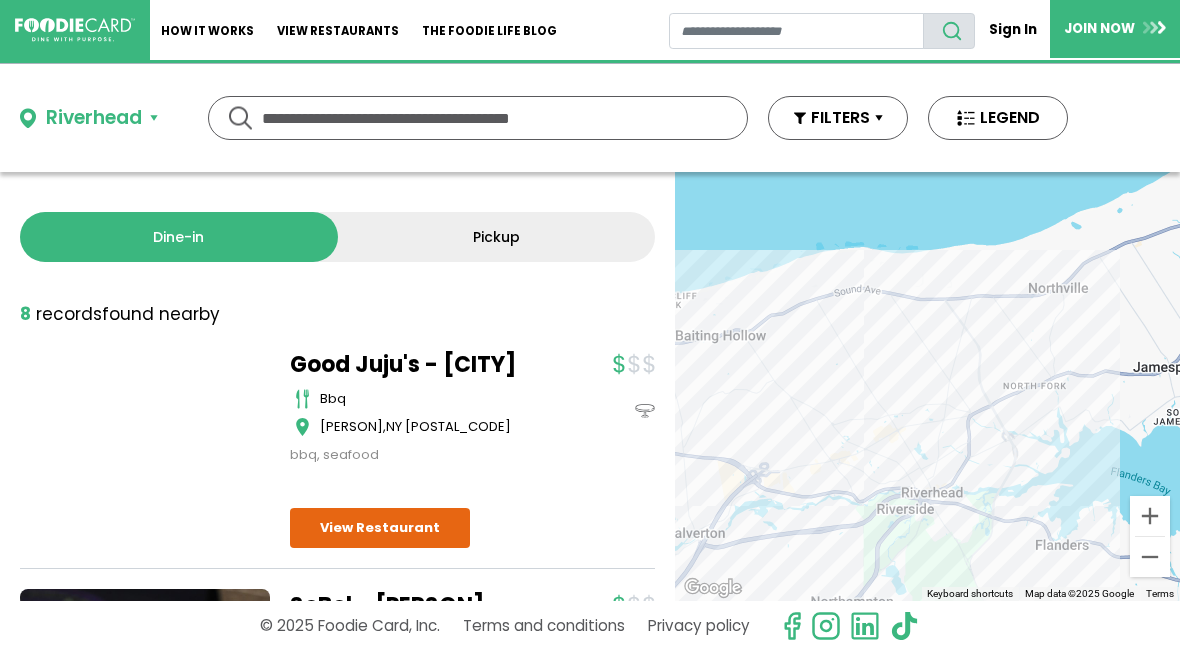 click on "Riverhead" at bounding box center [89, 118] 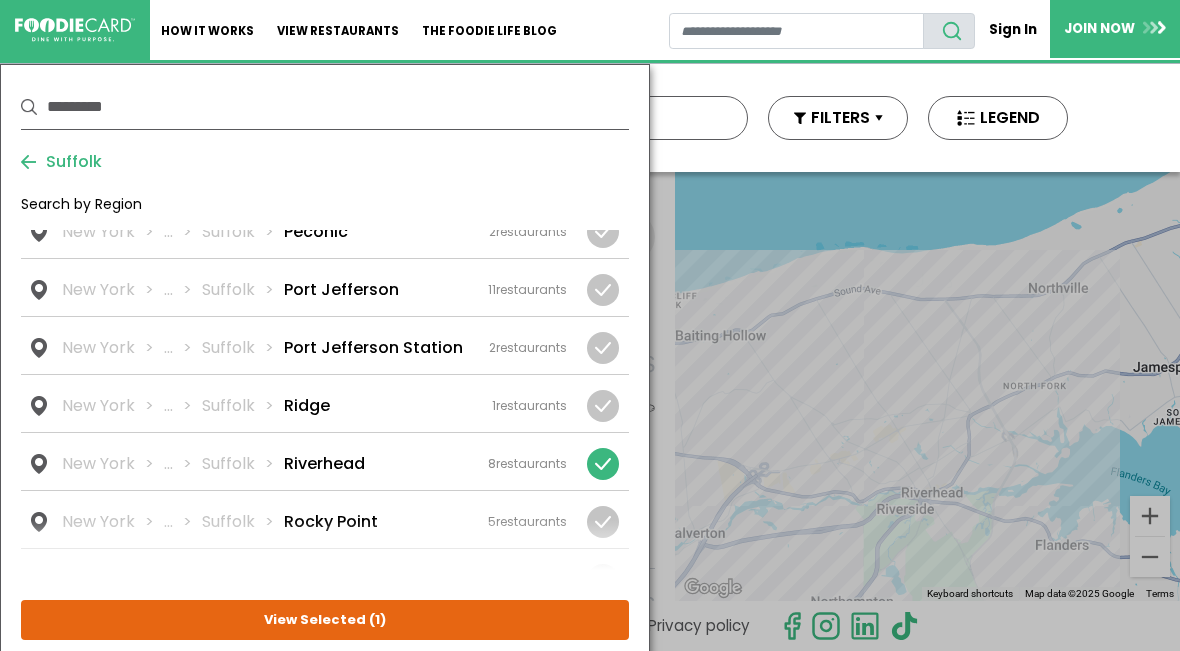 click at bounding box center [603, 464] 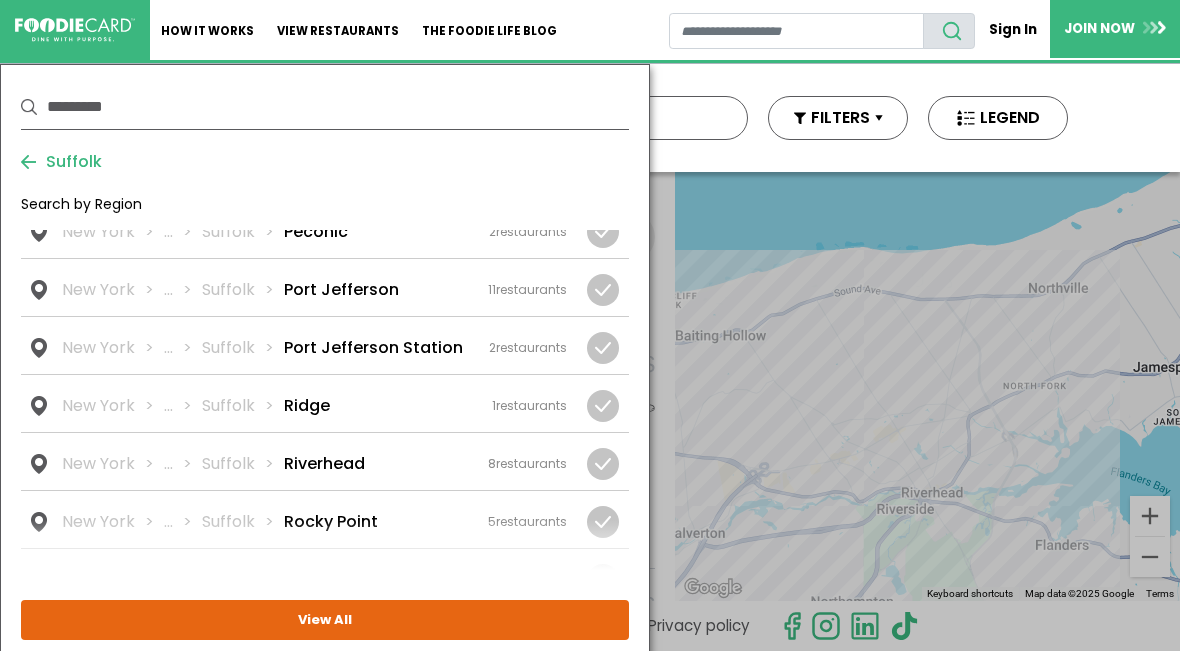 click at bounding box center (0, 0) 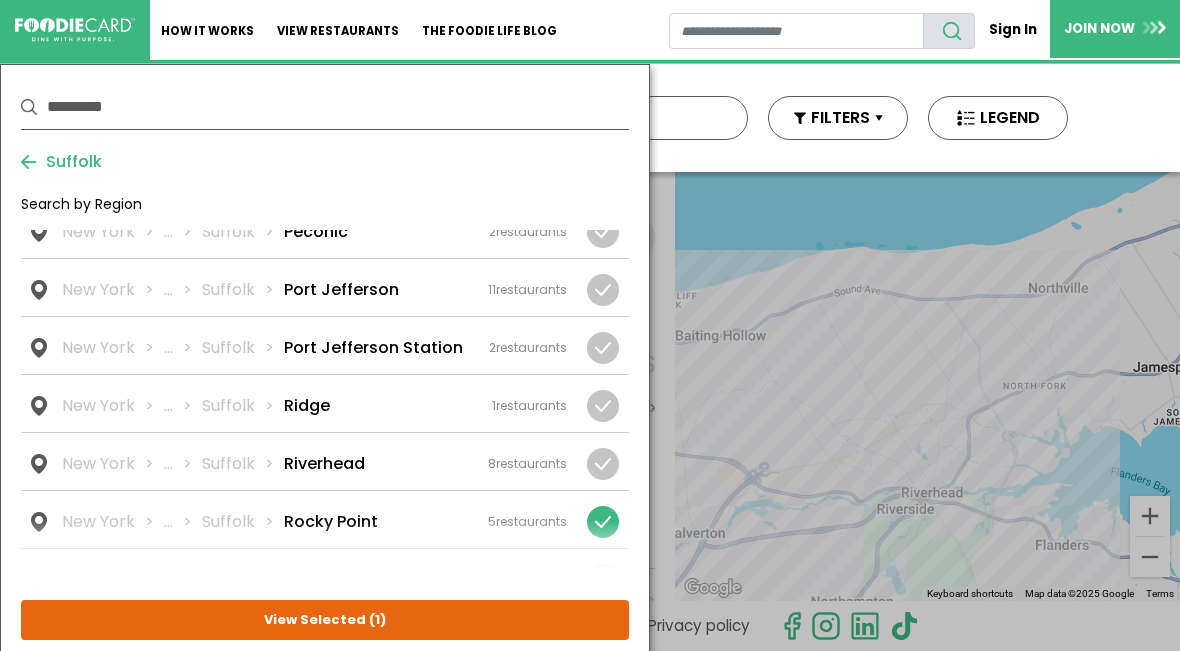 click on "View Selected ( 1 )" at bounding box center [0, 0] 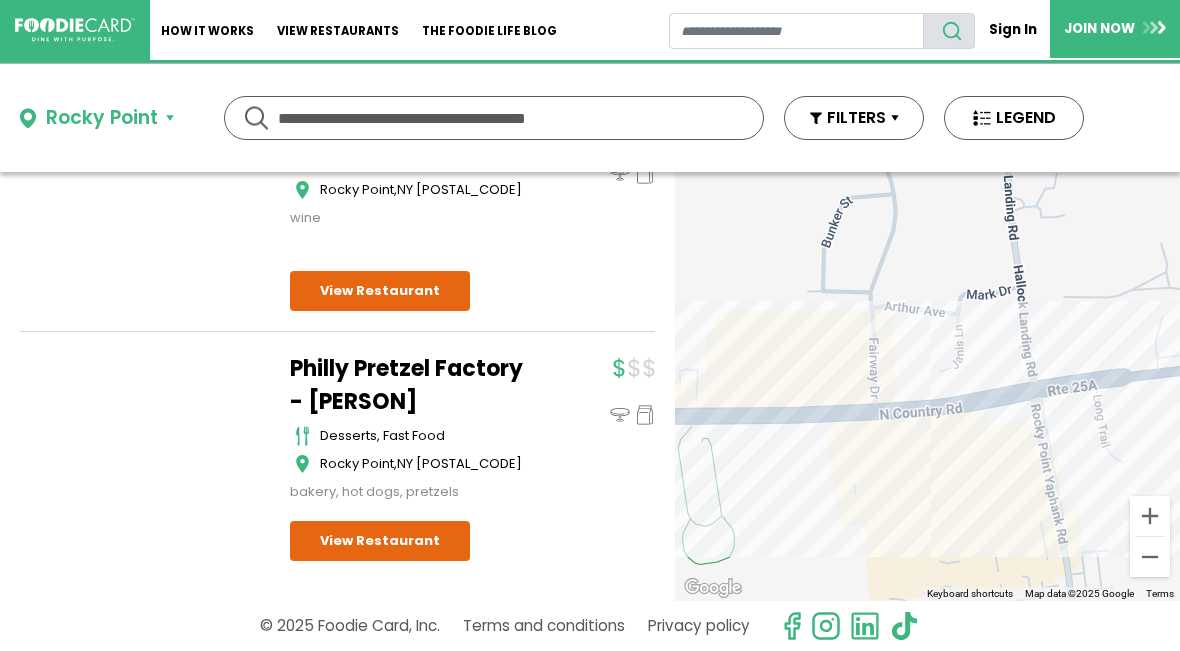 scroll, scrollTop: 959, scrollLeft: 0, axis: vertical 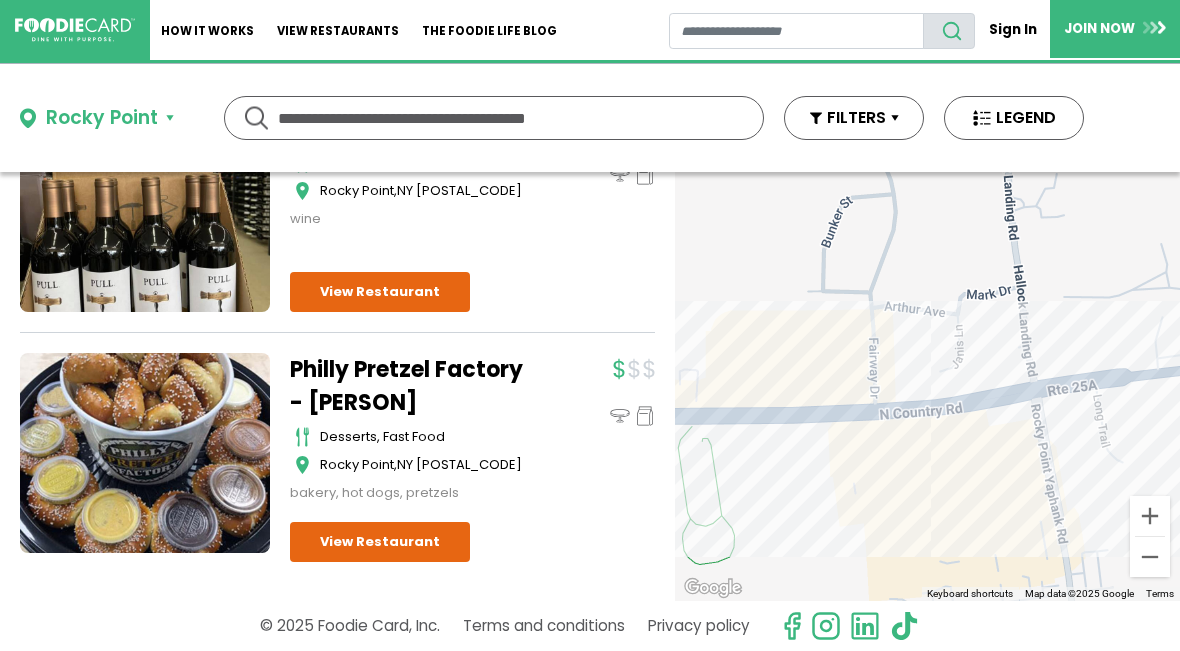 click on "Rocky Point" at bounding box center (97, 118) 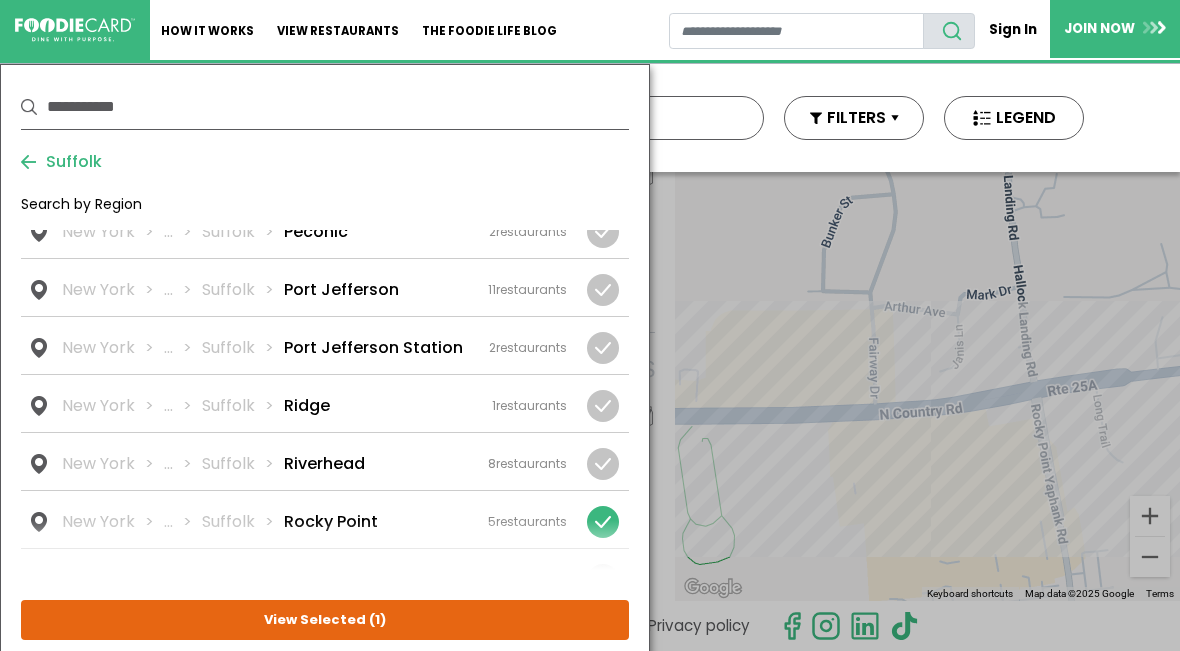 click at bounding box center (603, 522) 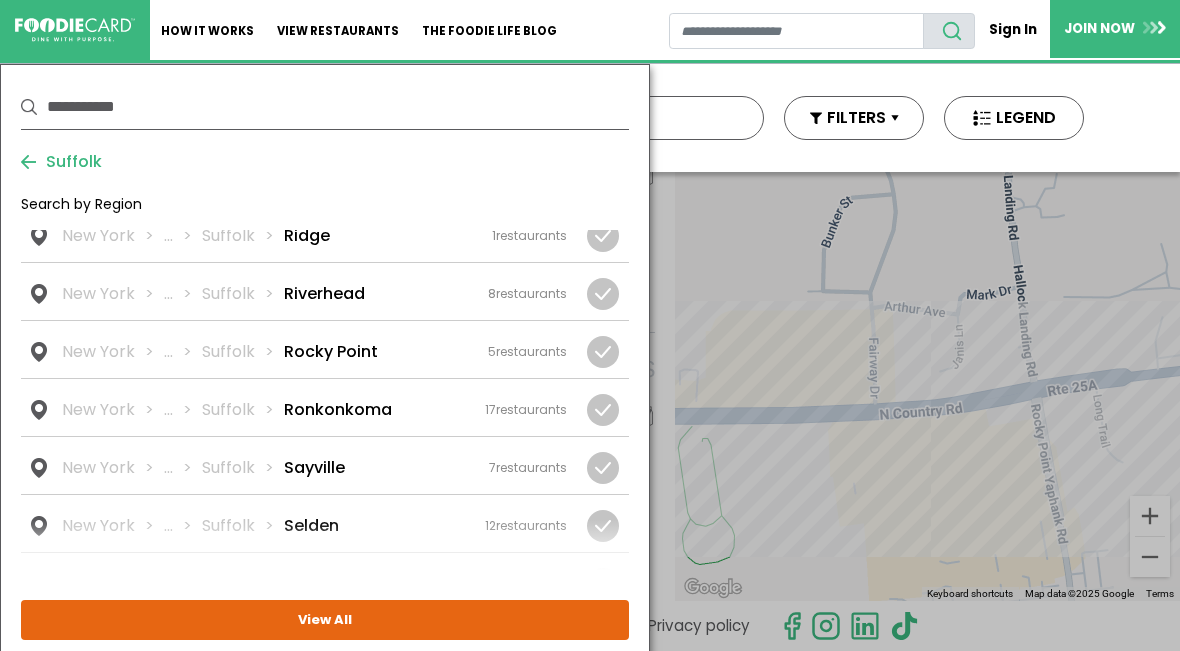 scroll, scrollTop: 3314, scrollLeft: 0, axis: vertical 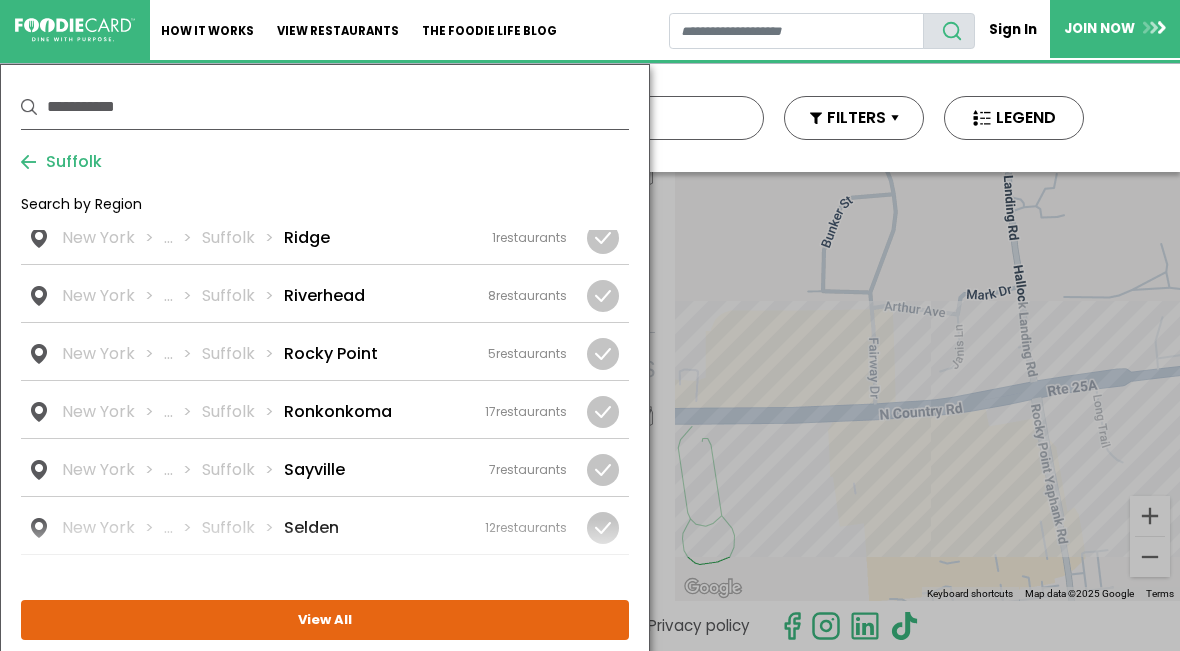 click at bounding box center (0, 0) 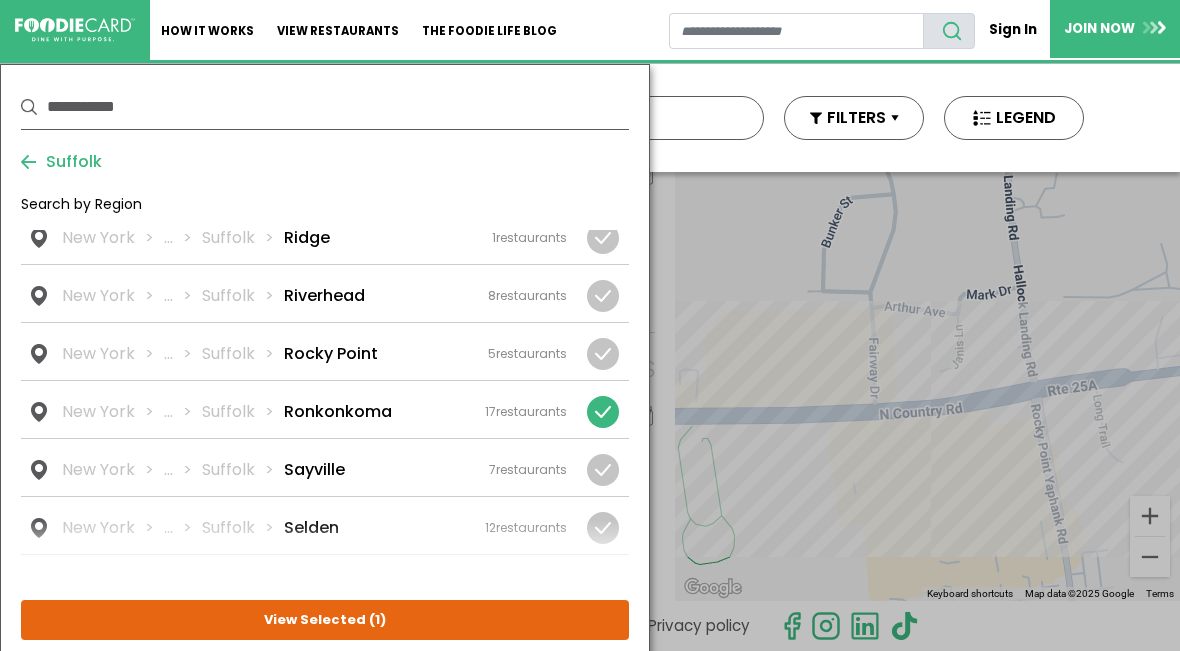 click on "View Selected ( 1 )" at bounding box center (0, 0) 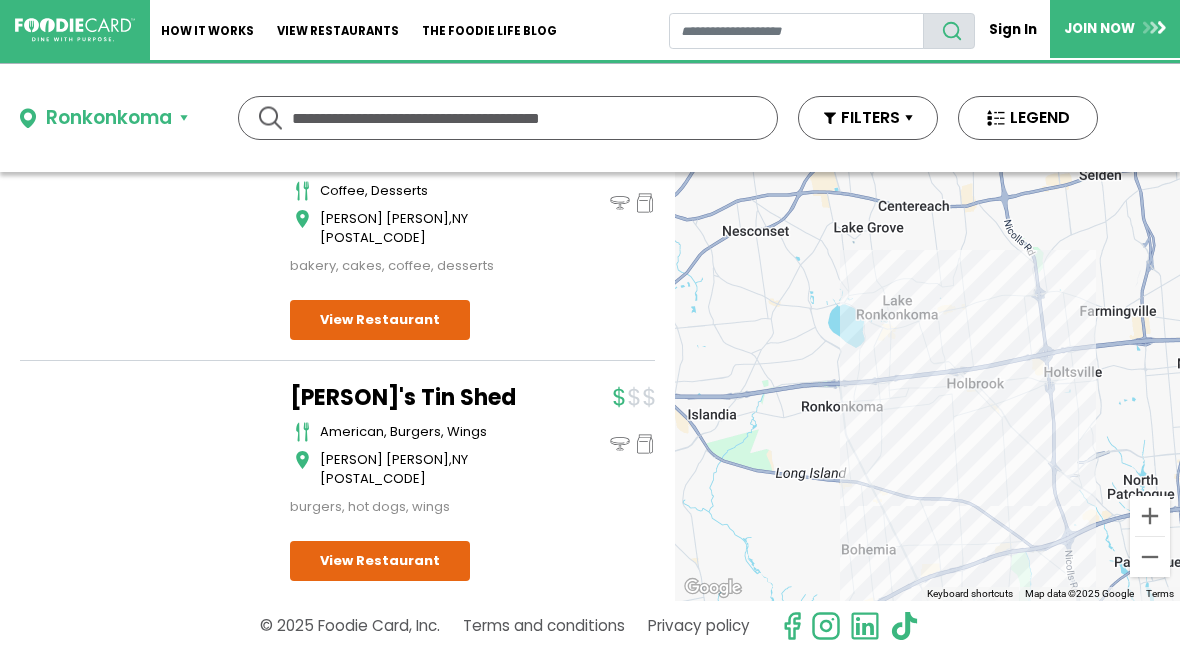 scroll, scrollTop: 3956, scrollLeft: 0, axis: vertical 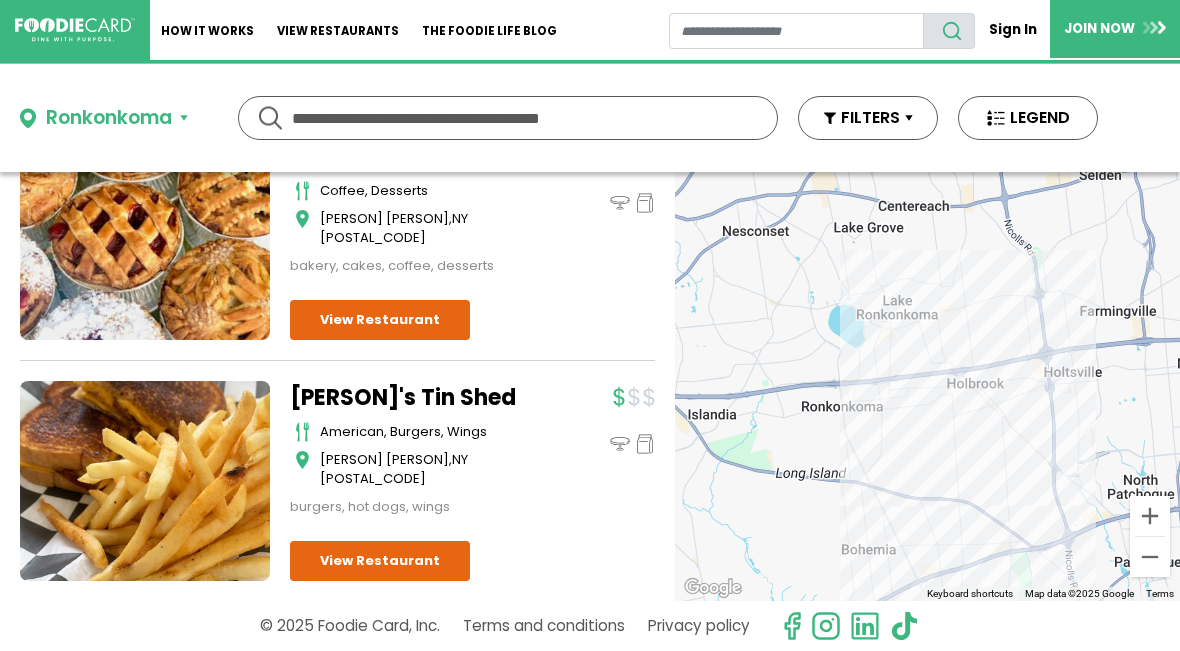 click on "Ronkonkoma" at bounding box center (104, 118) 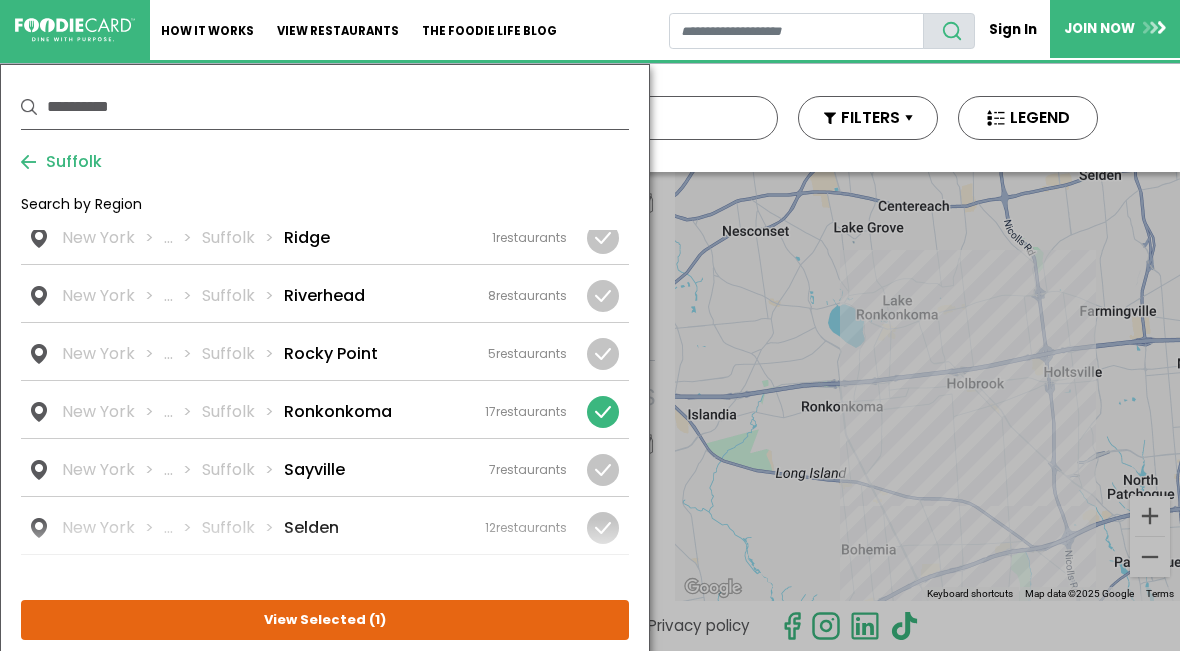 click at bounding box center (603, 412) 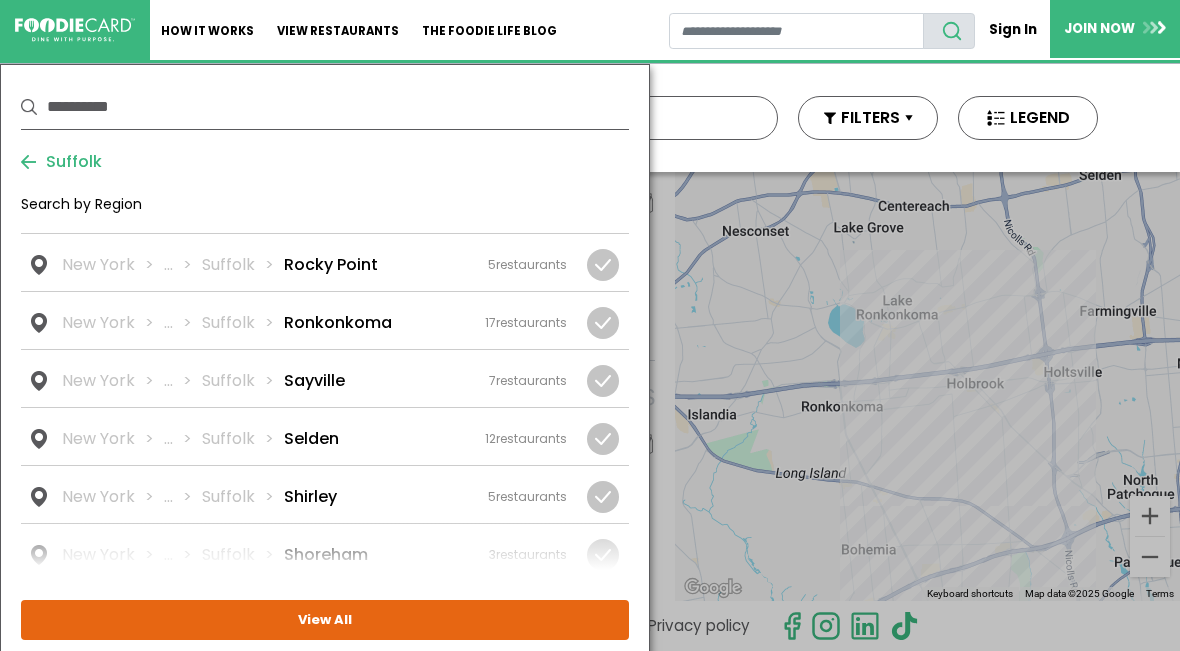 scroll, scrollTop: 3444, scrollLeft: 0, axis: vertical 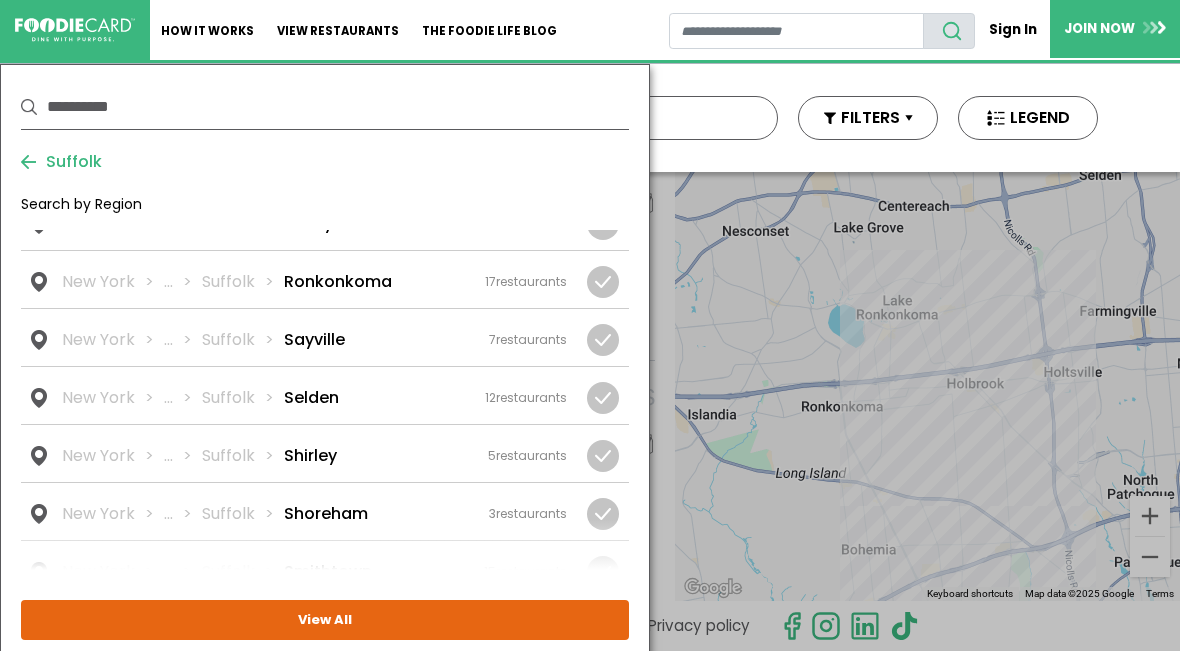 click at bounding box center [0, 0] 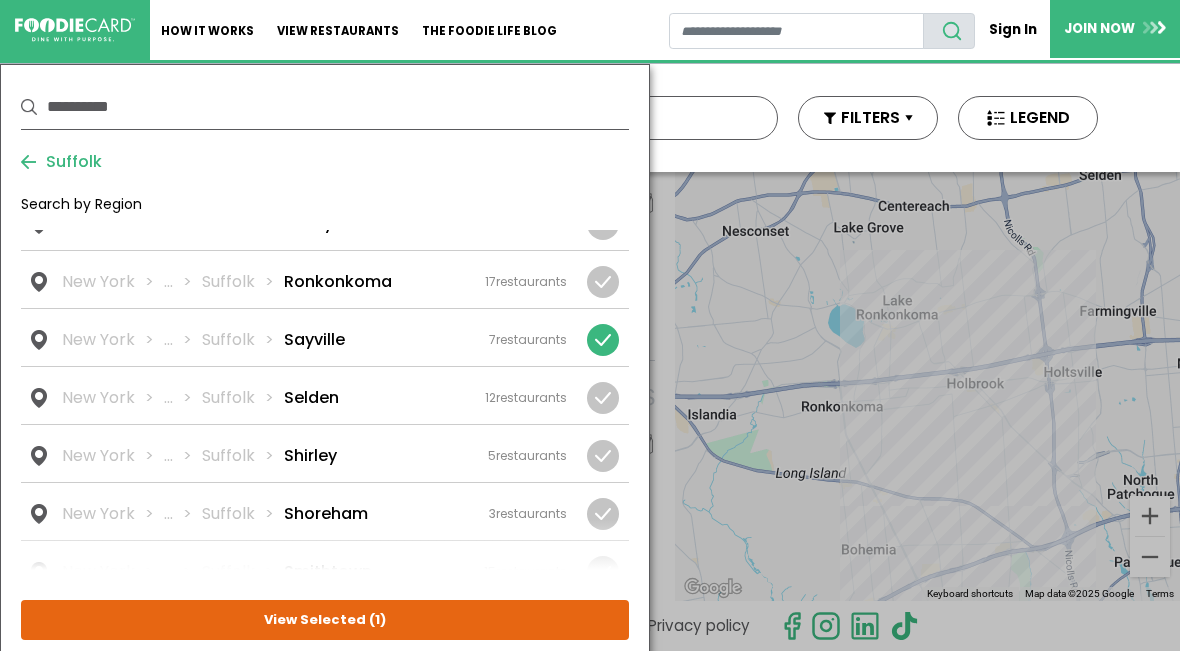 click on "View Selected ( 1 )" at bounding box center [0, 0] 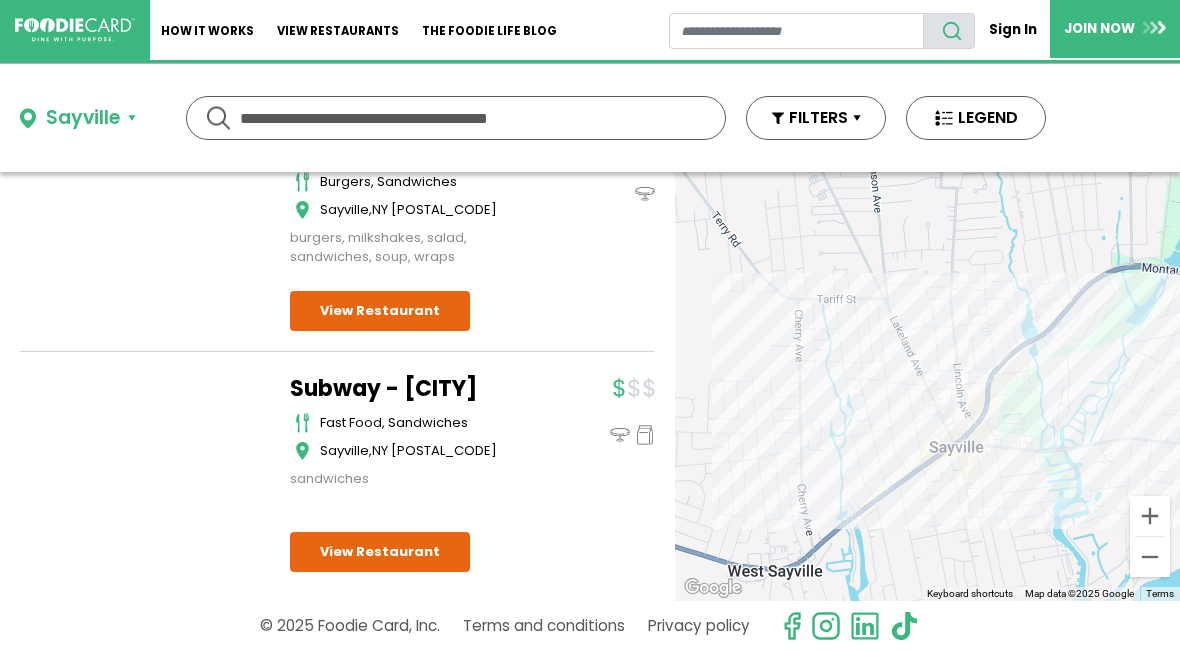 scroll, scrollTop: 1441, scrollLeft: 0, axis: vertical 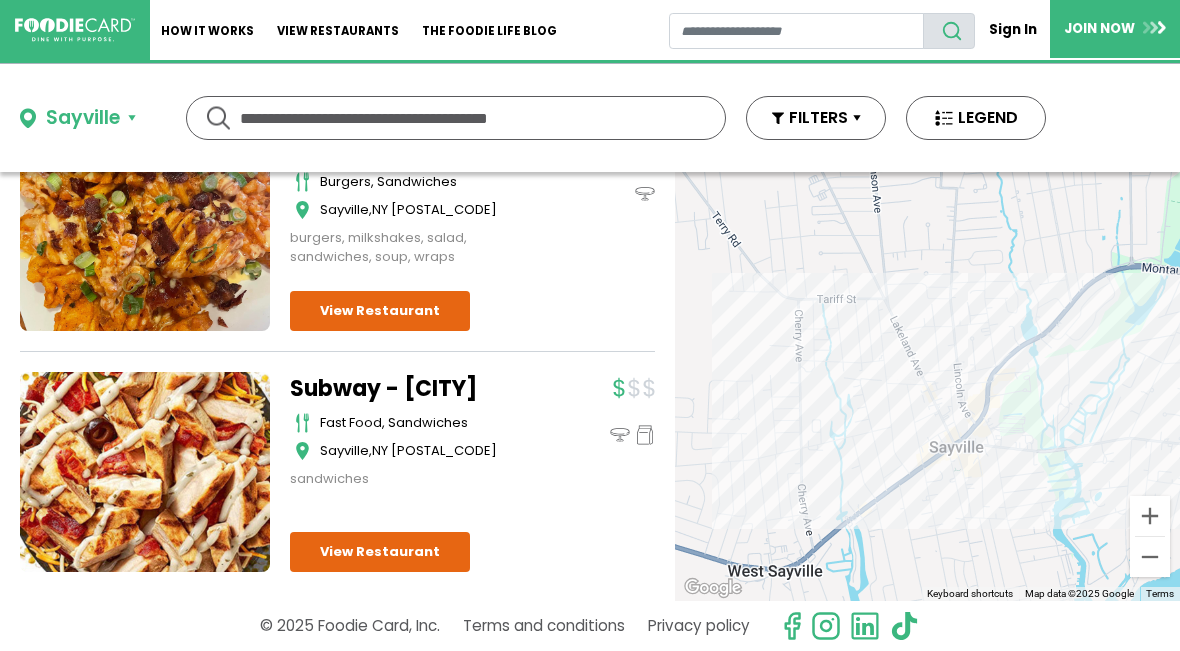 click on "Sayville" at bounding box center [103, 118] 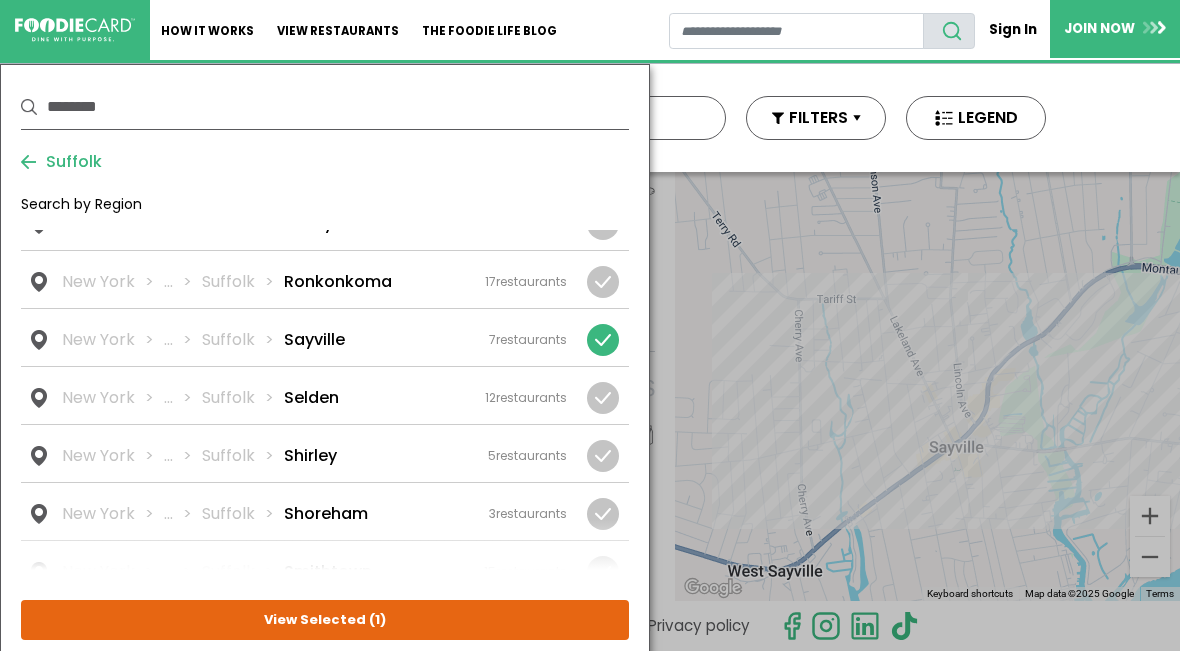 click at bounding box center (603, 340) 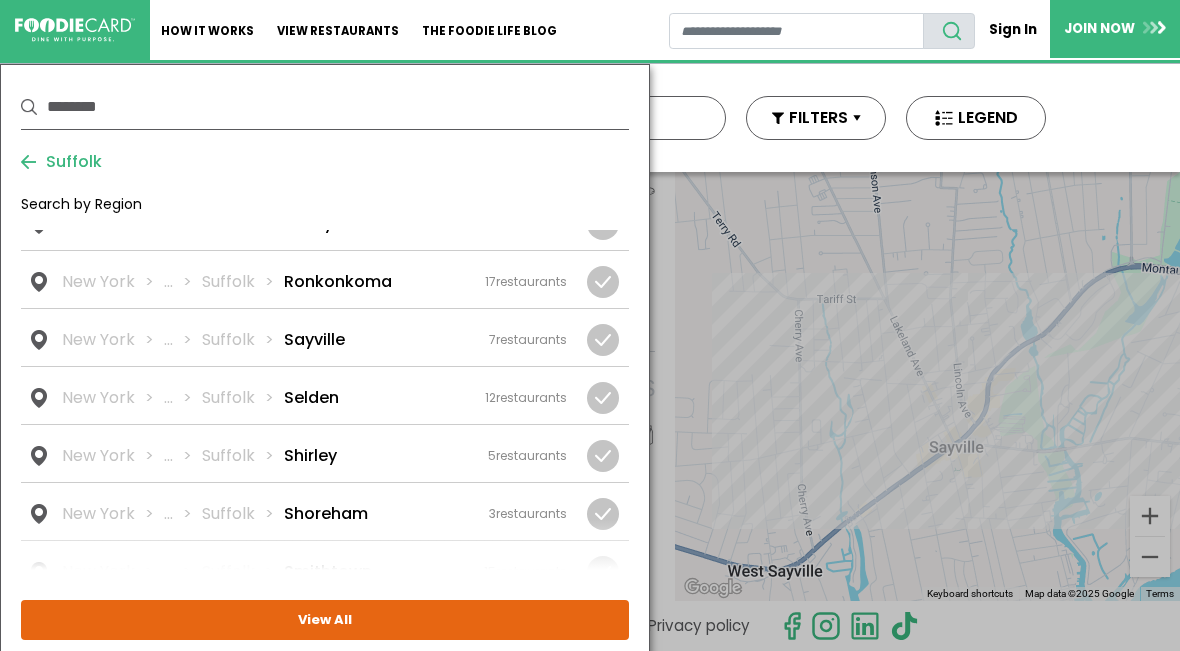 click at bounding box center (0, 0) 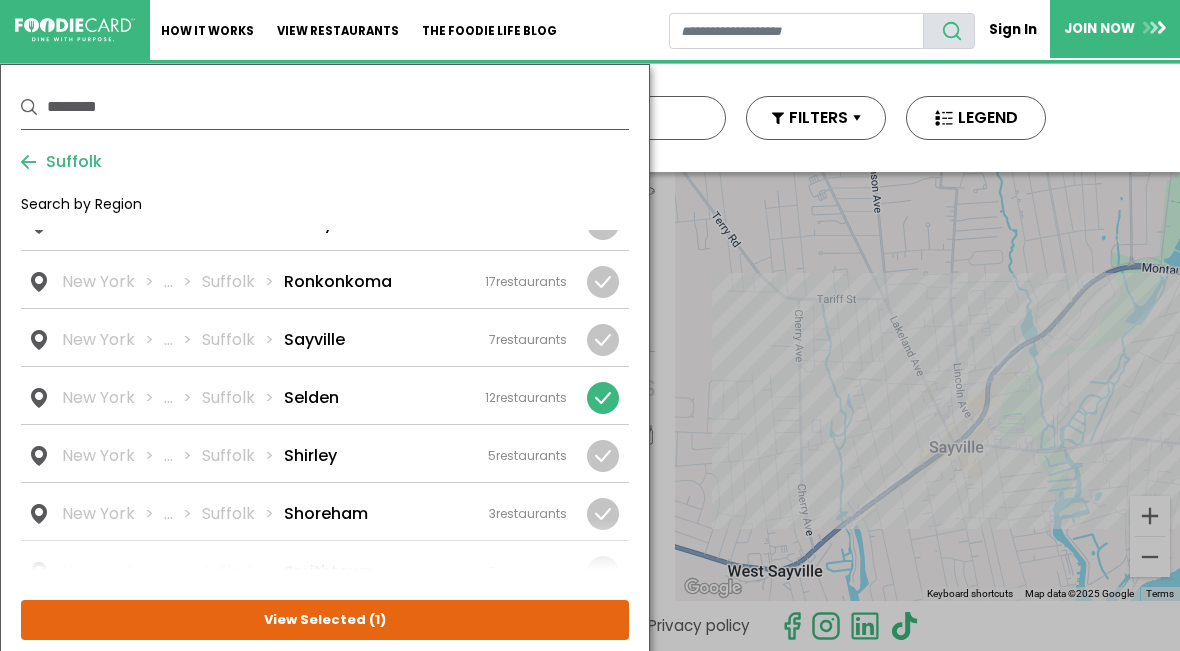 click on "View Selected ( 1 )" at bounding box center (0, 0) 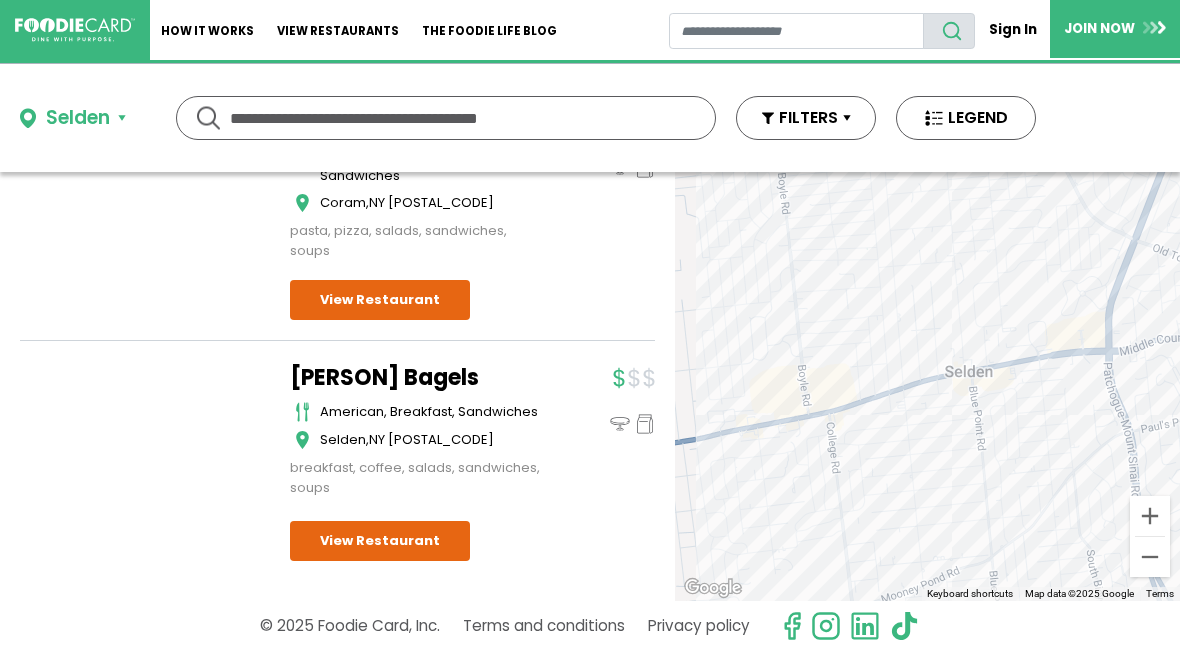 scroll, scrollTop: 2732, scrollLeft: 0, axis: vertical 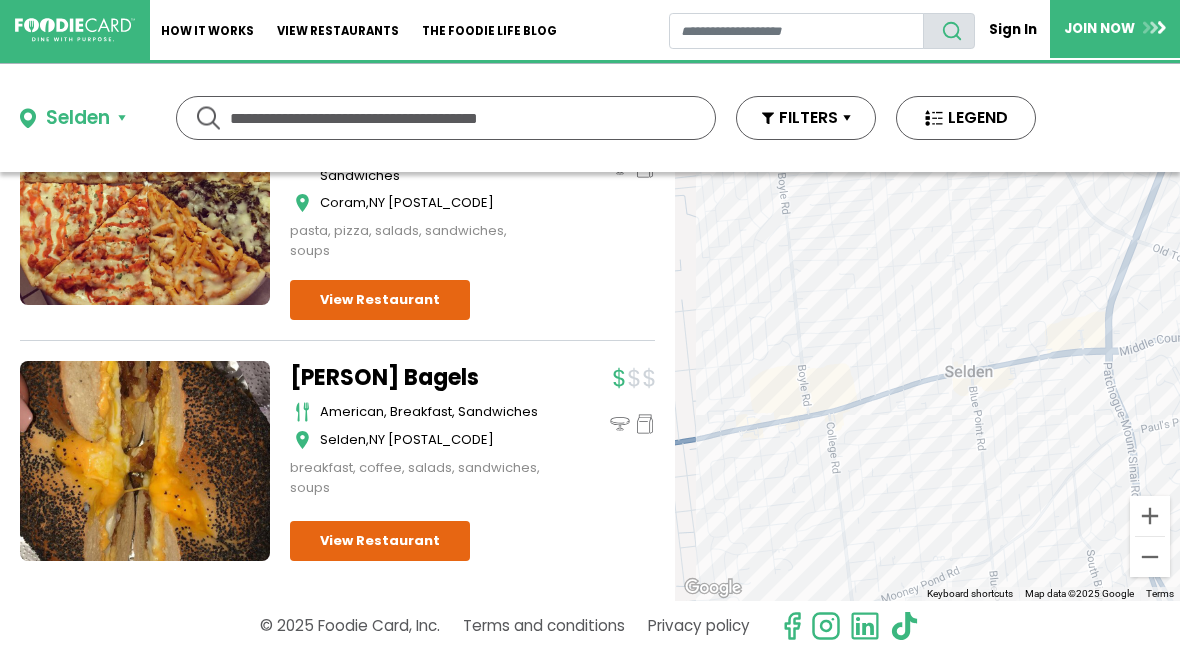 click on "Selden" at bounding box center (73, 118) 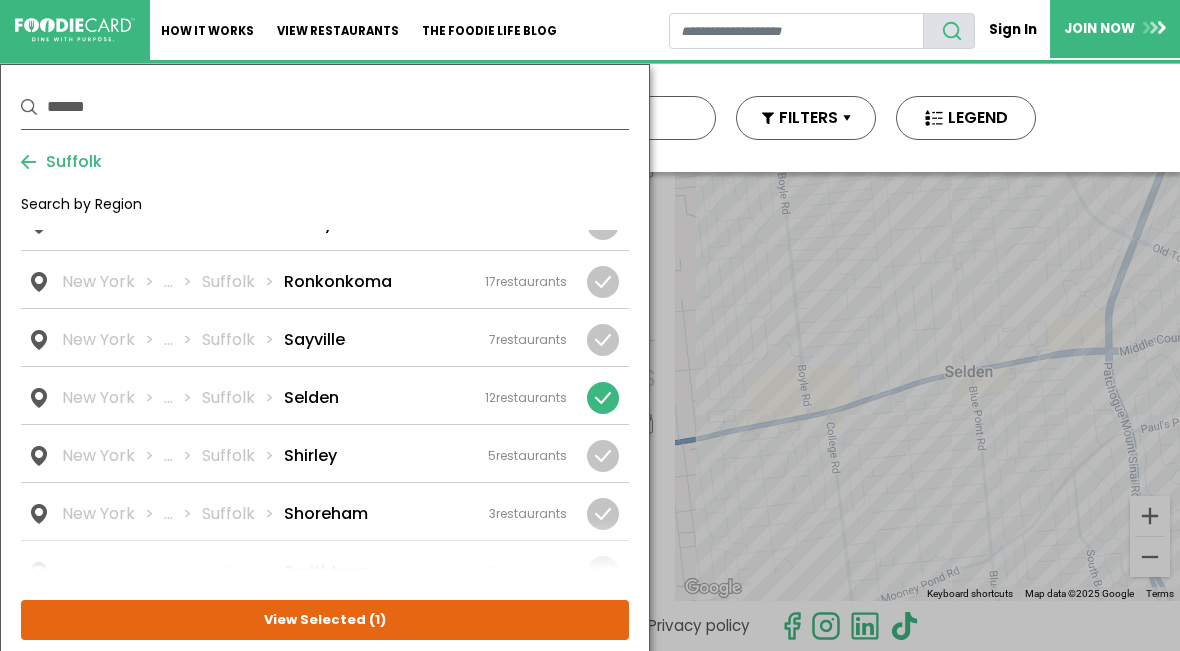 click at bounding box center (603, 398) 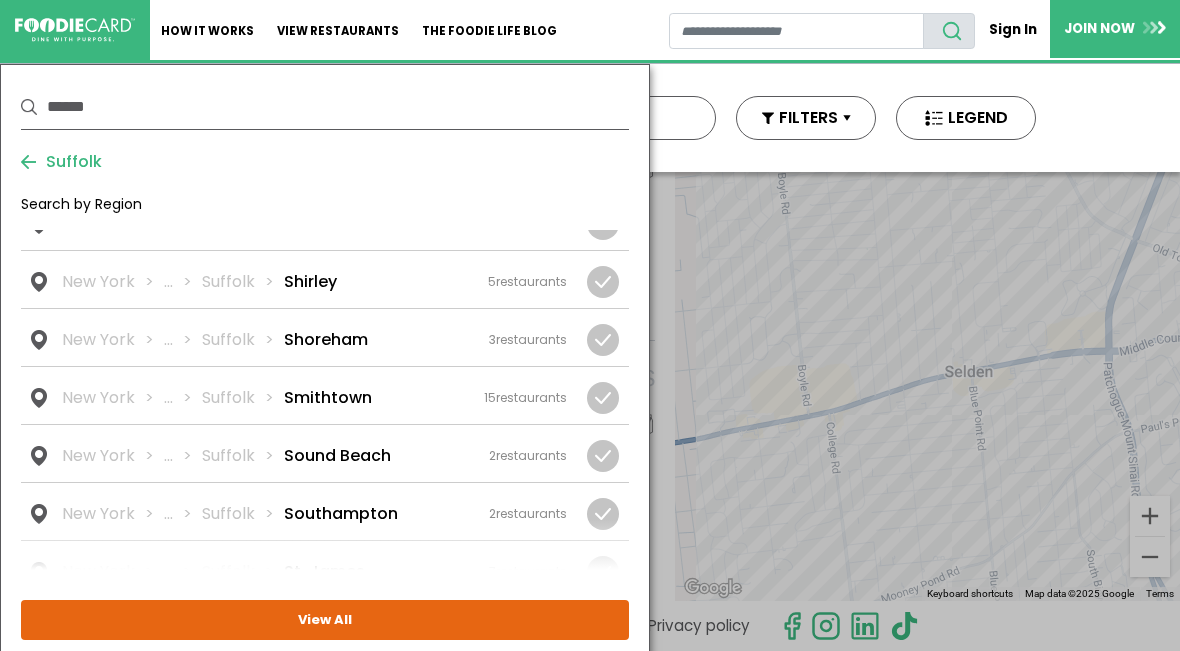 scroll, scrollTop: 3615, scrollLeft: 0, axis: vertical 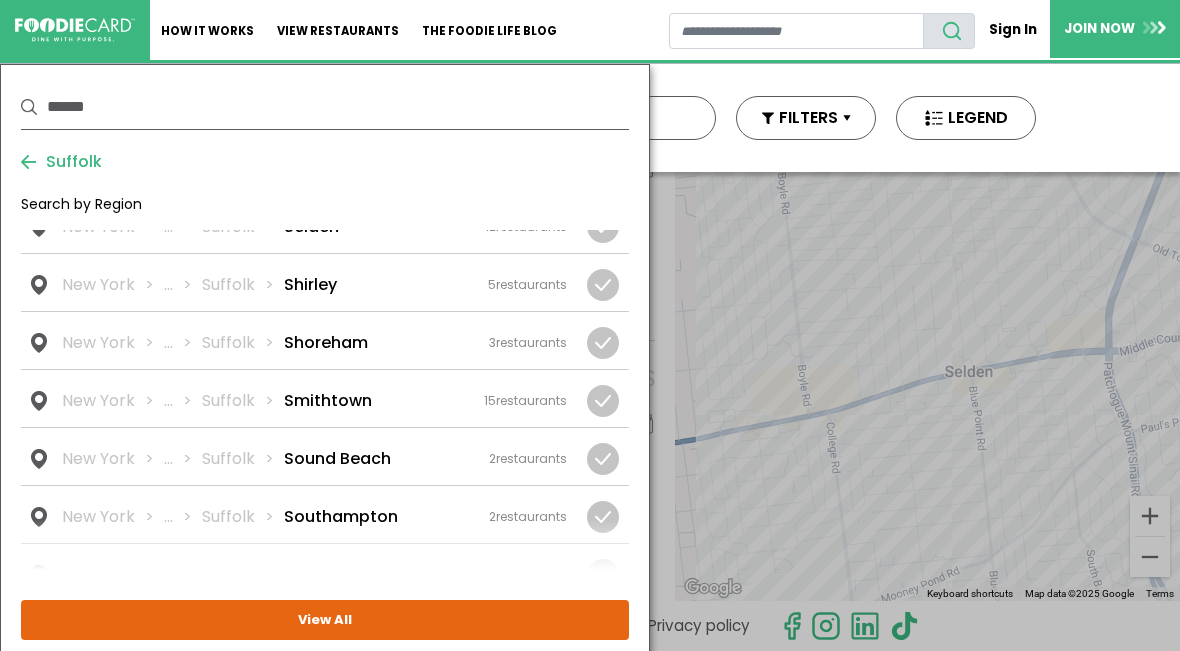 click at bounding box center [0, 0] 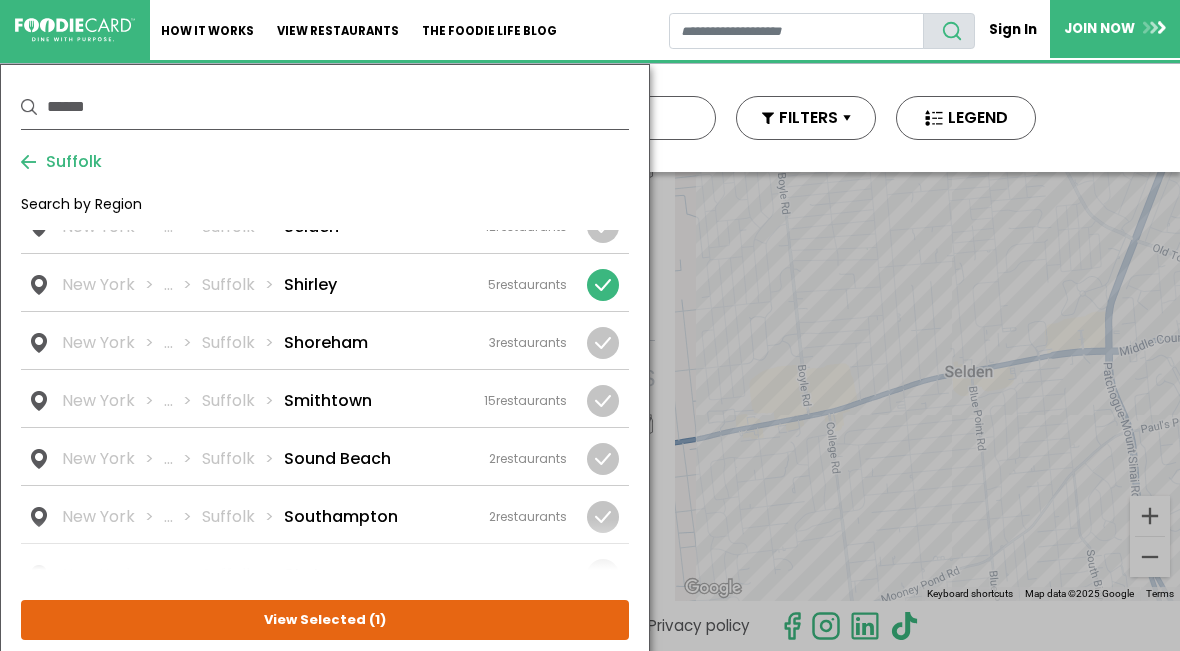 click on "View Selected ( 1 )" at bounding box center (0, 0) 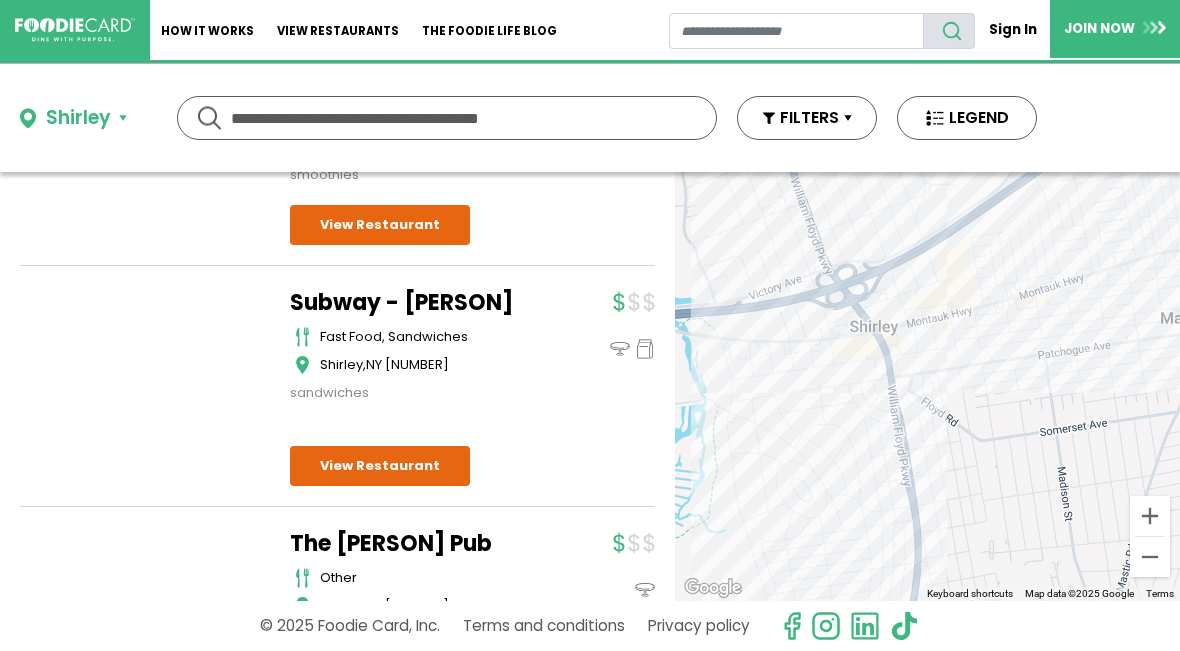 scroll, scrollTop: 331, scrollLeft: 0, axis: vertical 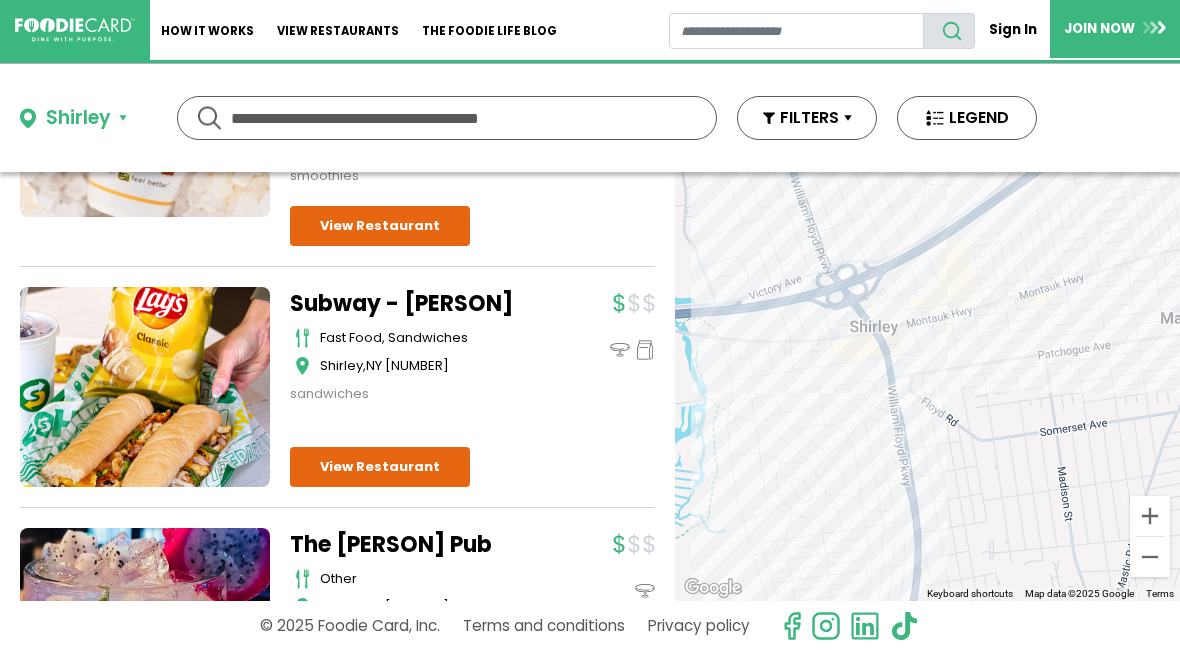 click on "Shirley" at bounding box center (73, 118) 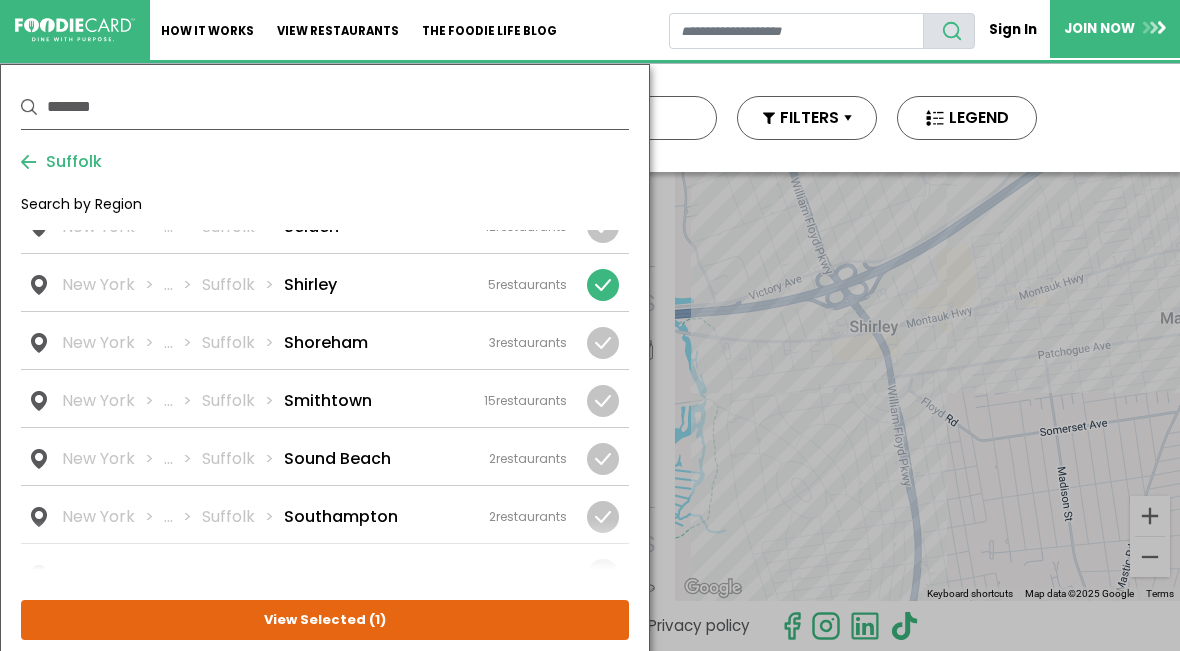 click at bounding box center [603, 285] 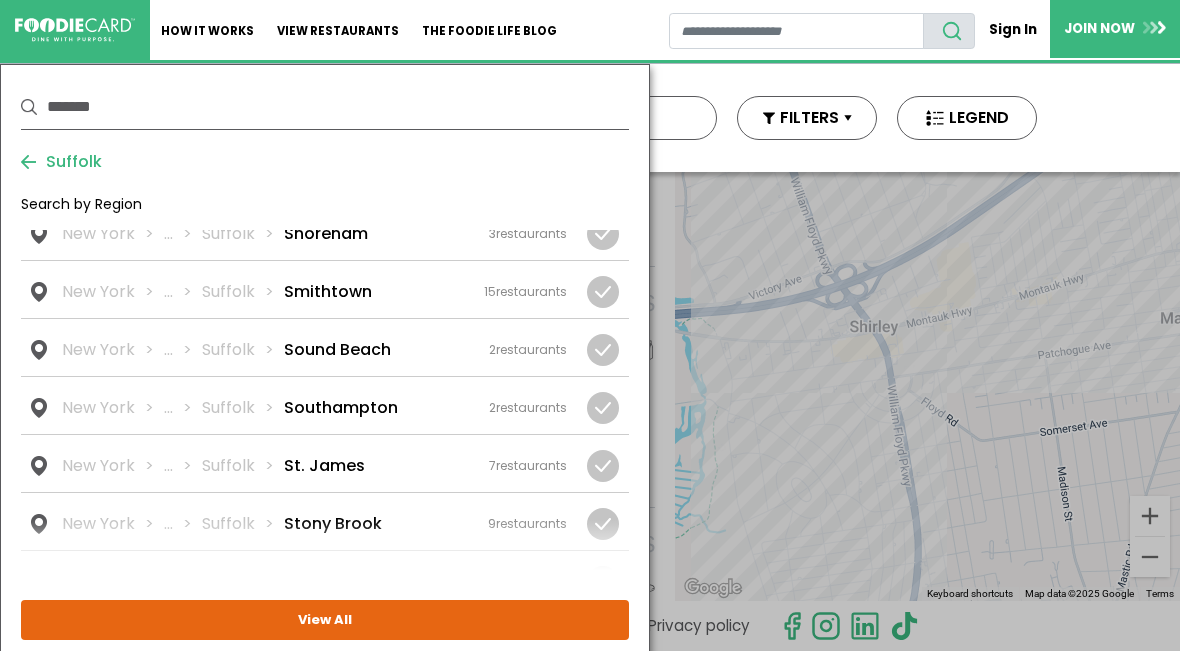 scroll, scrollTop: 3700, scrollLeft: 0, axis: vertical 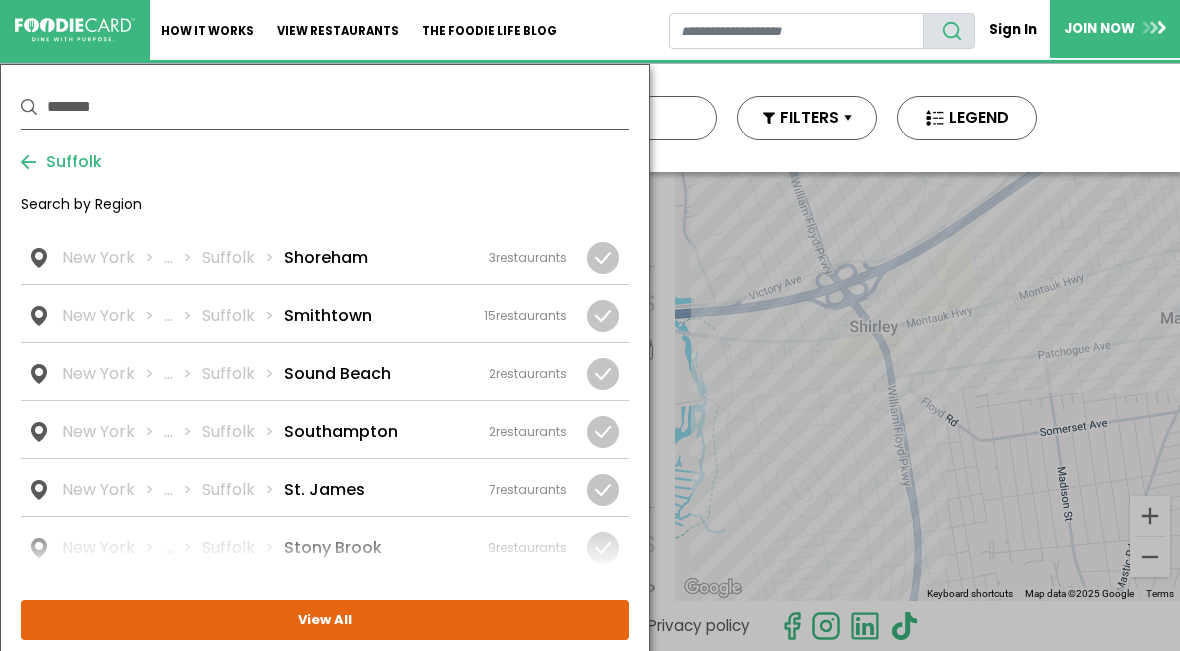 click at bounding box center [0, 0] 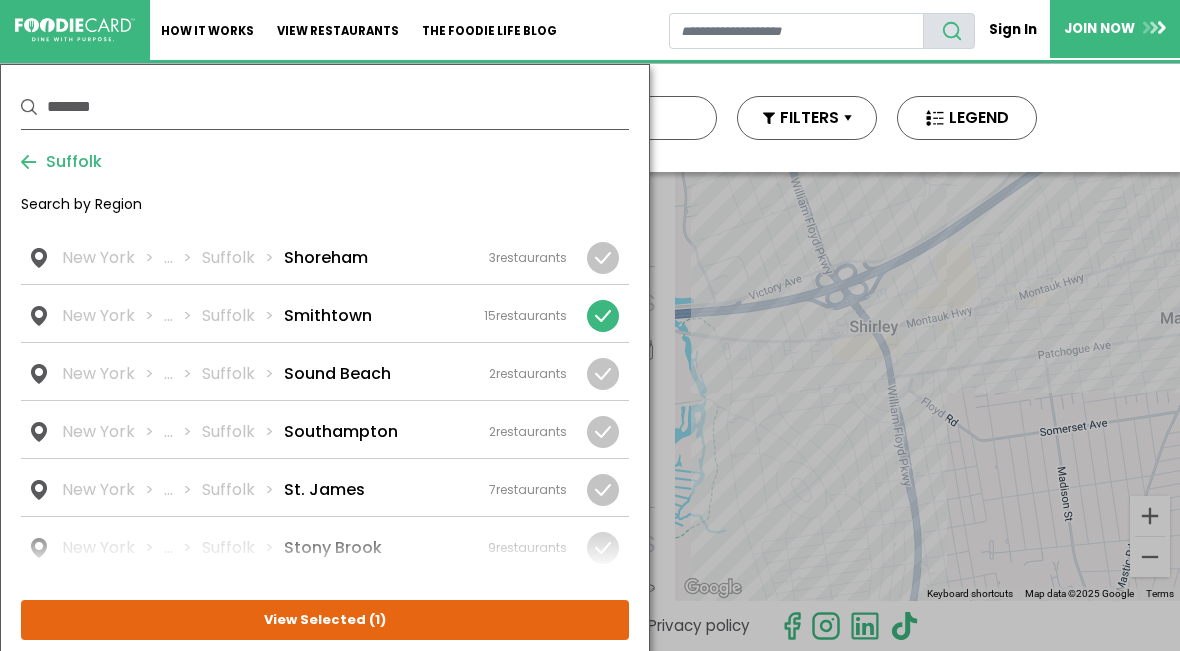 click on "View Selected ( 1 )" at bounding box center (0, 0) 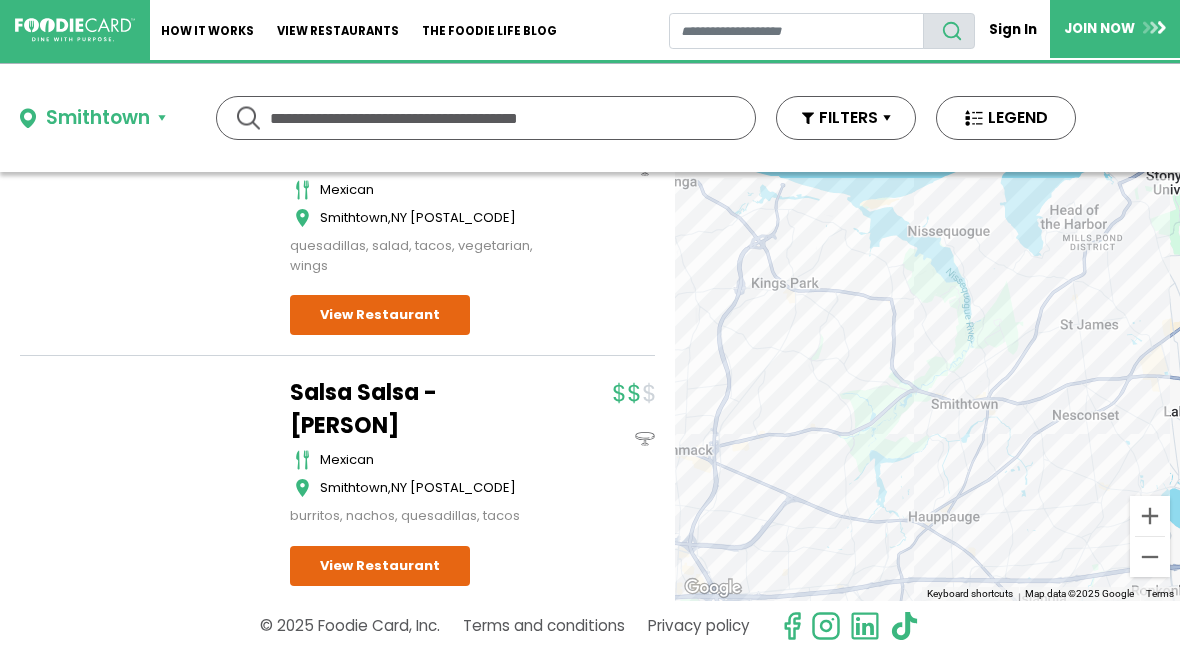 scroll, scrollTop: 3498, scrollLeft: 0, axis: vertical 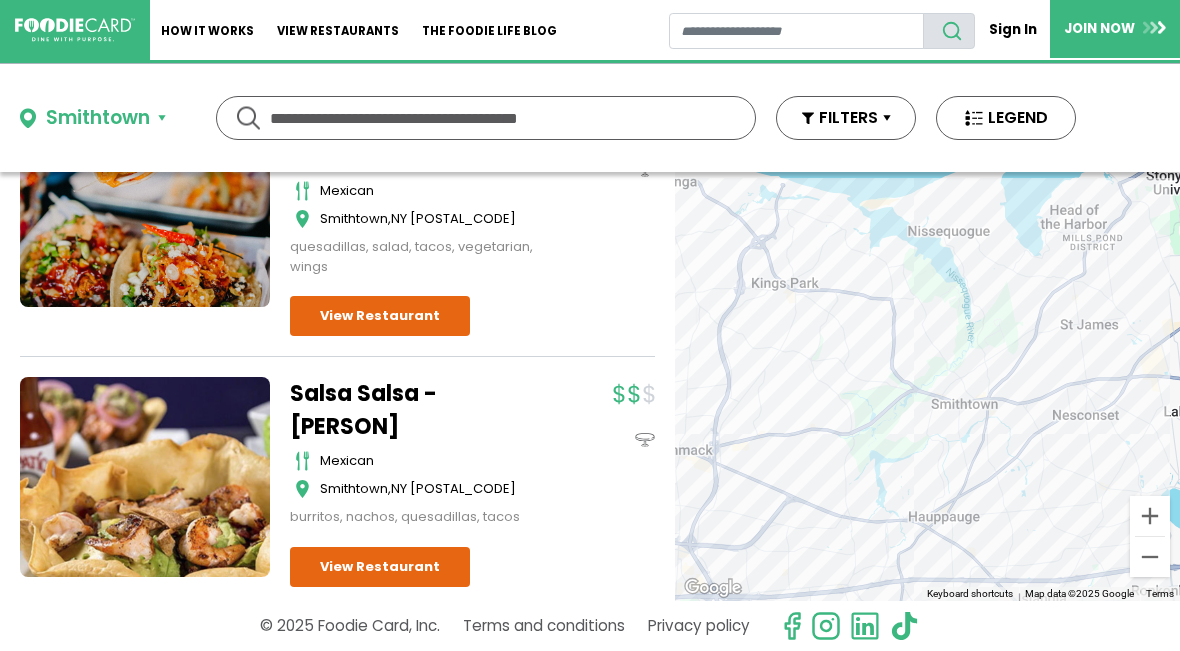 click on "Smithtown" at bounding box center [93, 118] 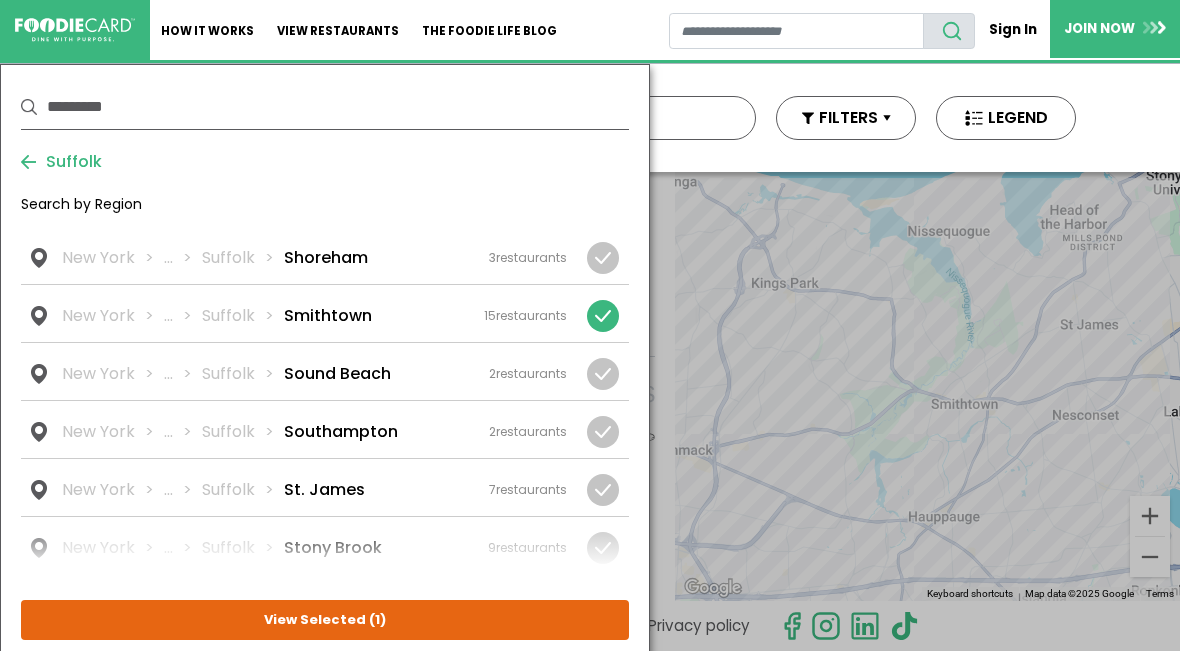 click at bounding box center [603, 316] 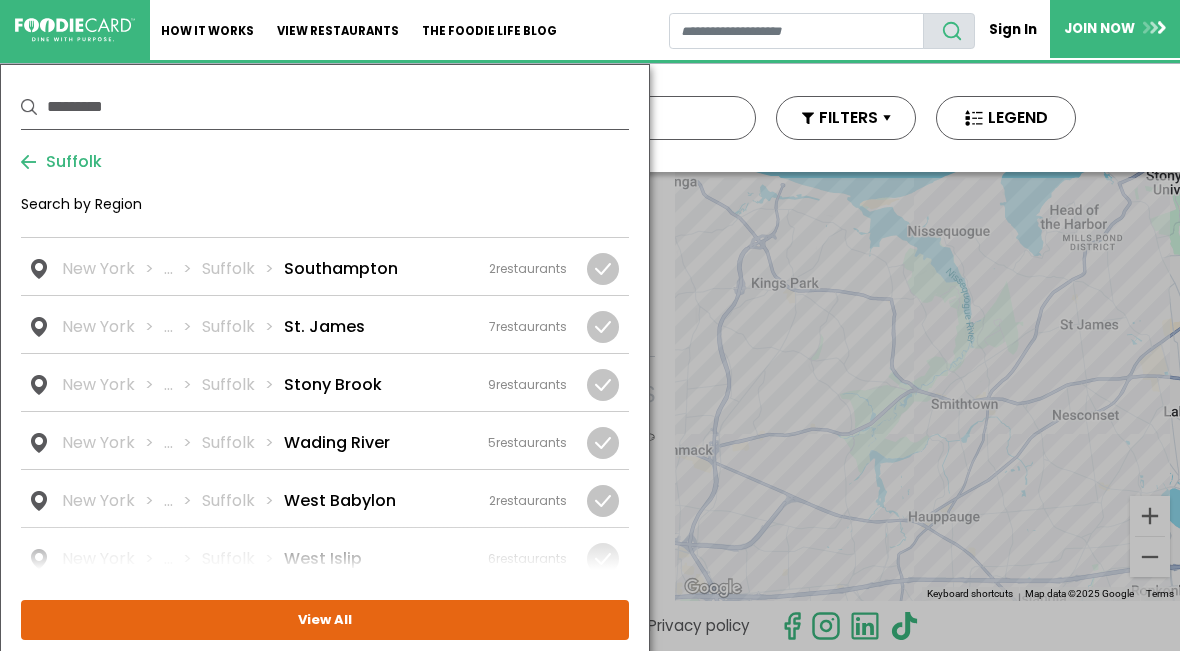 scroll, scrollTop: 3864, scrollLeft: 0, axis: vertical 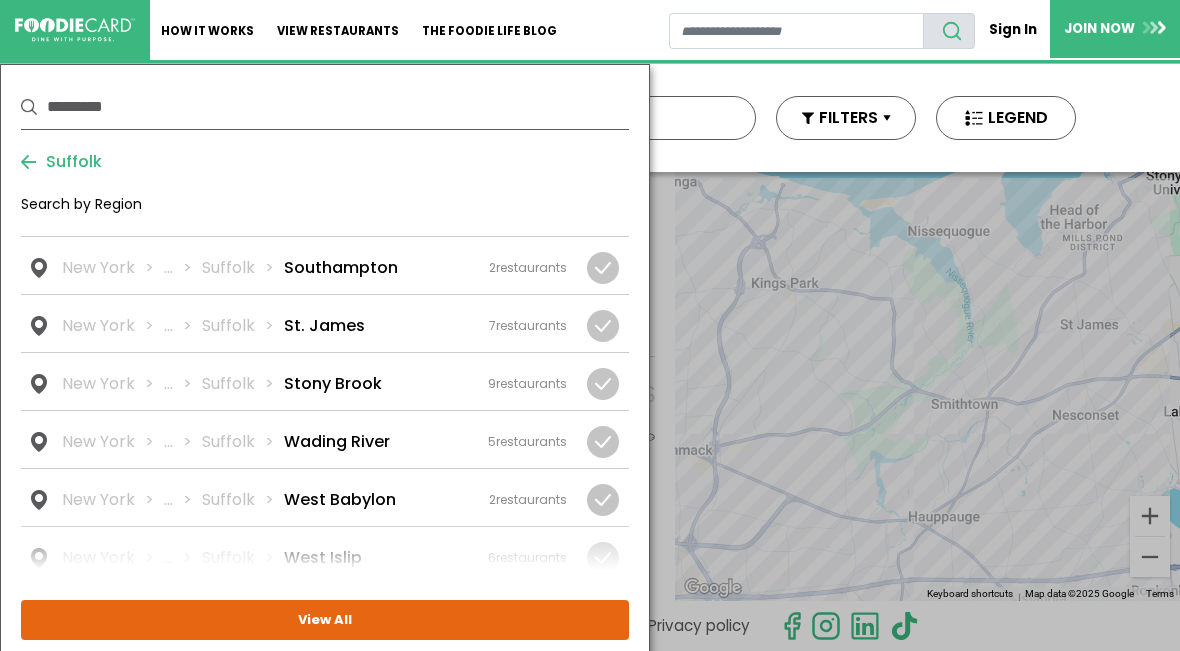 click at bounding box center [0, 0] 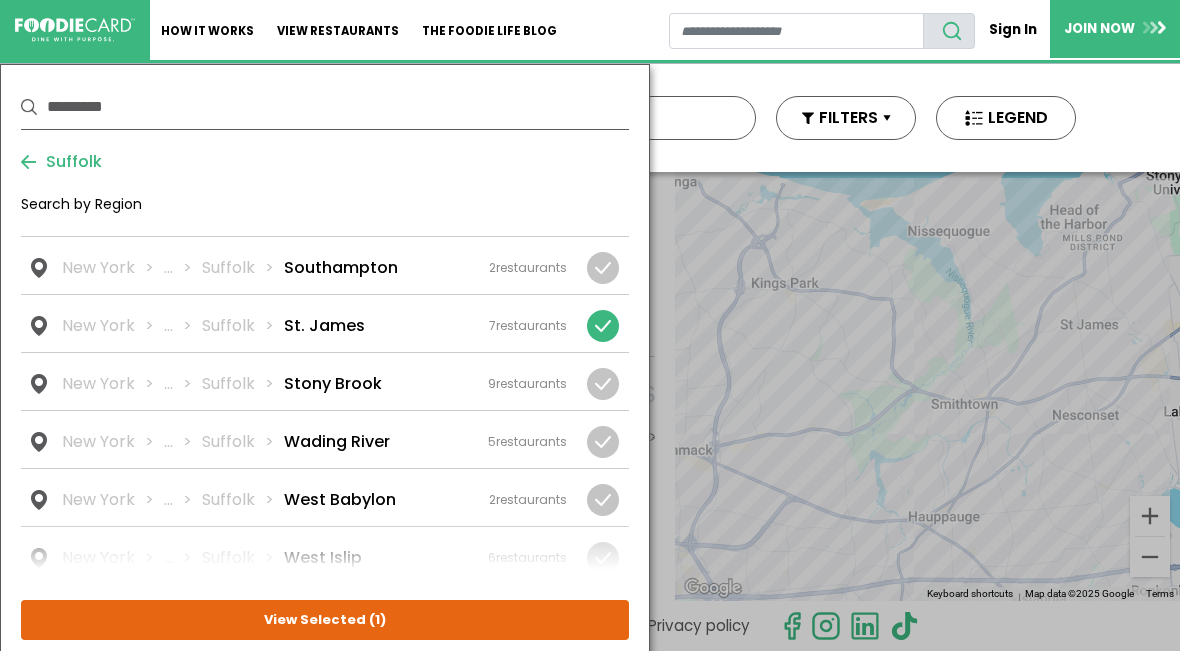 click on "View Selected ( 1 )" at bounding box center (0, 0) 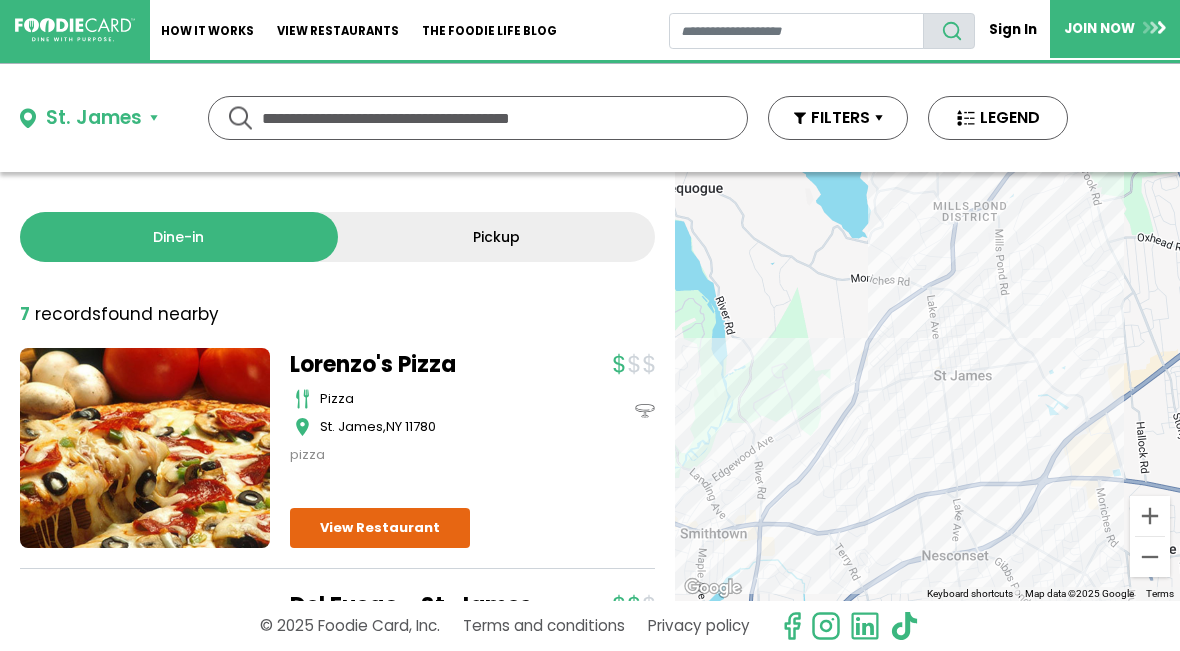 scroll, scrollTop: 0, scrollLeft: 0, axis: both 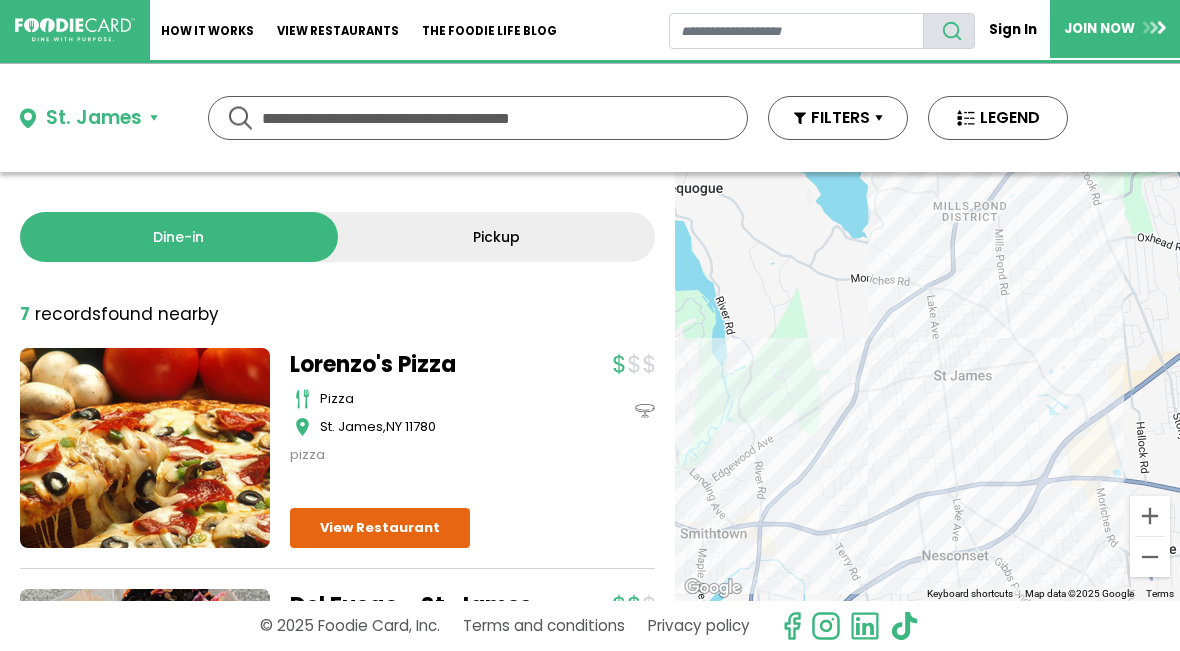 click on "St. James" at bounding box center (89, 118) 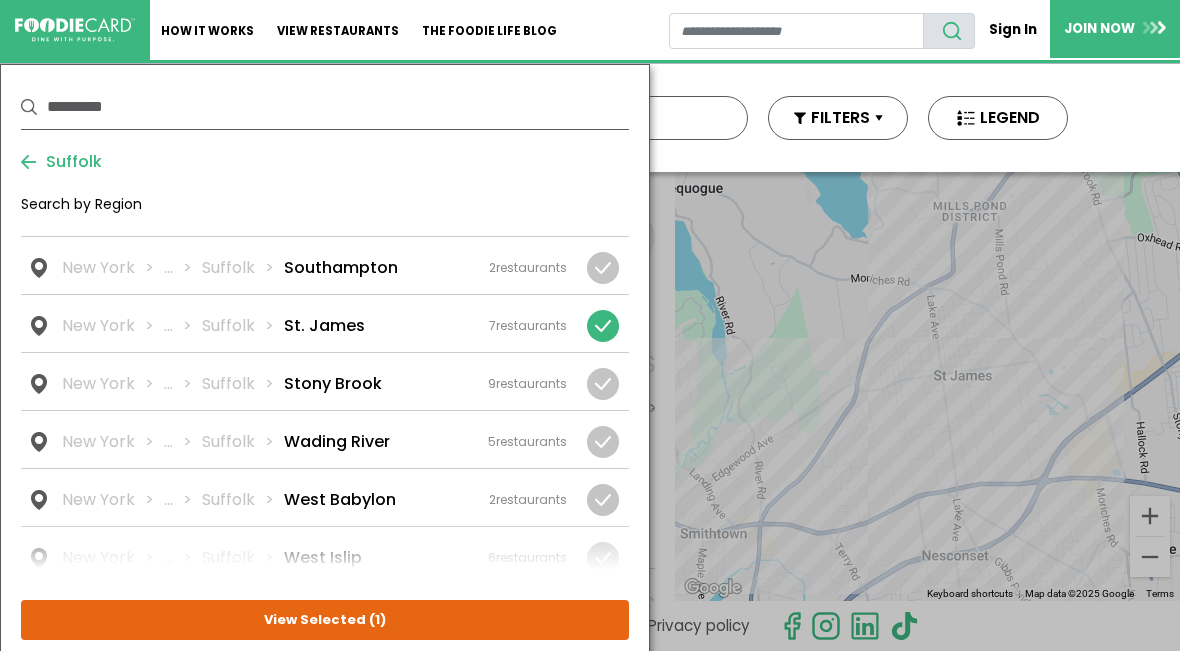 click at bounding box center (0, 0) 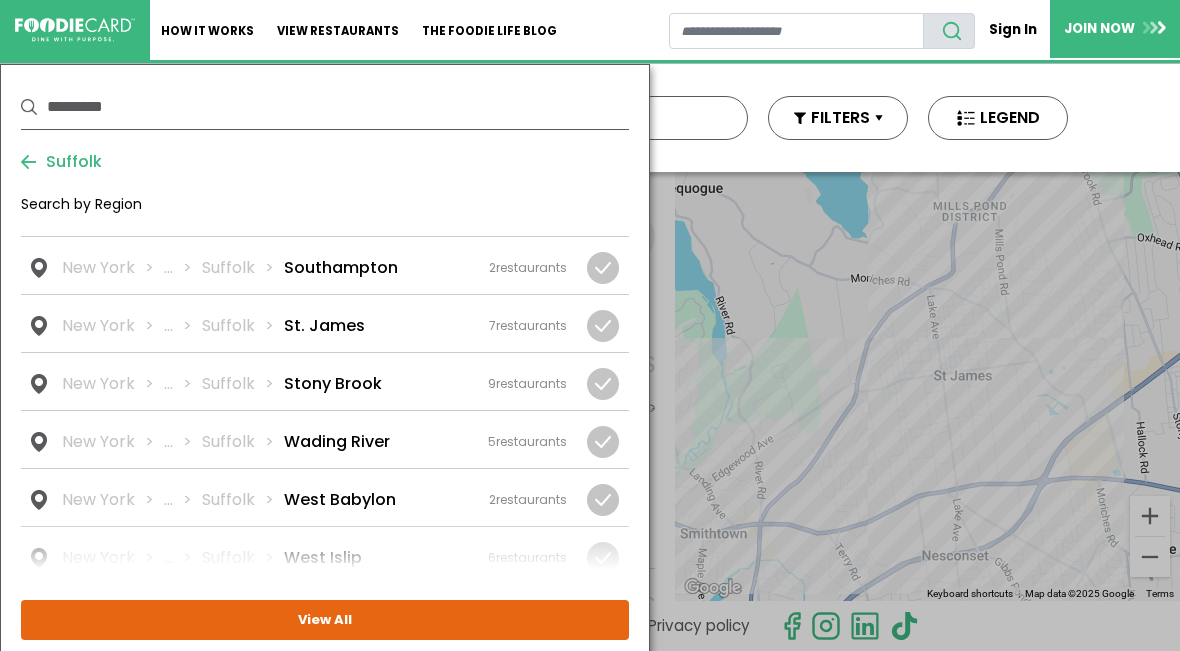 click at bounding box center (0, 0) 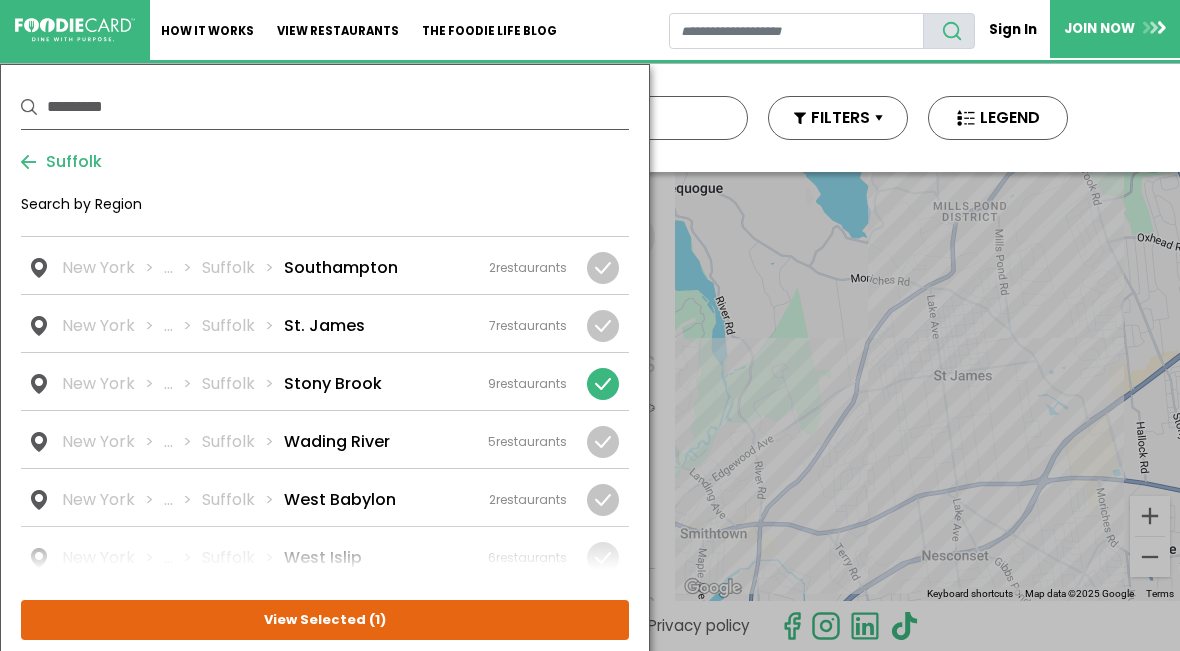 click on "View Selected ( 1 )" at bounding box center (0, 0) 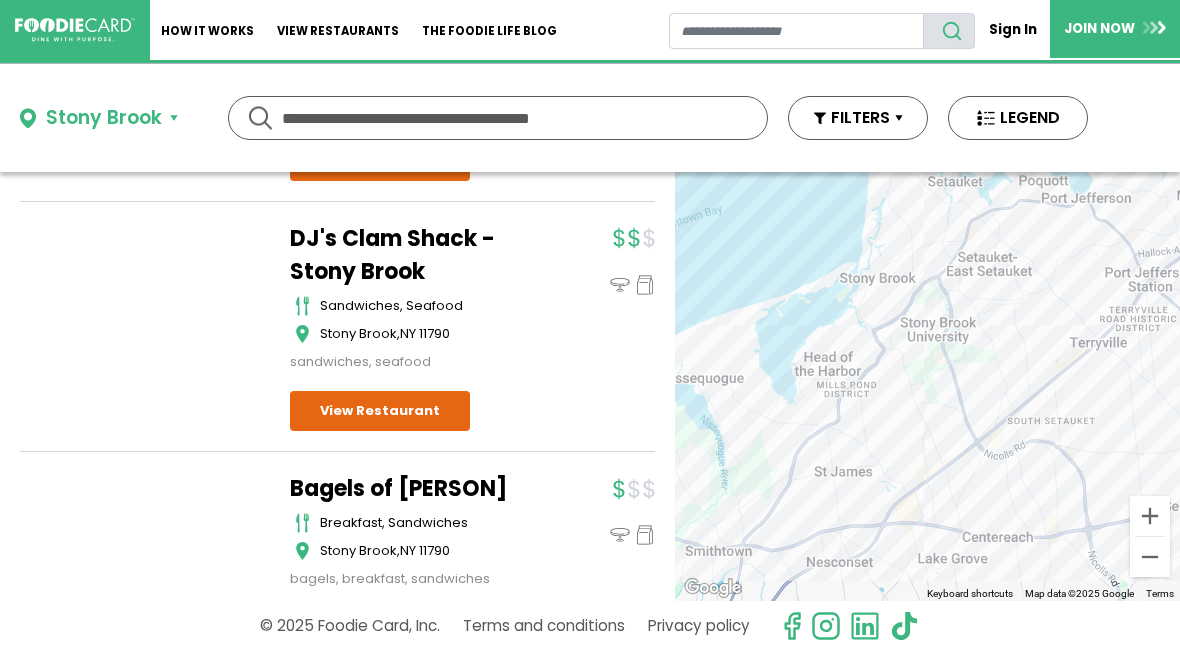 scroll, scrollTop: 1614, scrollLeft: 0, axis: vertical 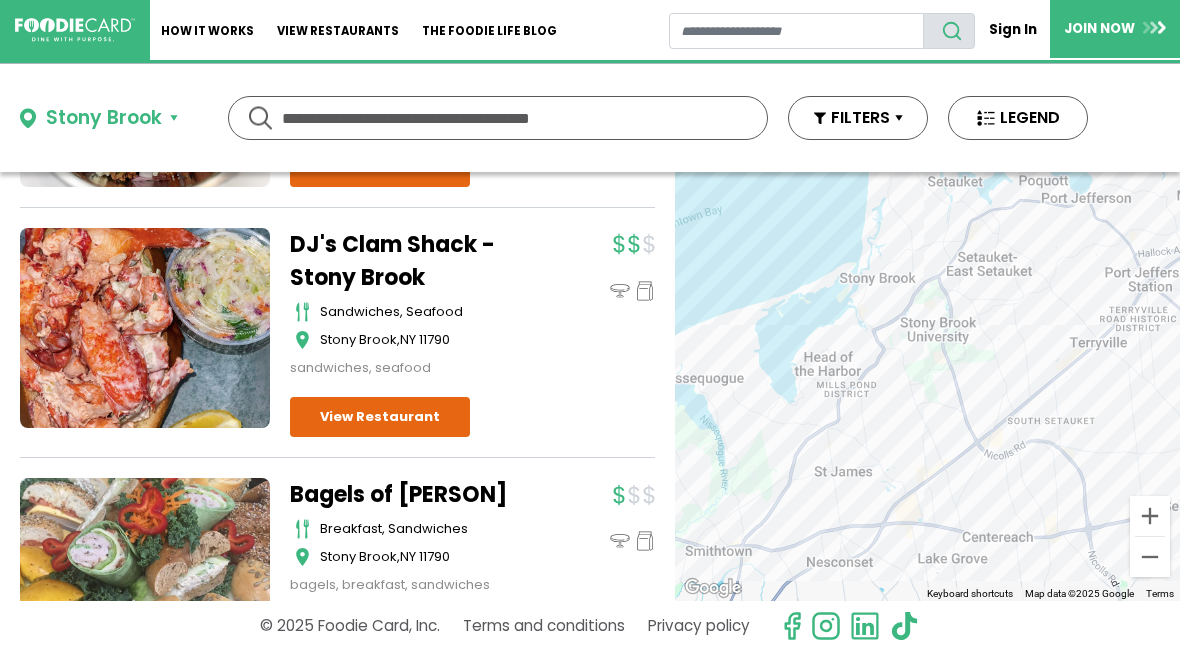 click on "View Restaurant" at bounding box center [380, 417] 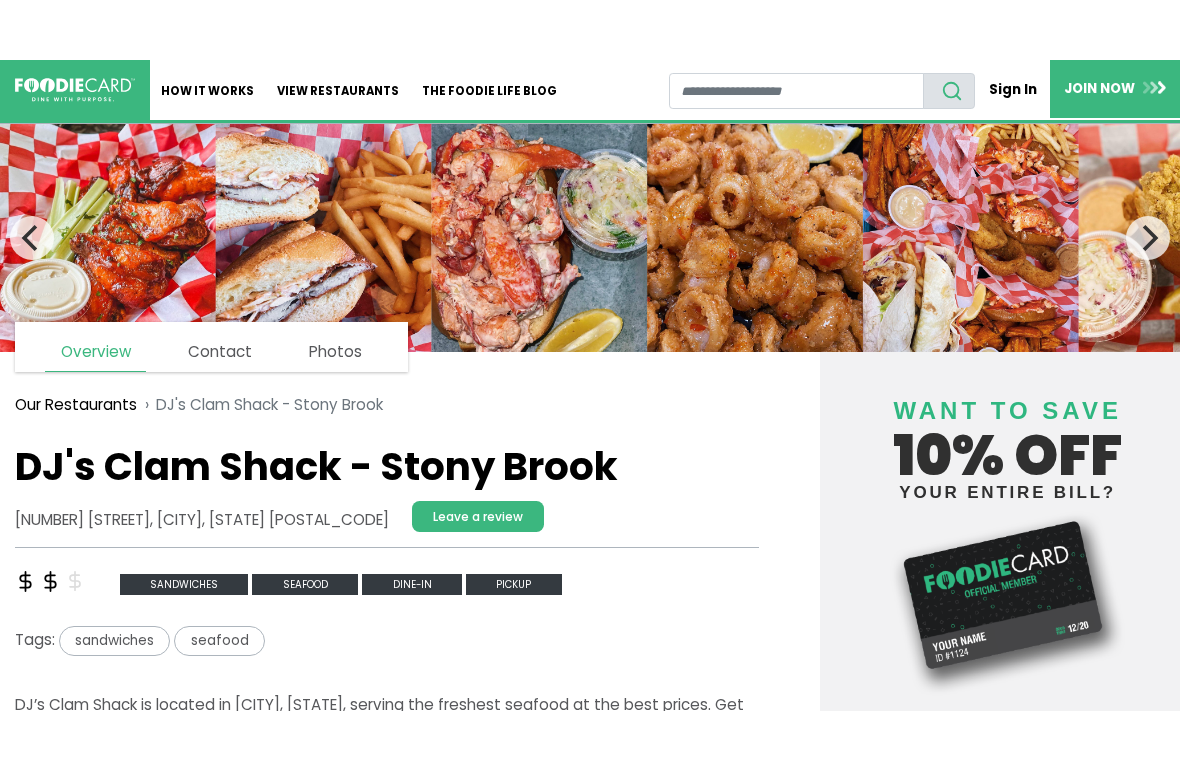 scroll, scrollTop: 0, scrollLeft: 0, axis: both 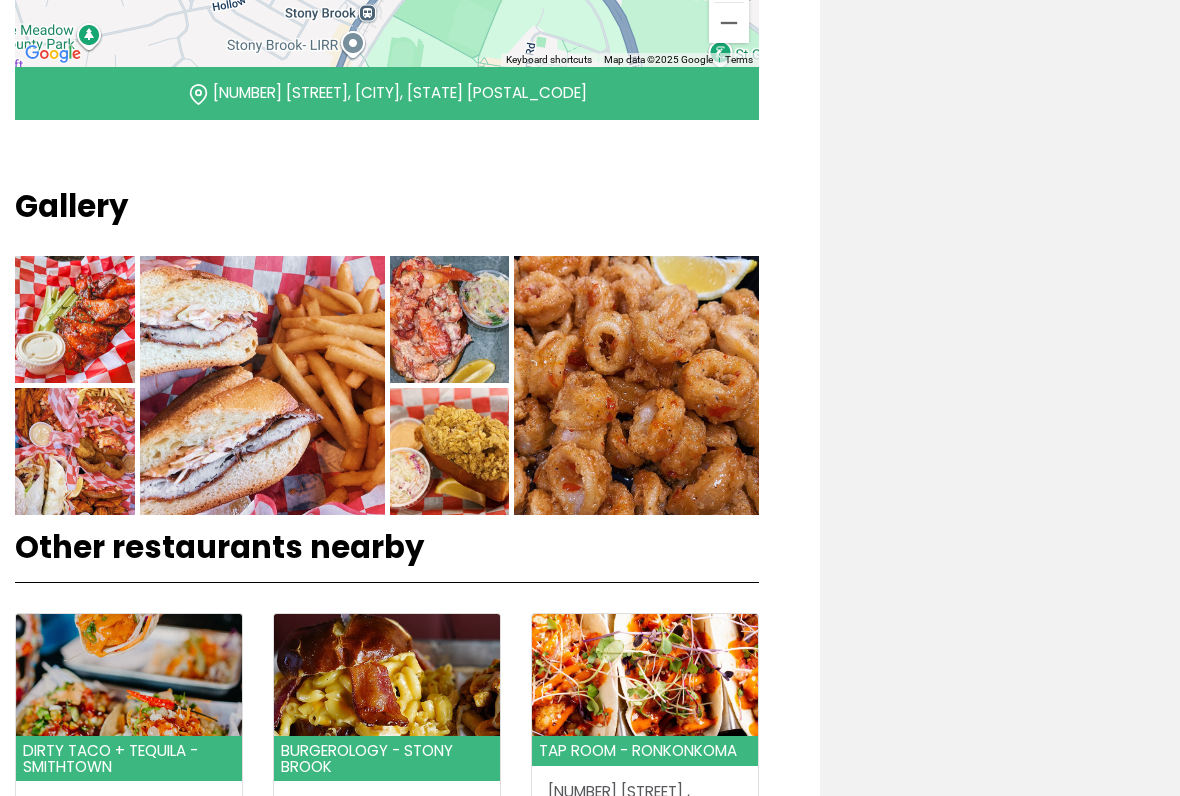 click at bounding box center [75, 319] 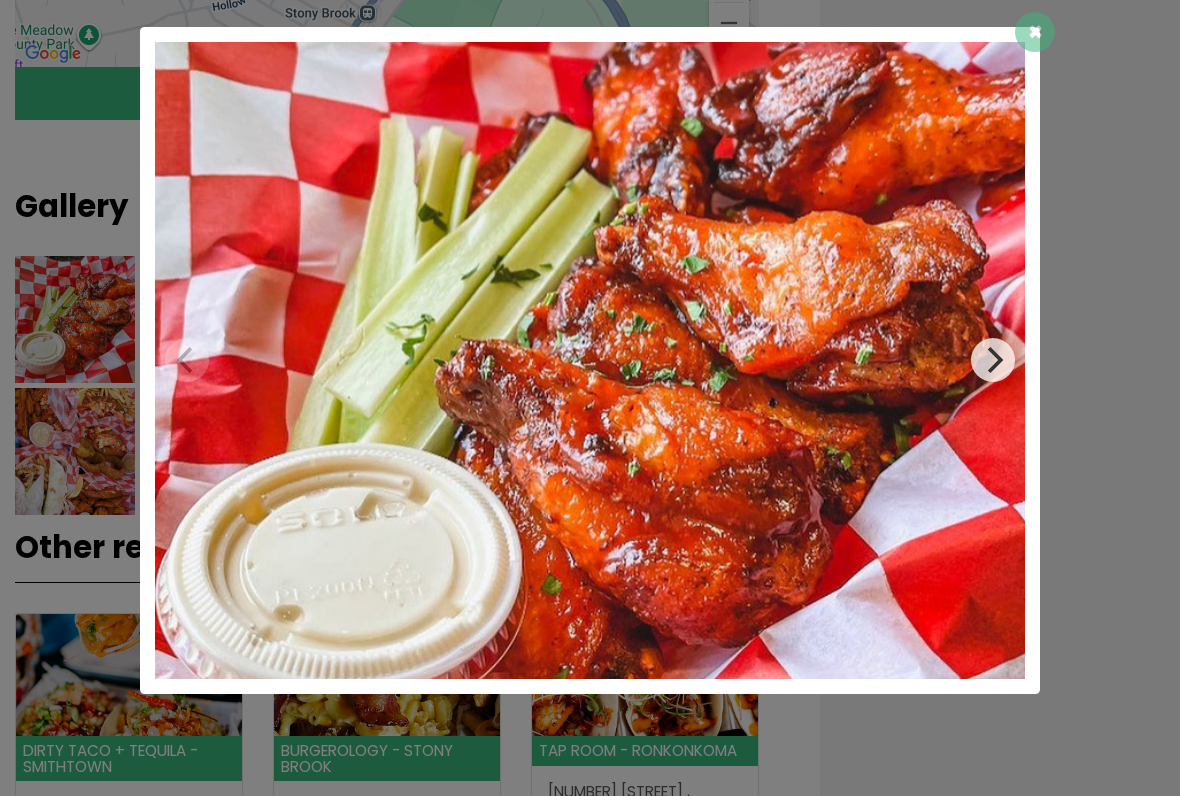click at bounding box center (993, 360) 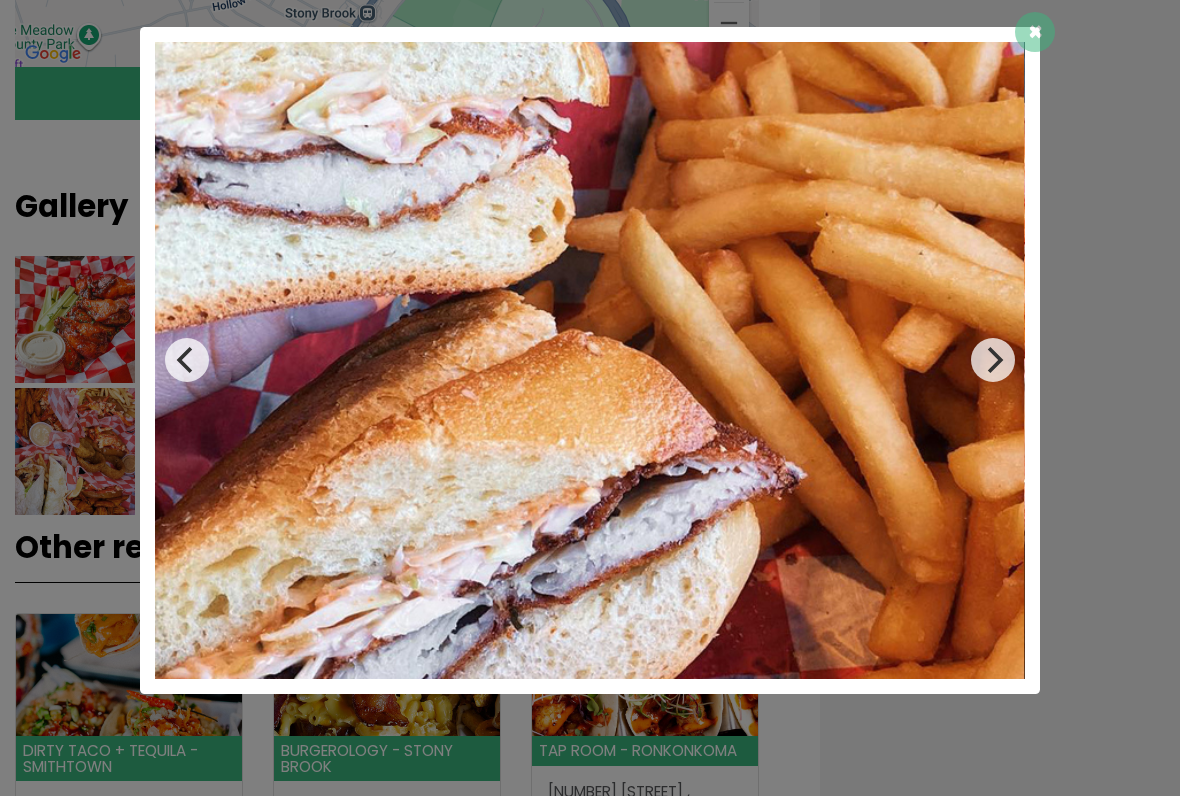 click at bounding box center [590, 360] 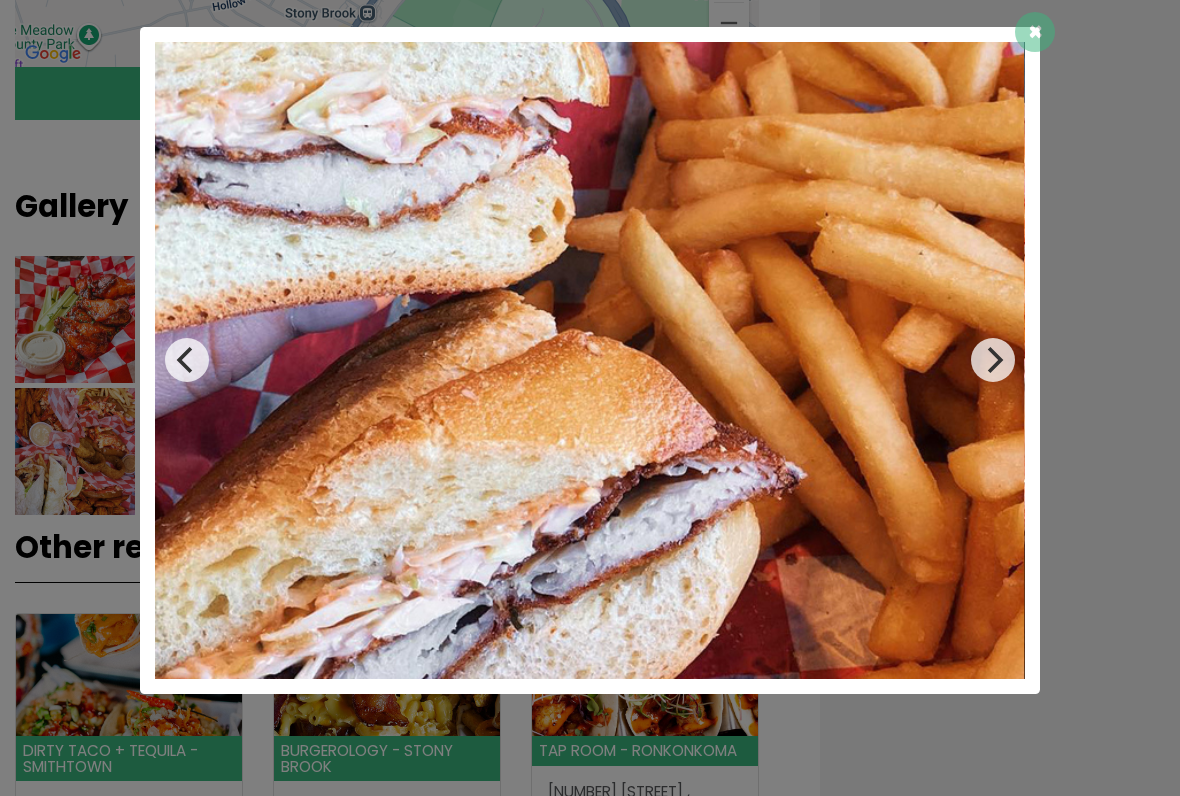 click at bounding box center [993, 360] 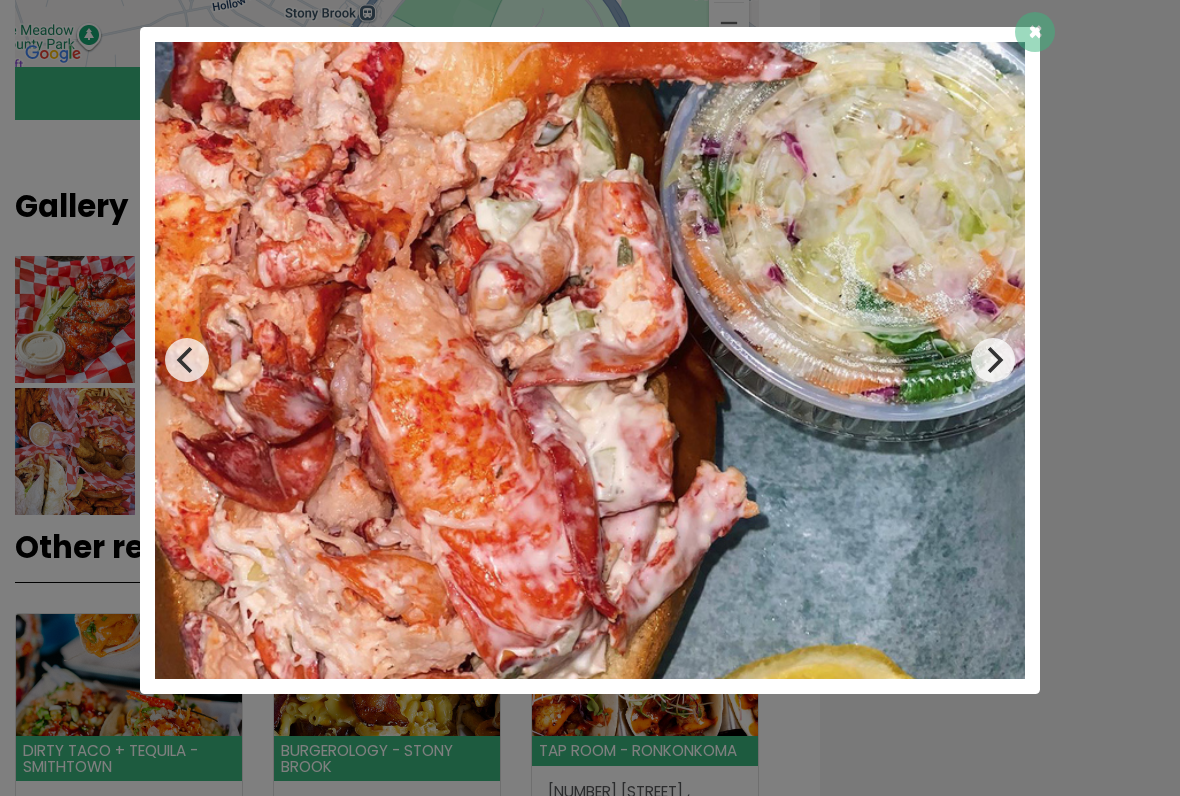 click at bounding box center (993, 360) 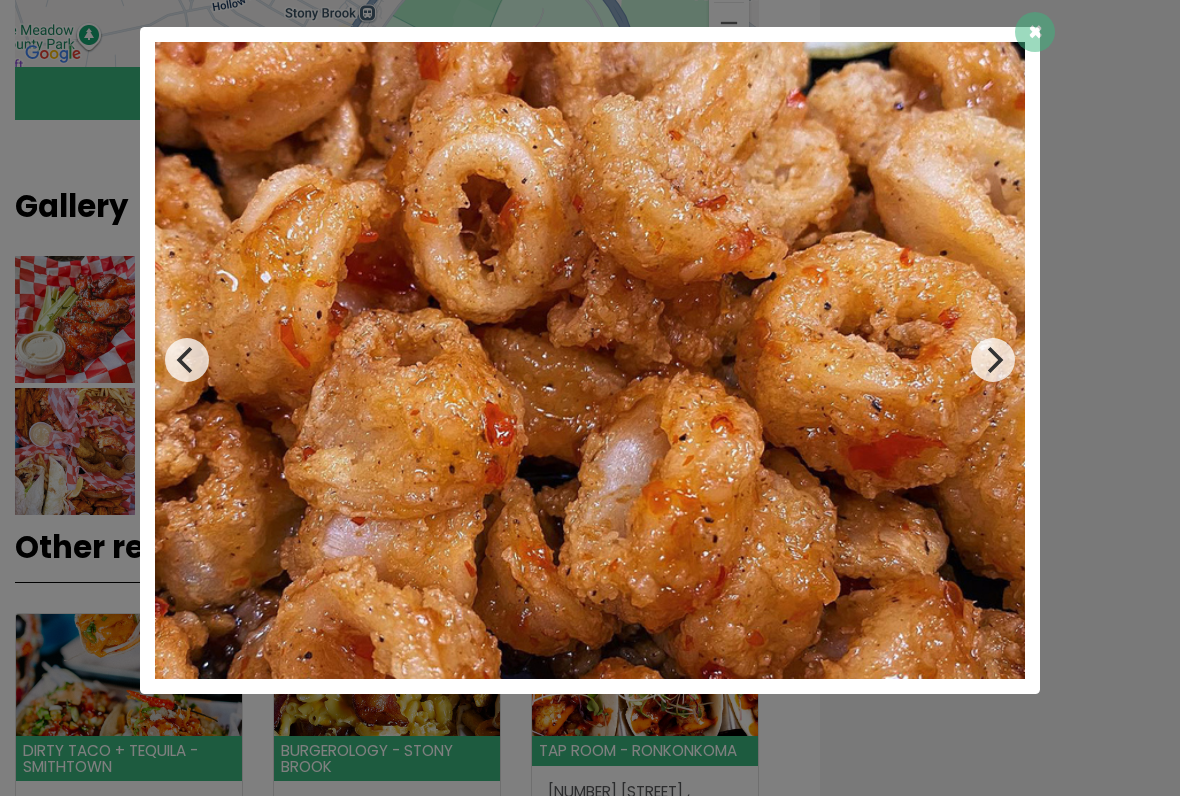 click at bounding box center [993, 360] 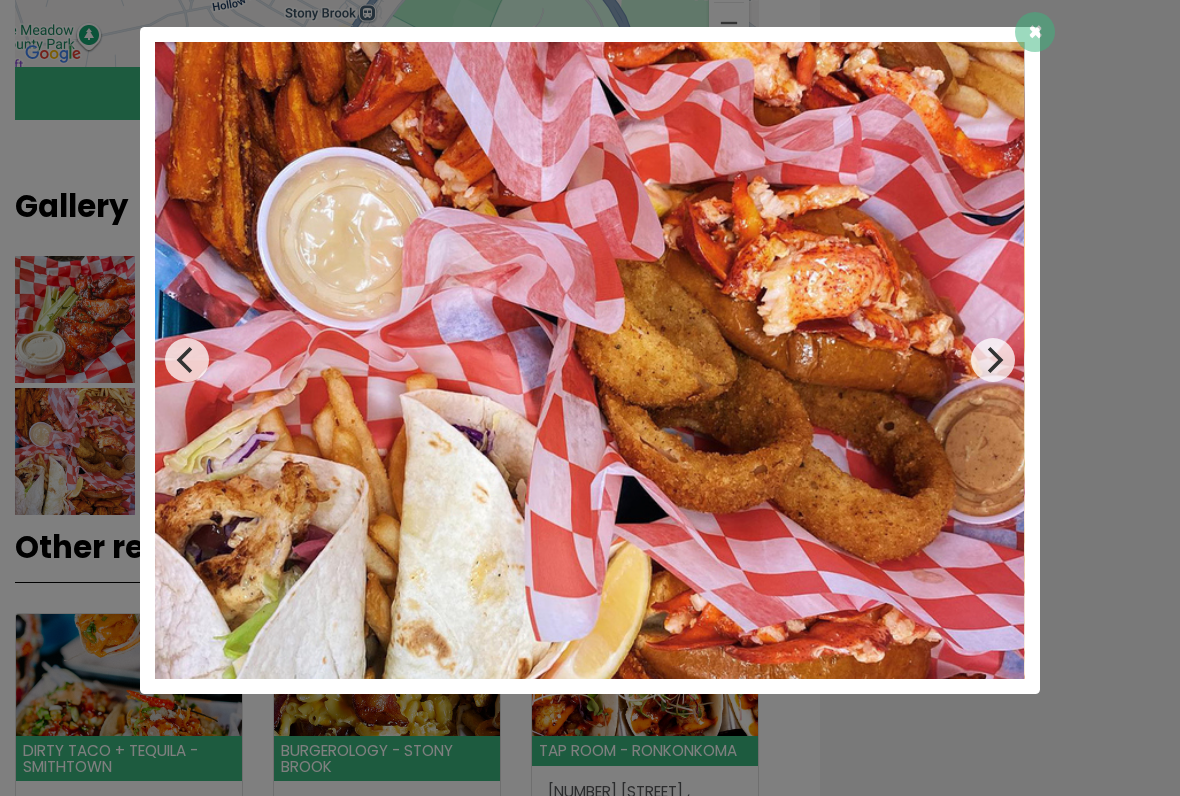 click at bounding box center (993, 360) 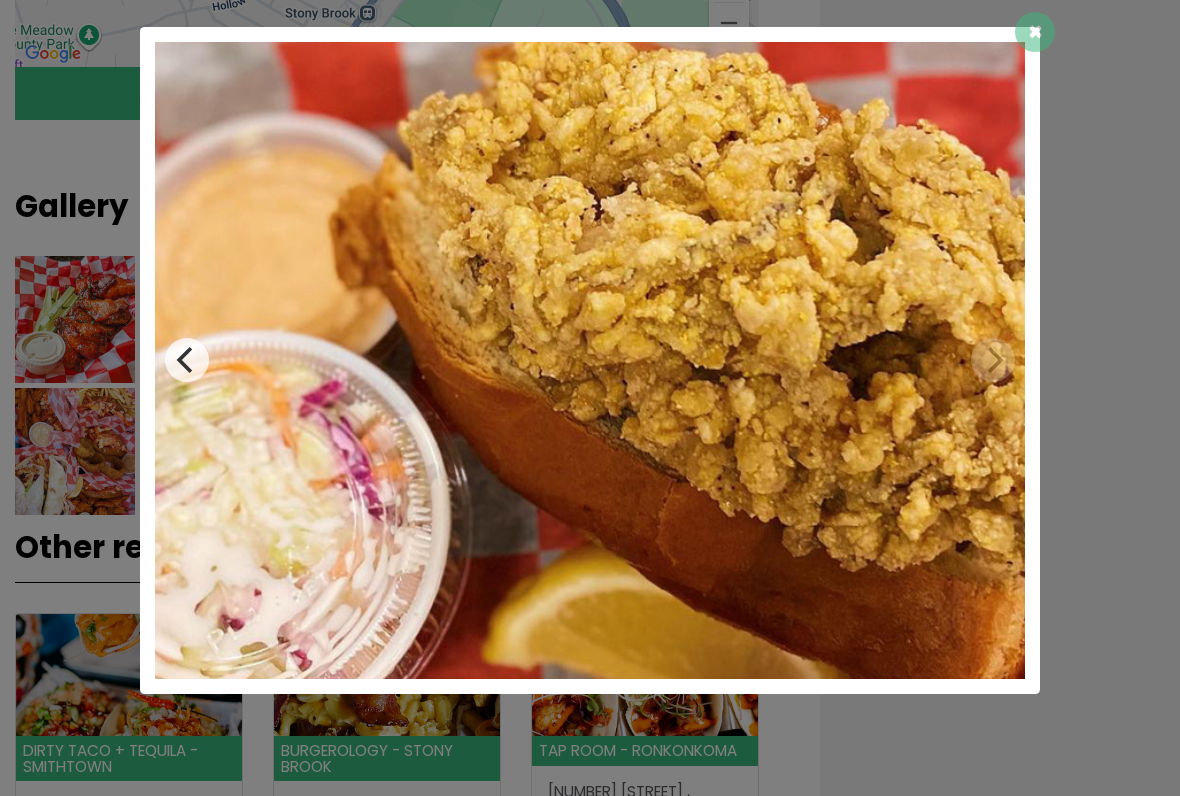 click at bounding box center (590, 360) 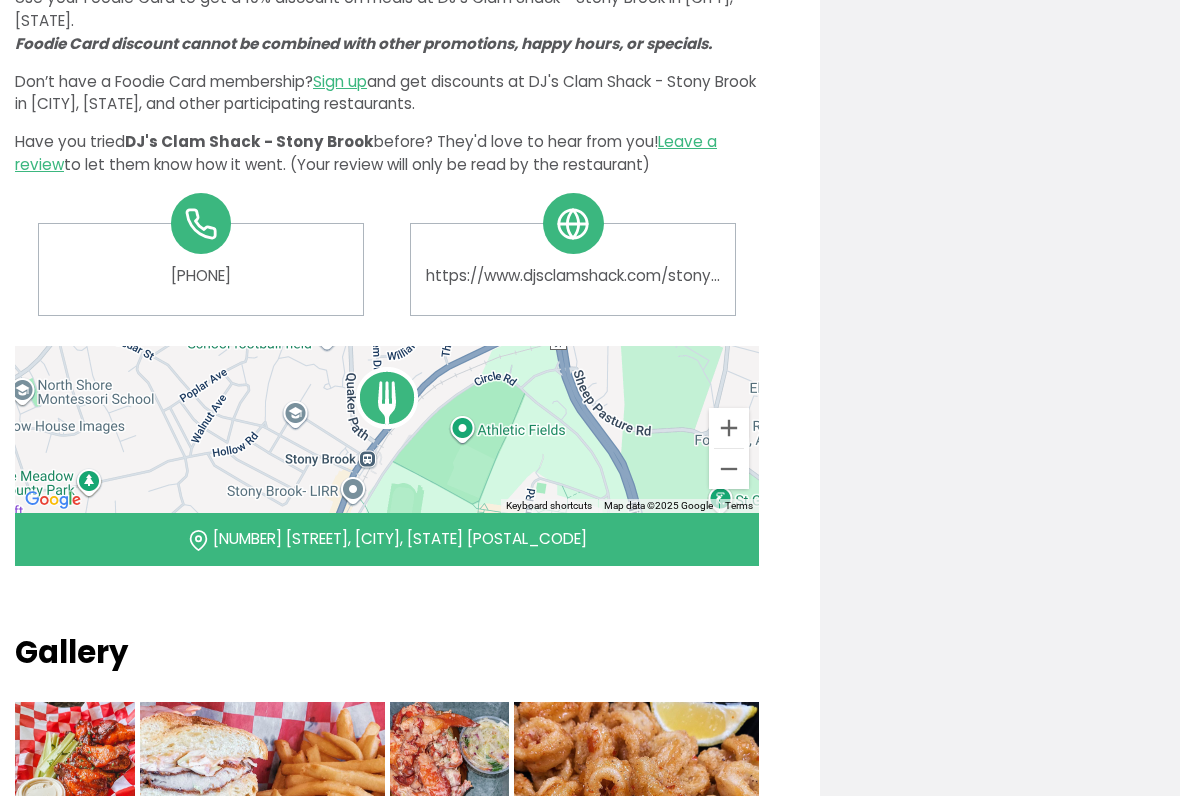 scroll, scrollTop: 758, scrollLeft: 0, axis: vertical 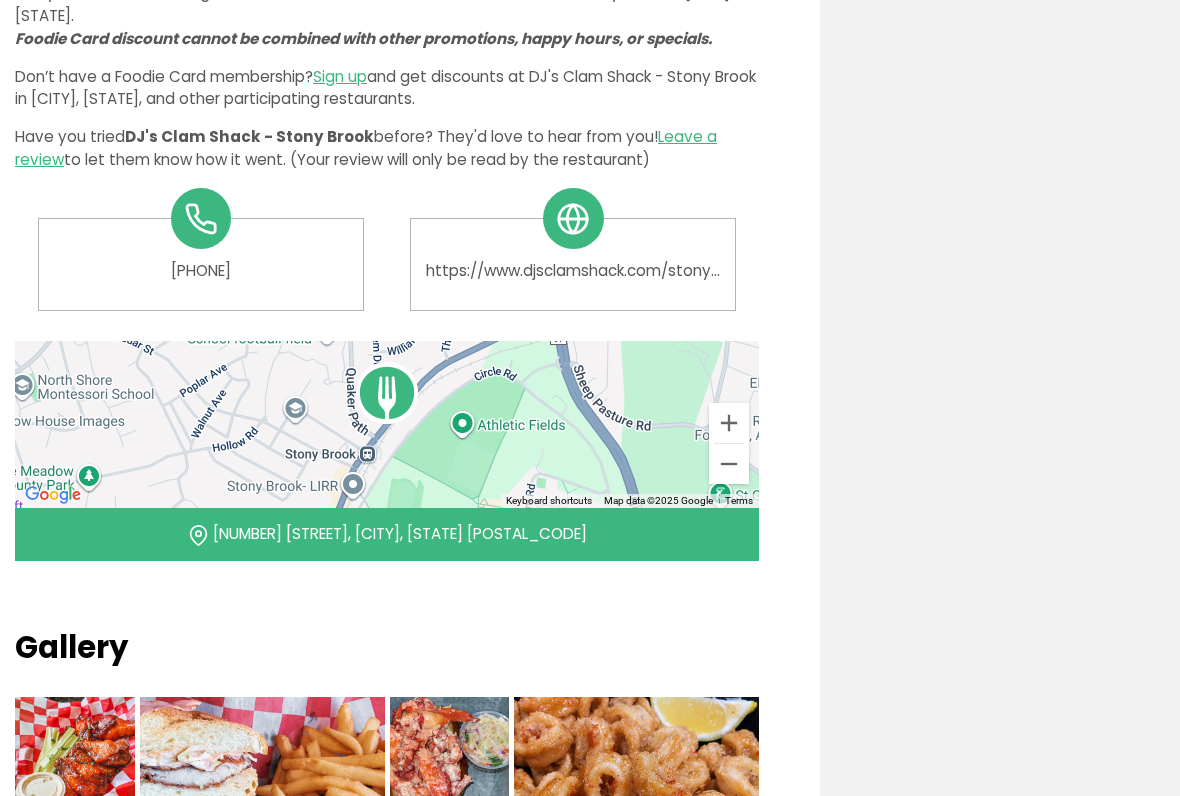 click on "https://www.djsclamshack.com/stony-brook" at bounding box center [573, 271] 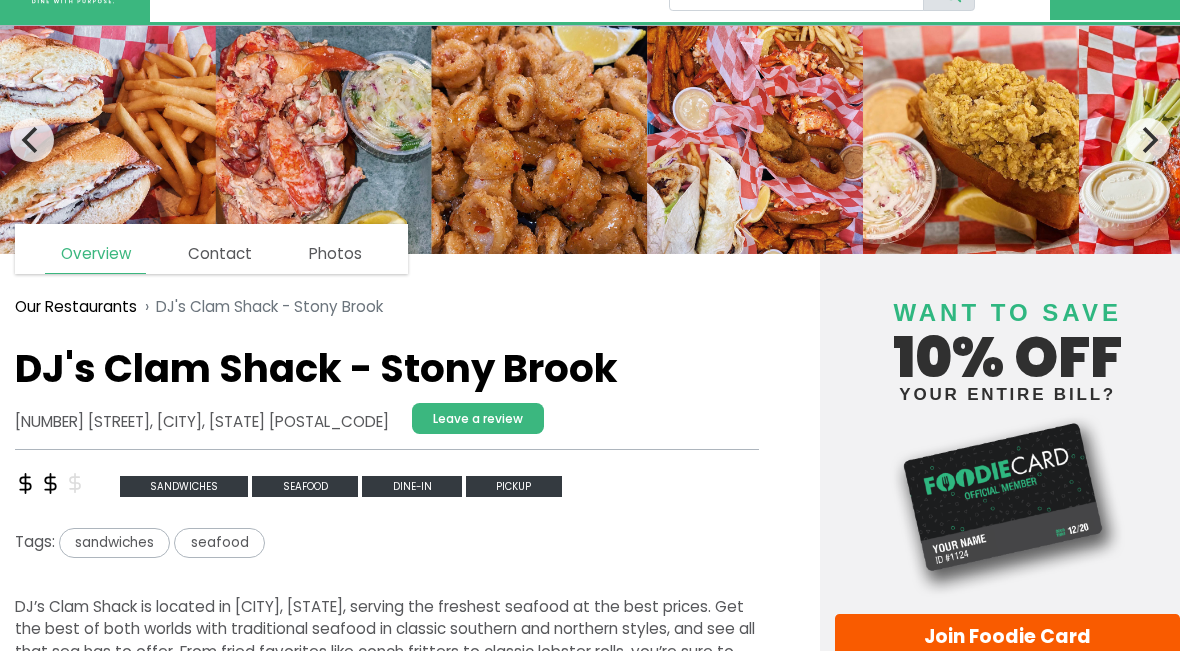 scroll, scrollTop: 0, scrollLeft: 0, axis: both 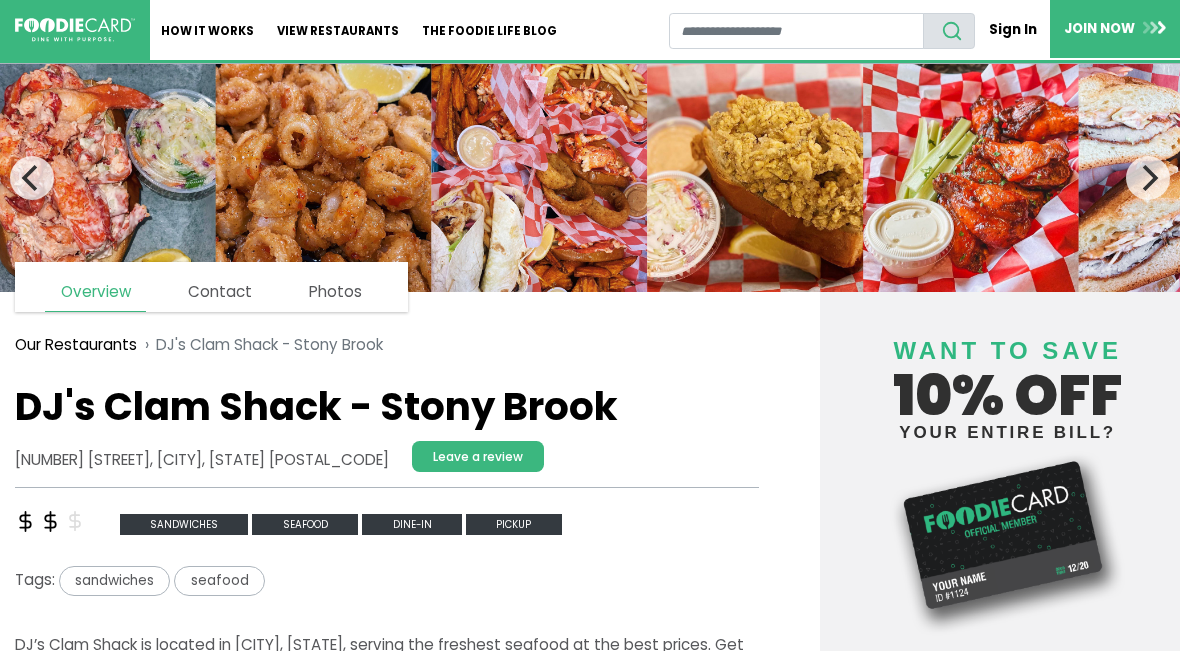 click at bounding box center [32, 178] 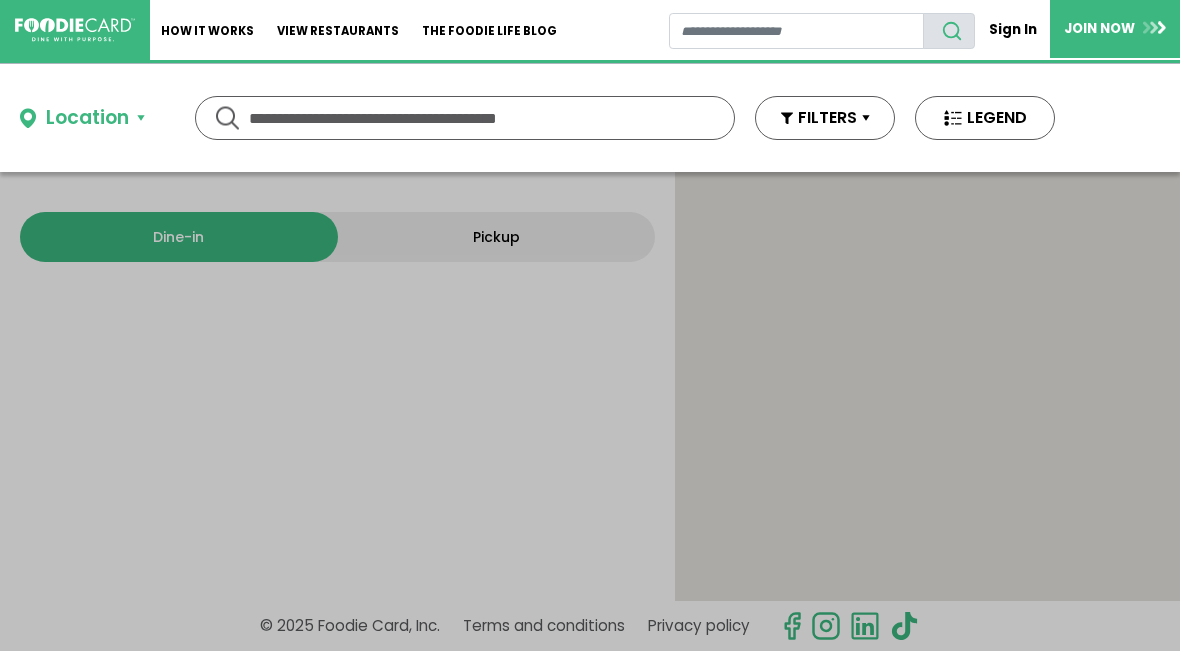 scroll, scrollTop: 0, scrollLeft: 0, axis: both 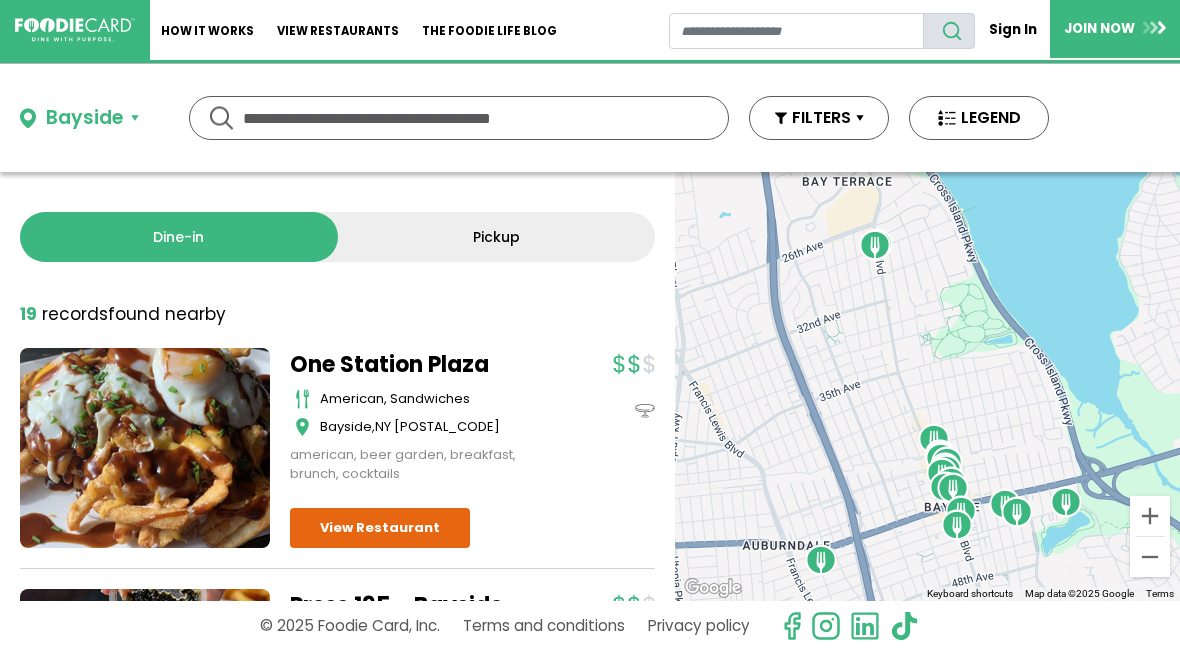 click on "Bayside" at bounding box center [79, 118] 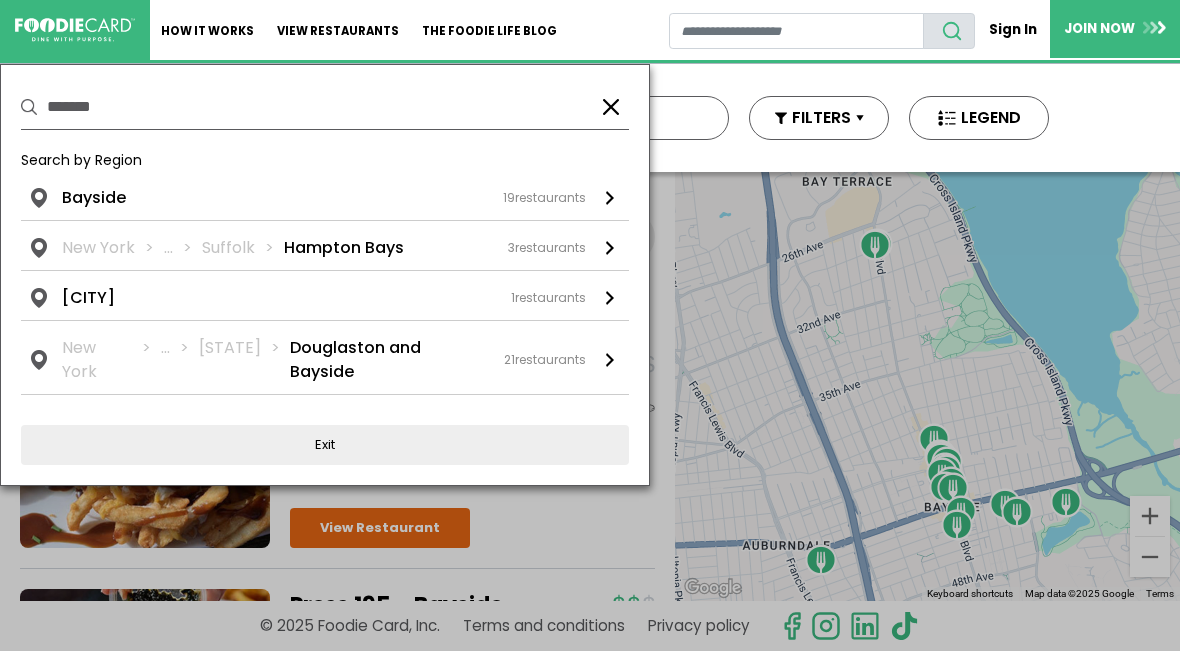 click at bounding box center (611, 107) 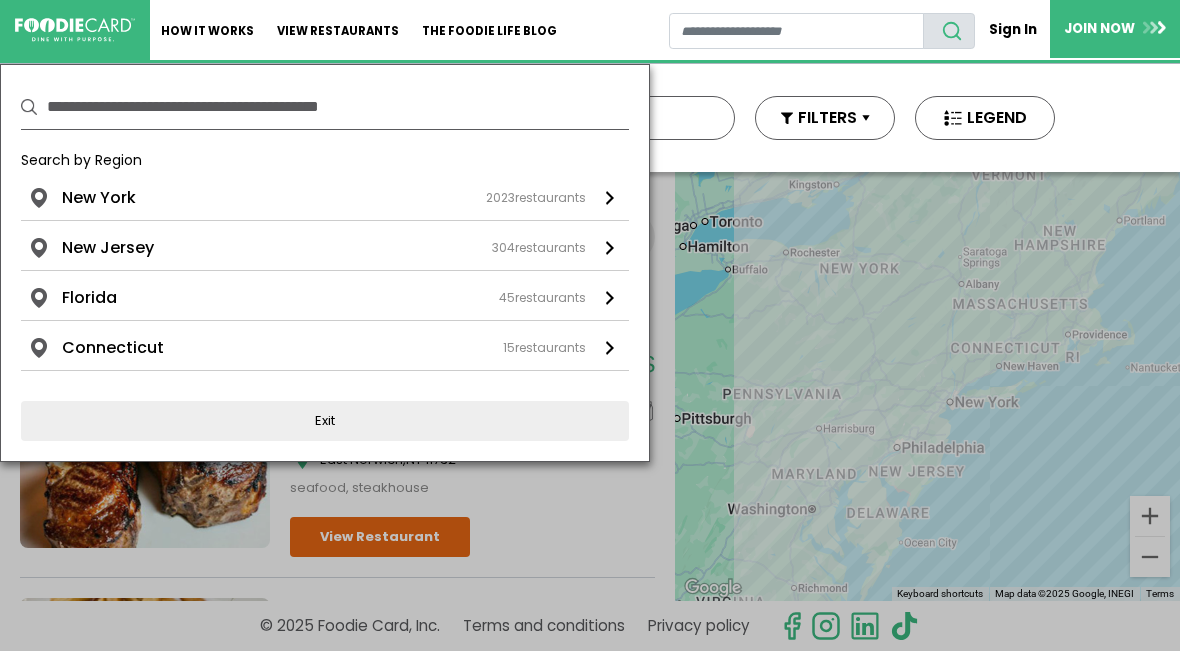 click on "[YEAR] restaurants" at bounding box center [536, 198] 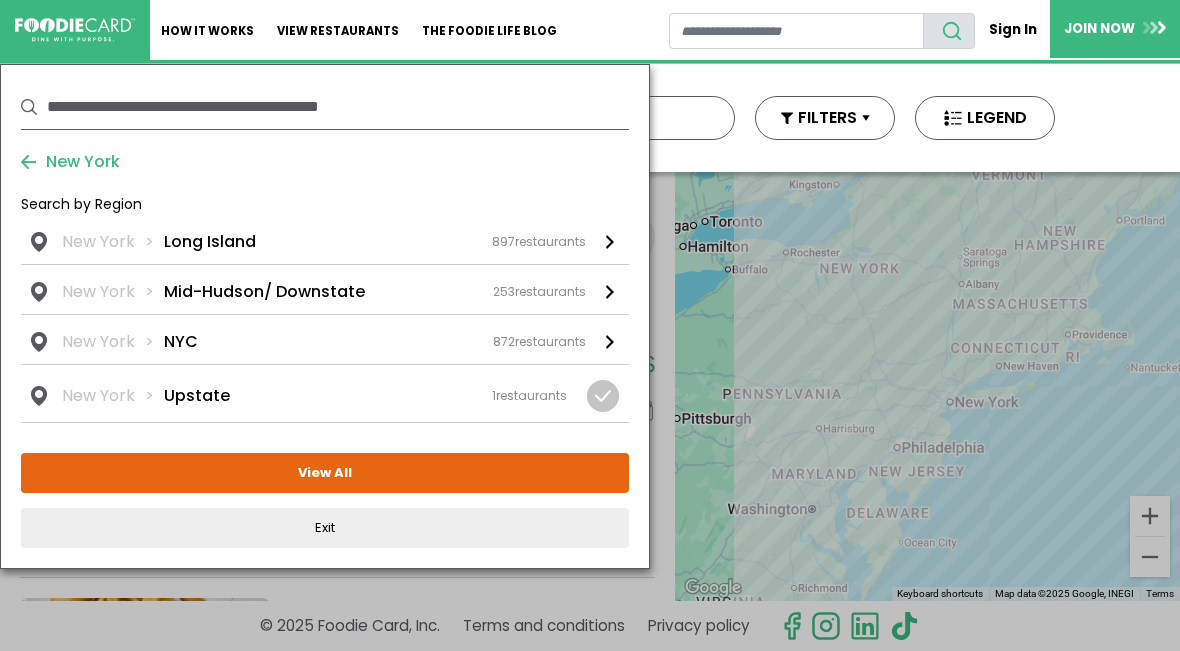 click on "[STATE]
Long Island
897  restaurants" at bounding box center (325, 247) 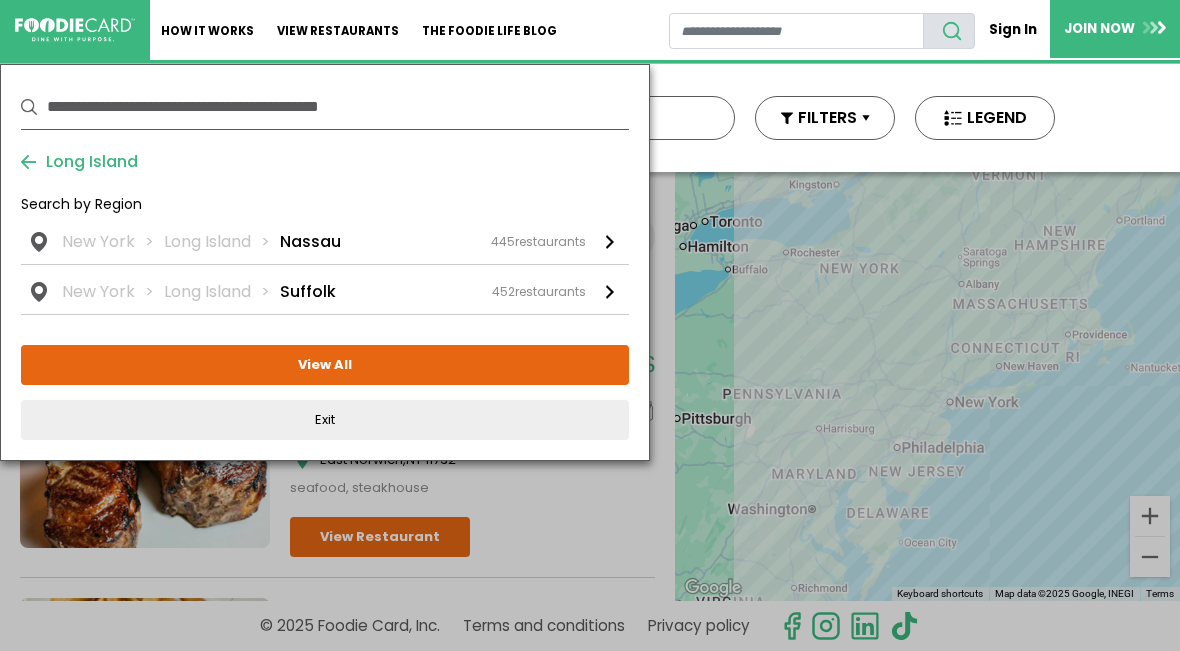 click on "New York
Long Island
Suffolk
452  restaurants" at bounding box center (0, 0) 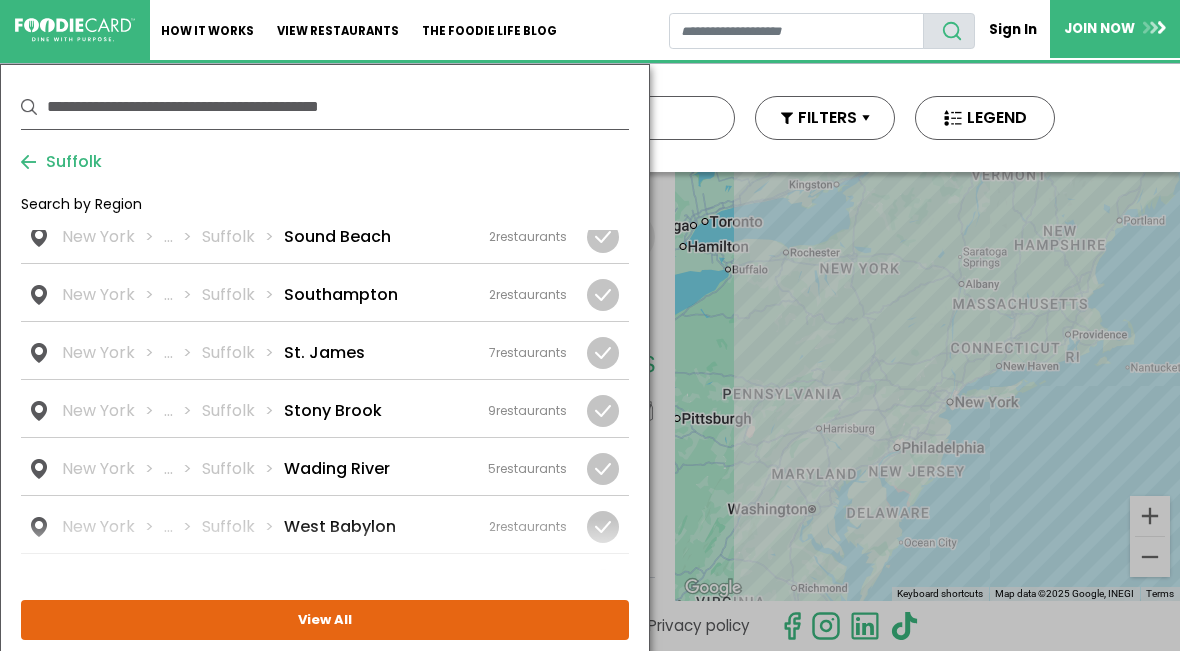 scroll, scrollTop: 3836, scrollLeft: 0, axis: vertical 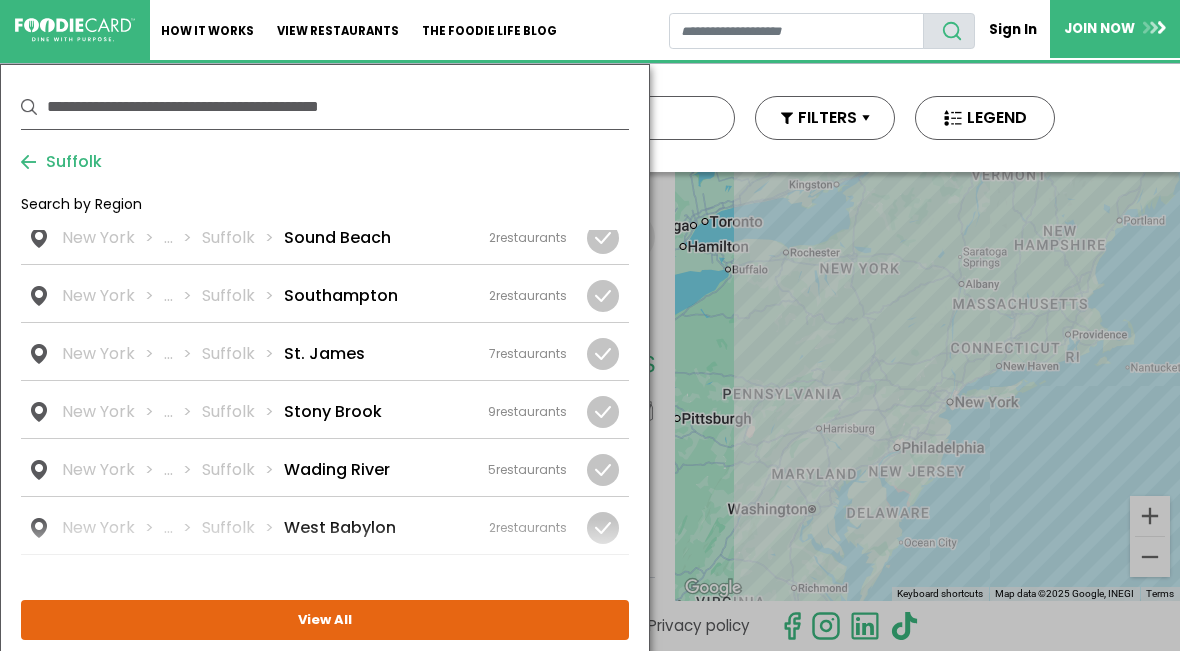 click on "9  restaurants" at bounding box center (0, 0) 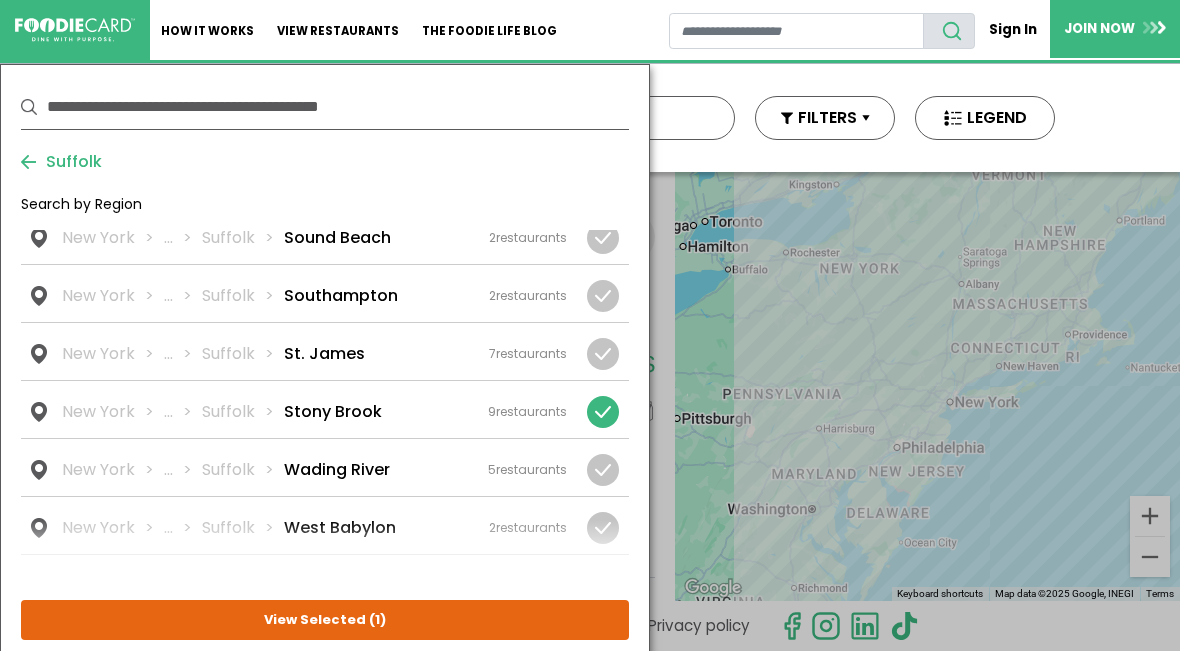 click on "View Selected ( 1 )" at bounding box center (0, 0) 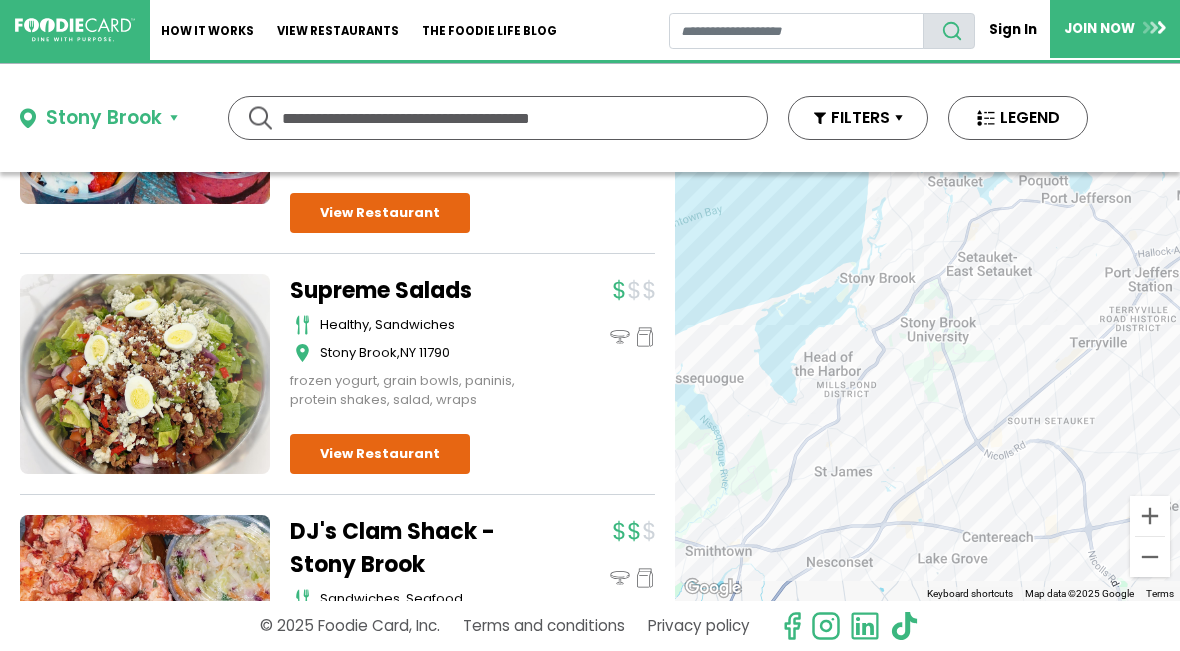 click on "Stony Brook" at bounding box center (99, 118) 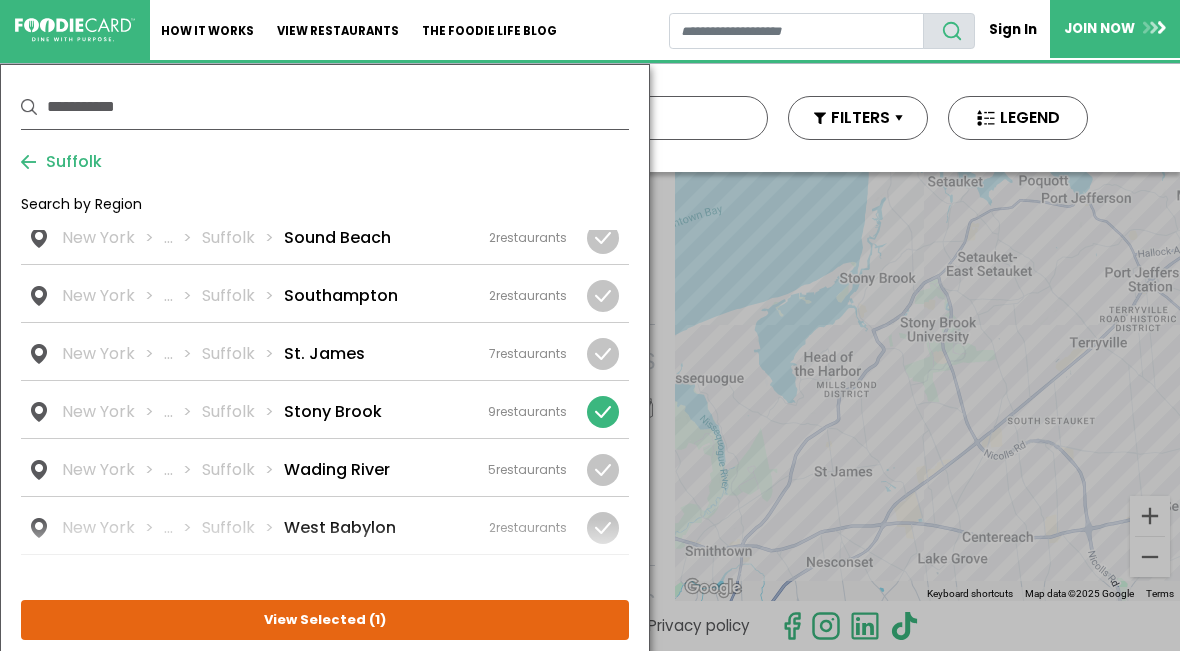 scroll, scrollTop: 1254, scrollLeft: 0, axis: vertical 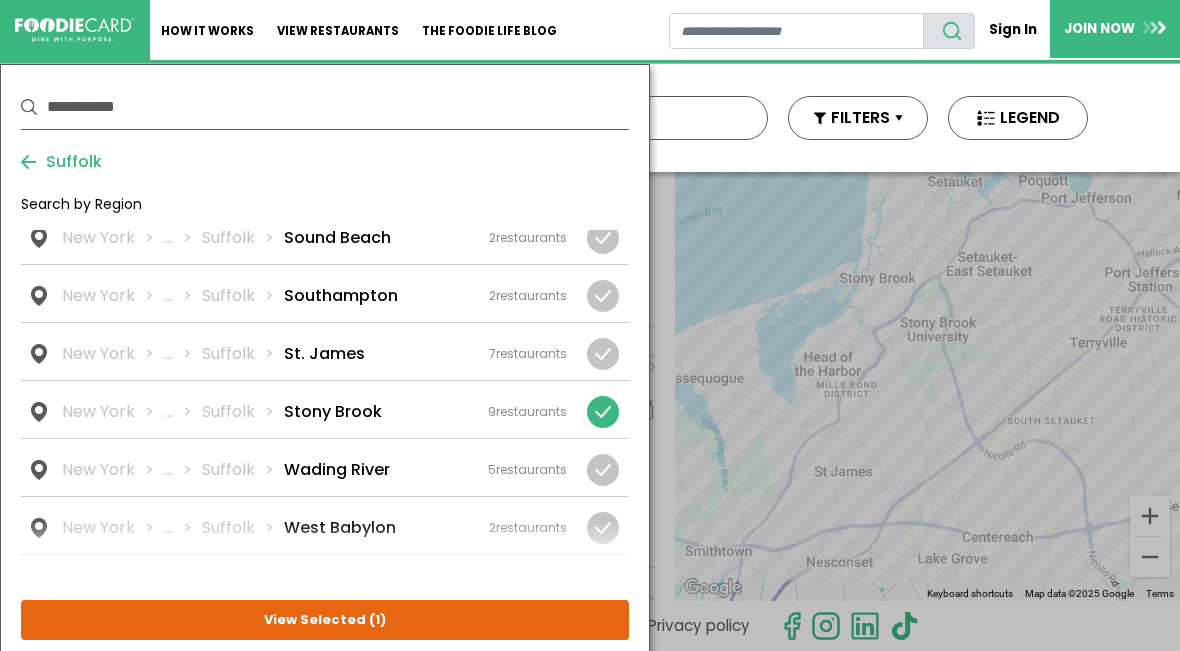 click at bounding box center [603, 412] 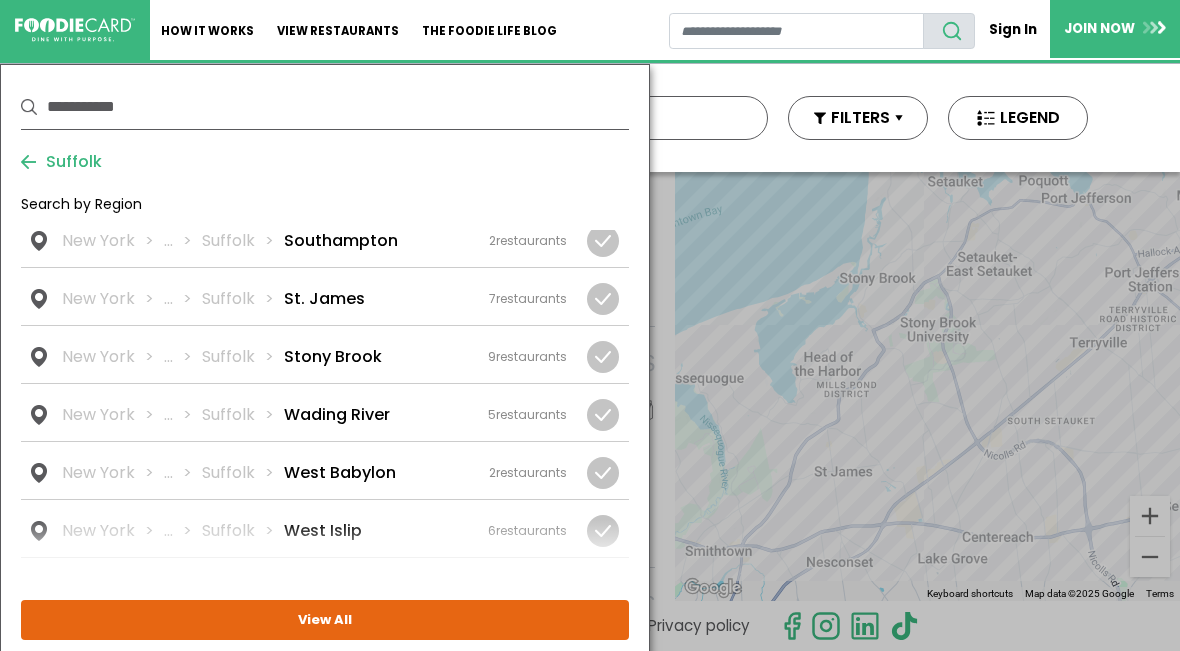 scroll, scrollTop: 3900, scrollLeft: 0, axis: vertical 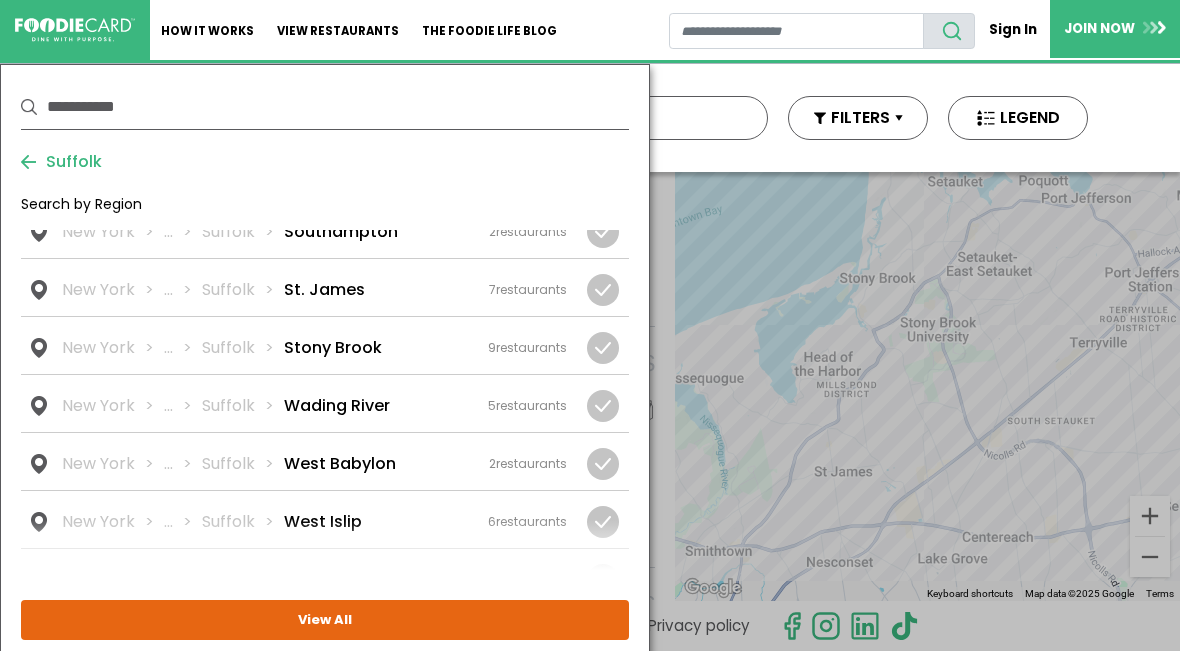 click at bounding box center [0, 0] 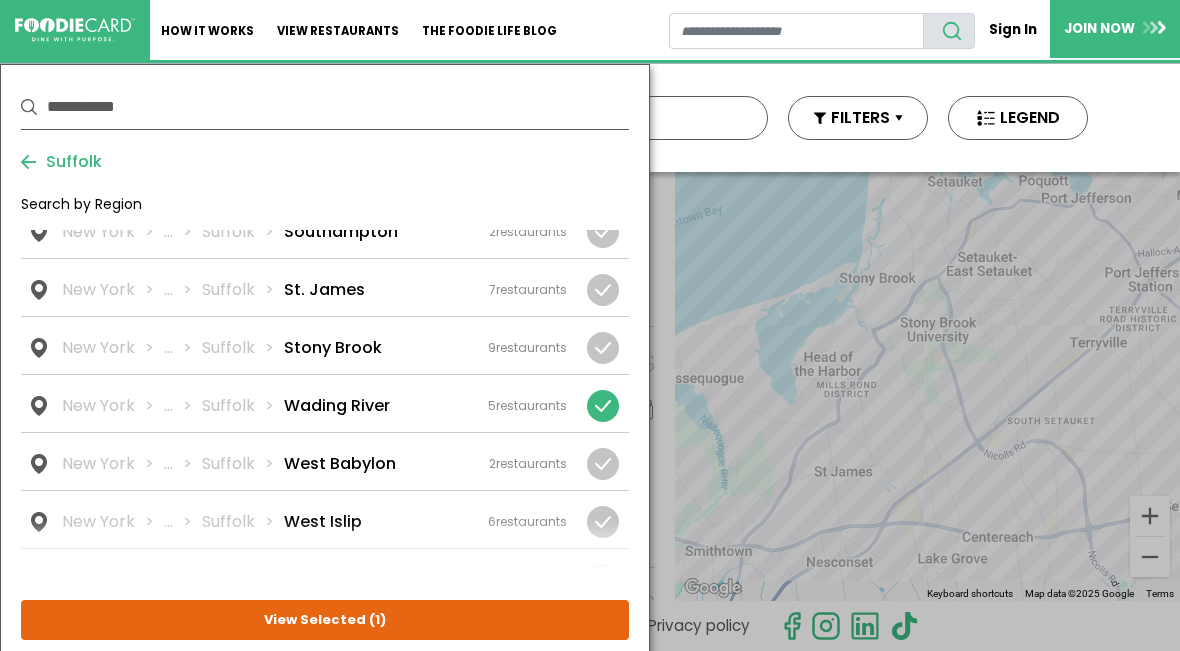 click on "View Selected ( 1 )" at bounding box center (0, 0) 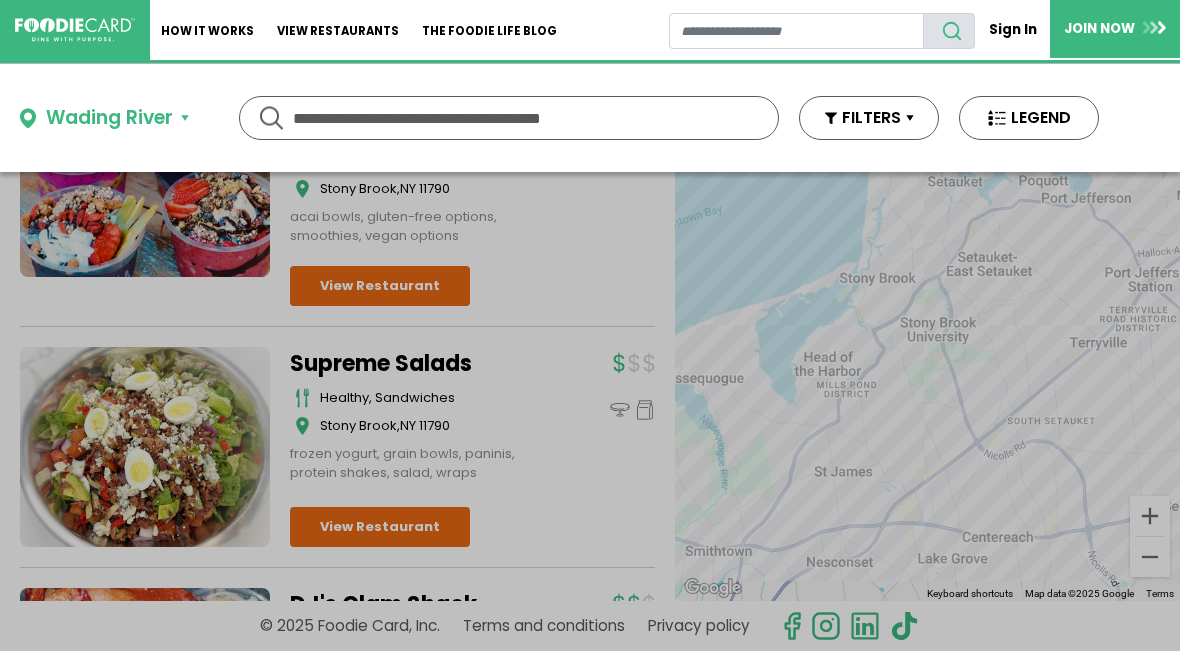 scroll, scrollTop: 0, scrollLeft: 0, axis: both 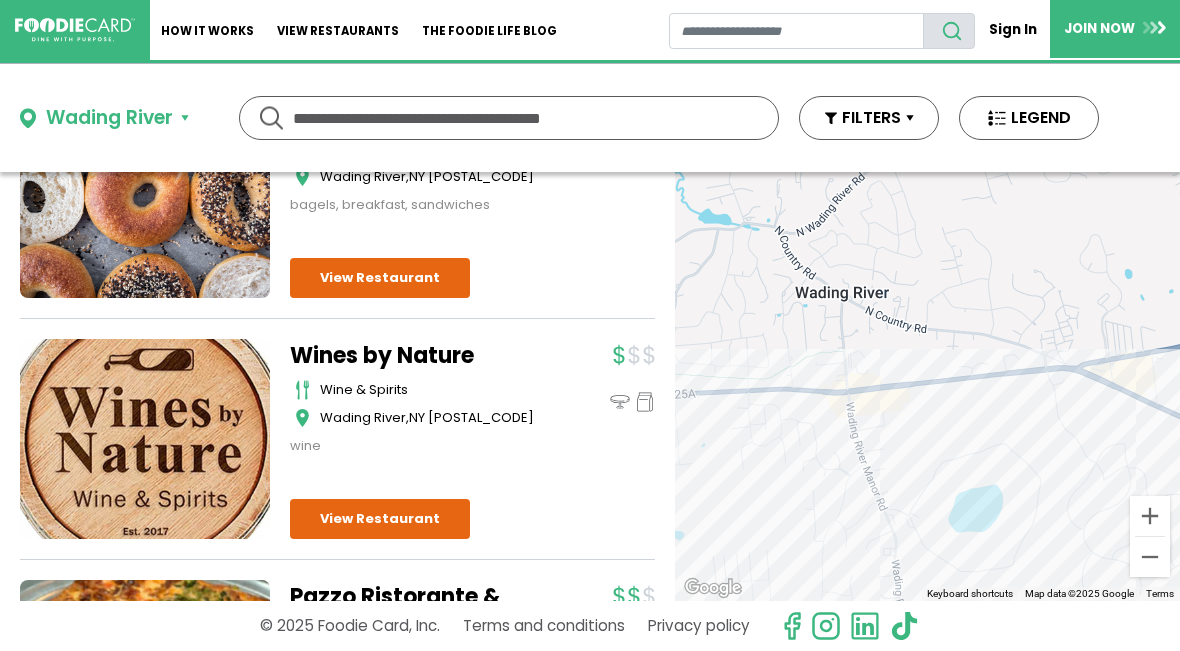 click on "Wading River" at bounding box center (109, 118) 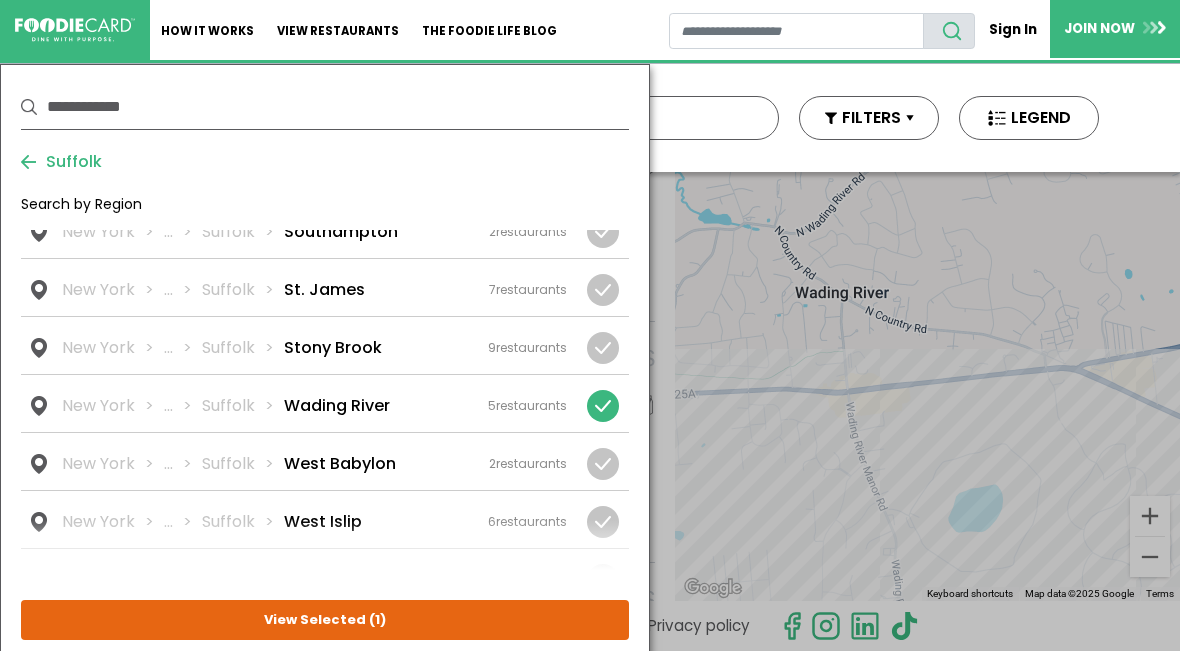 scroll, scrollTop: 245, scrollLeft: 0, axis: vertical 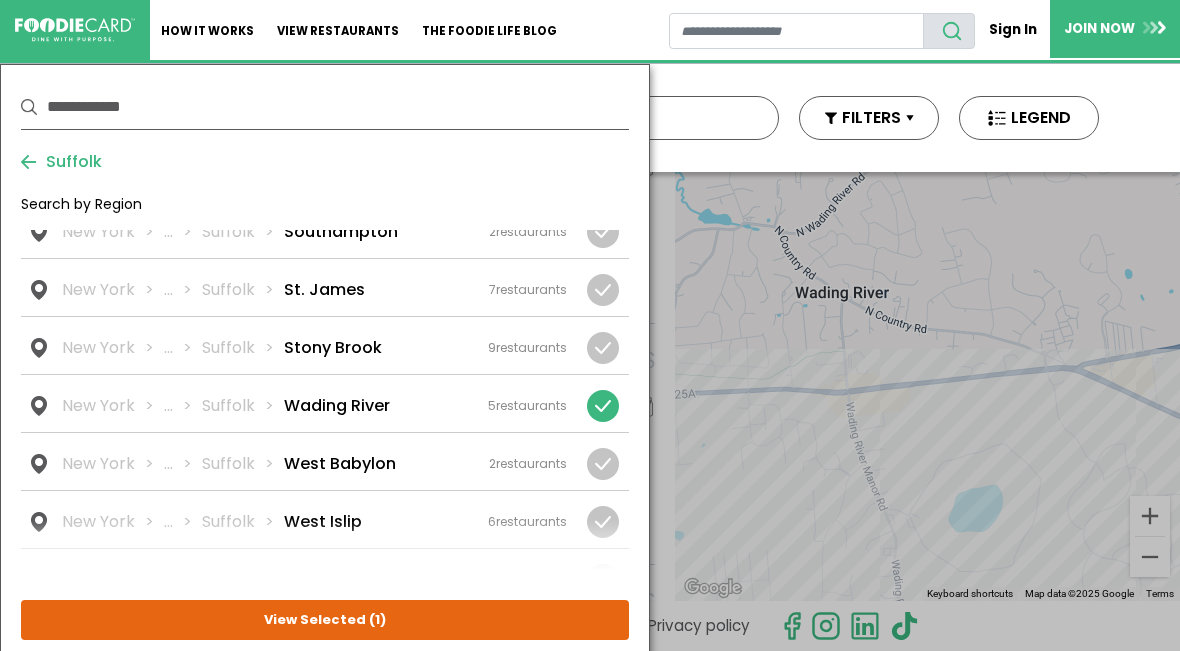click at bounding box center [603, 406] 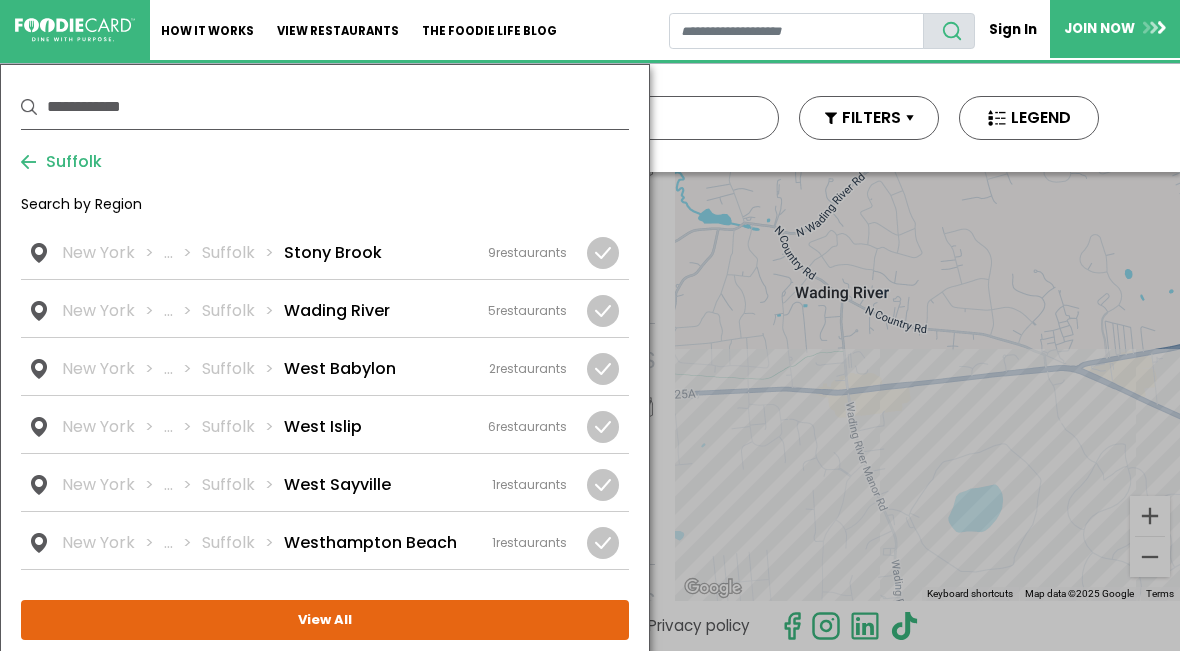 scroll, scrollTop: 3995, scrollLeft: 0, axis: vertical 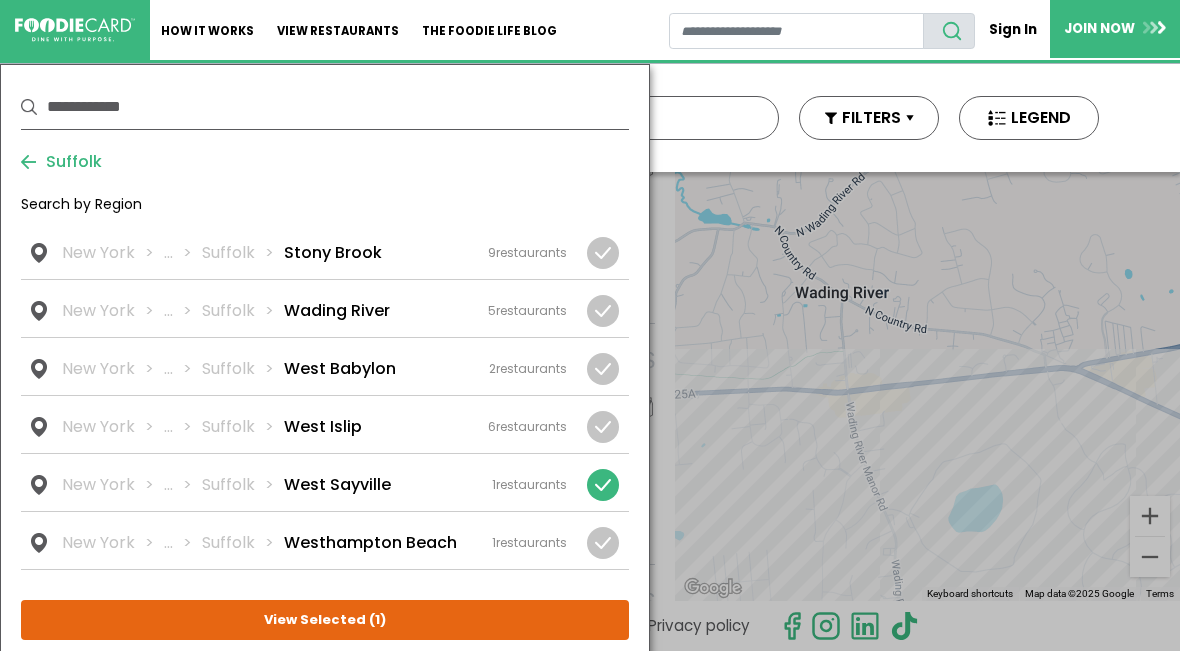 click on "View Selected ( 1 )" at bounding box center [0, 0] 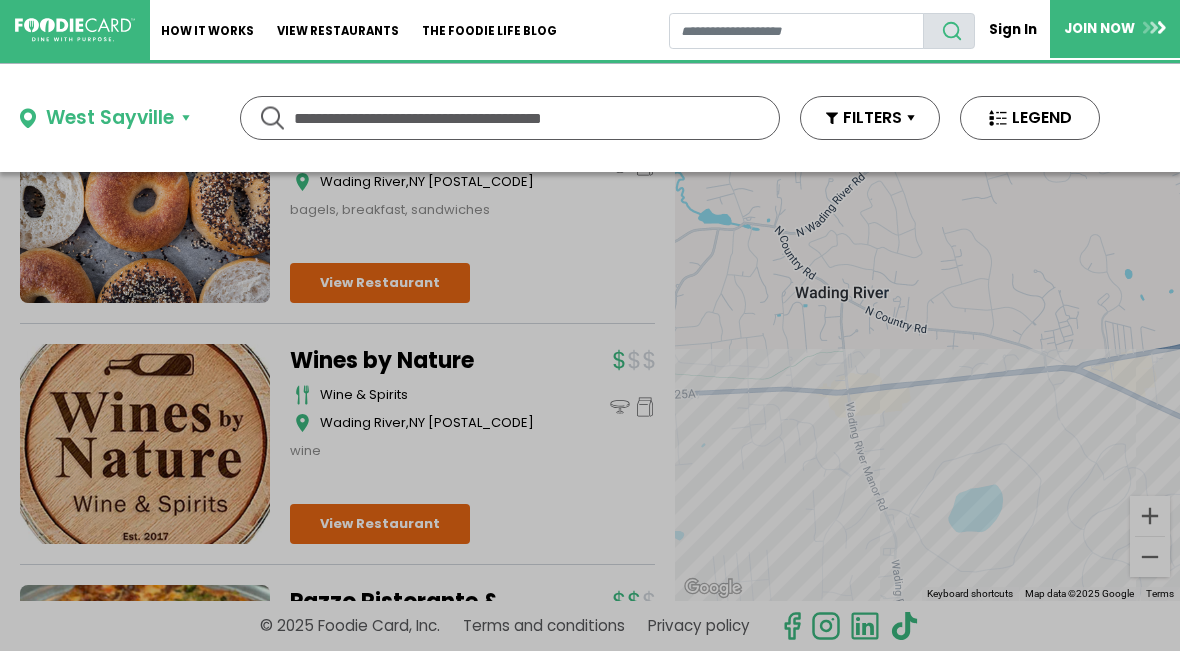 scroll, scrollTop: 0, scrollLeft: 0, axis: both 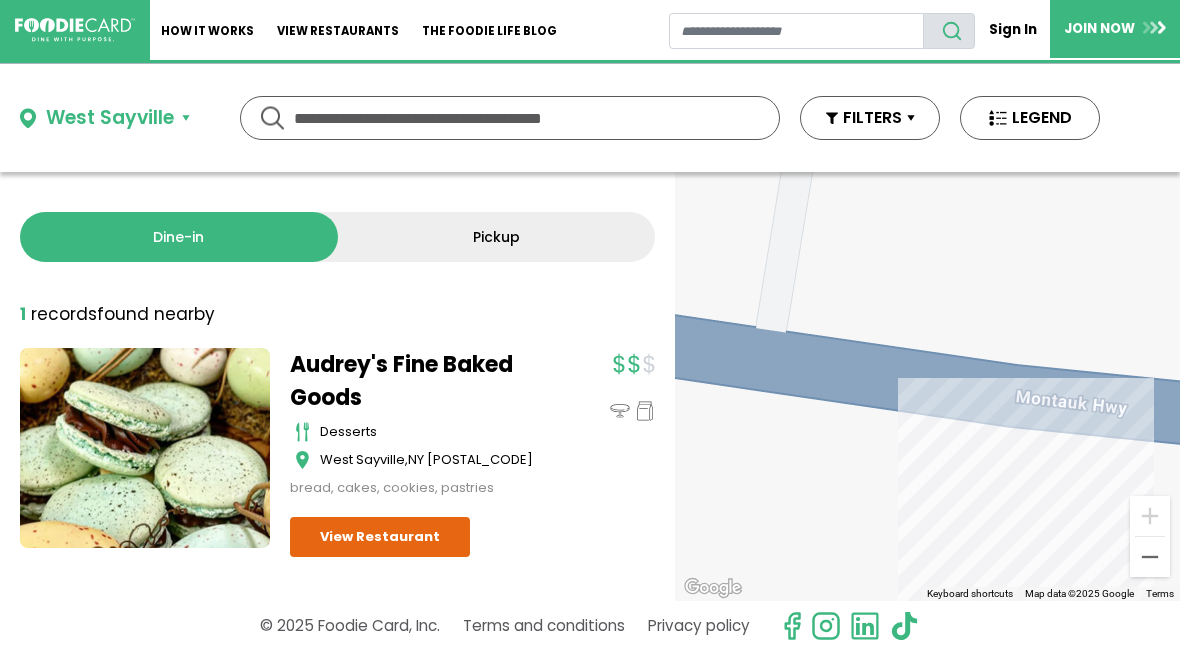 click on "West Sayville" at bounding box center [105, 118] 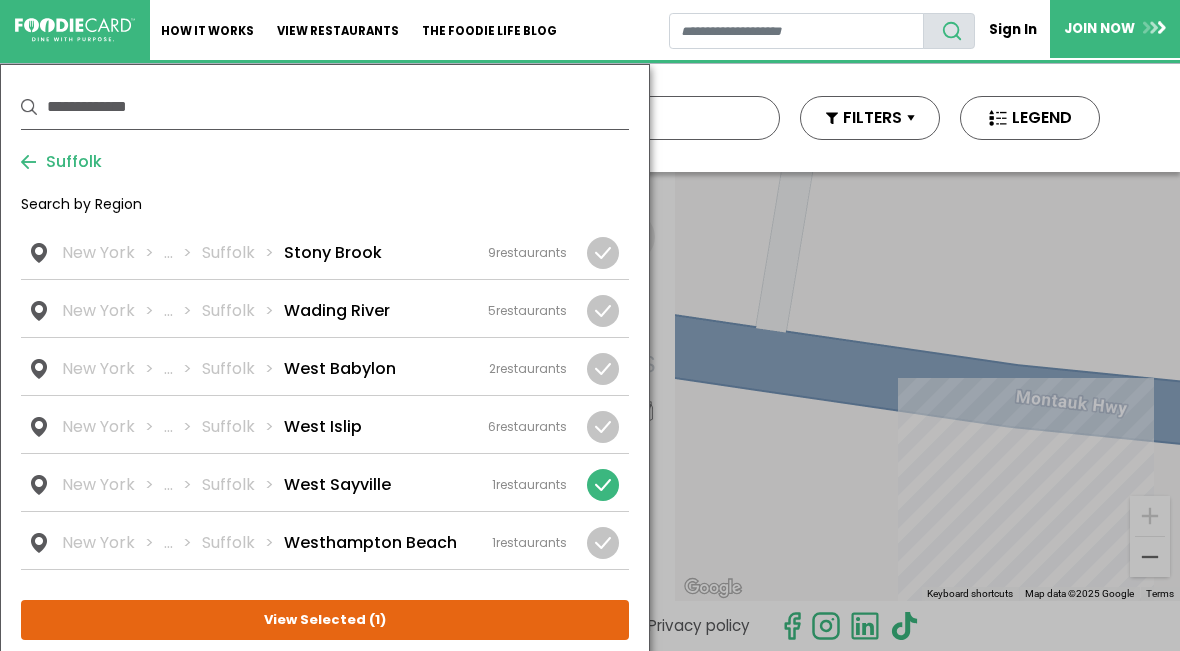 click at bounding box center [603, 485] 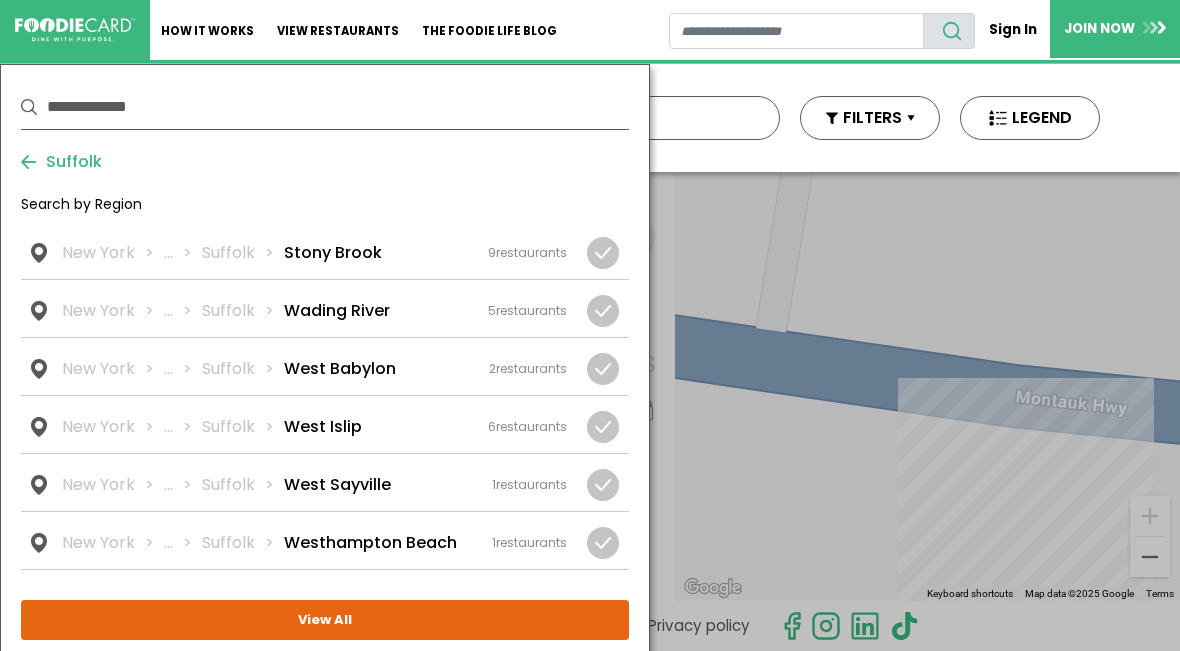 click at bounding box center (0, 0) 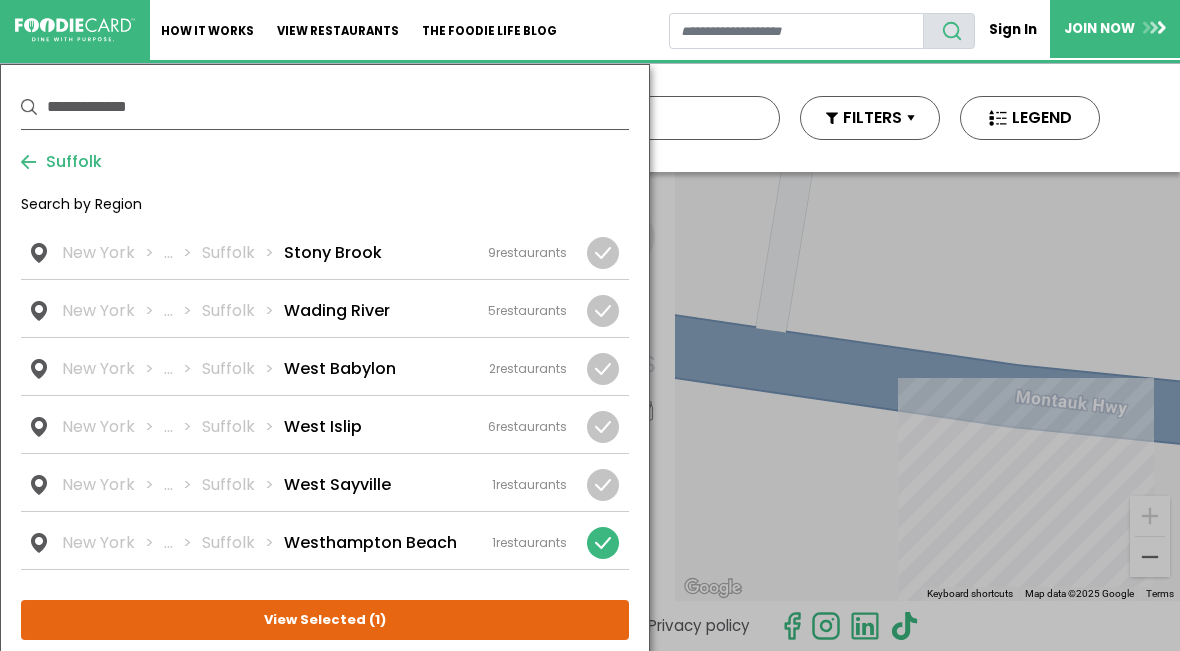 click on "View Selected ( 1 )" at bounding box center (0, 0) 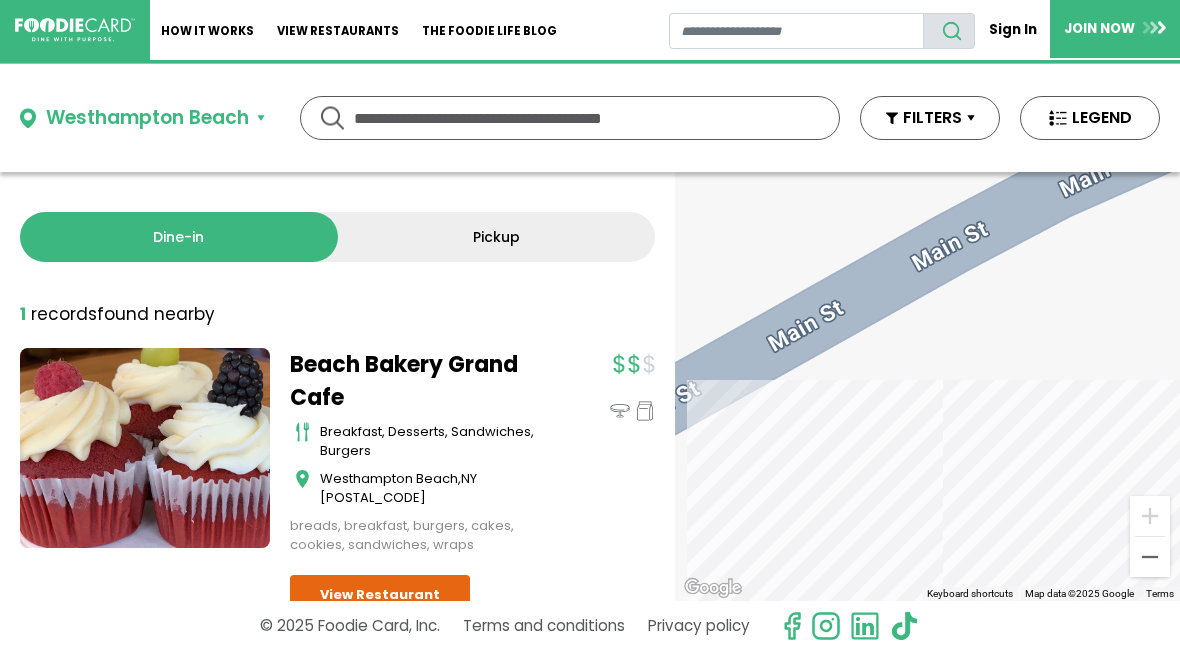 scroll, scrollTop: 0, scrollLeft: 0, axis: both 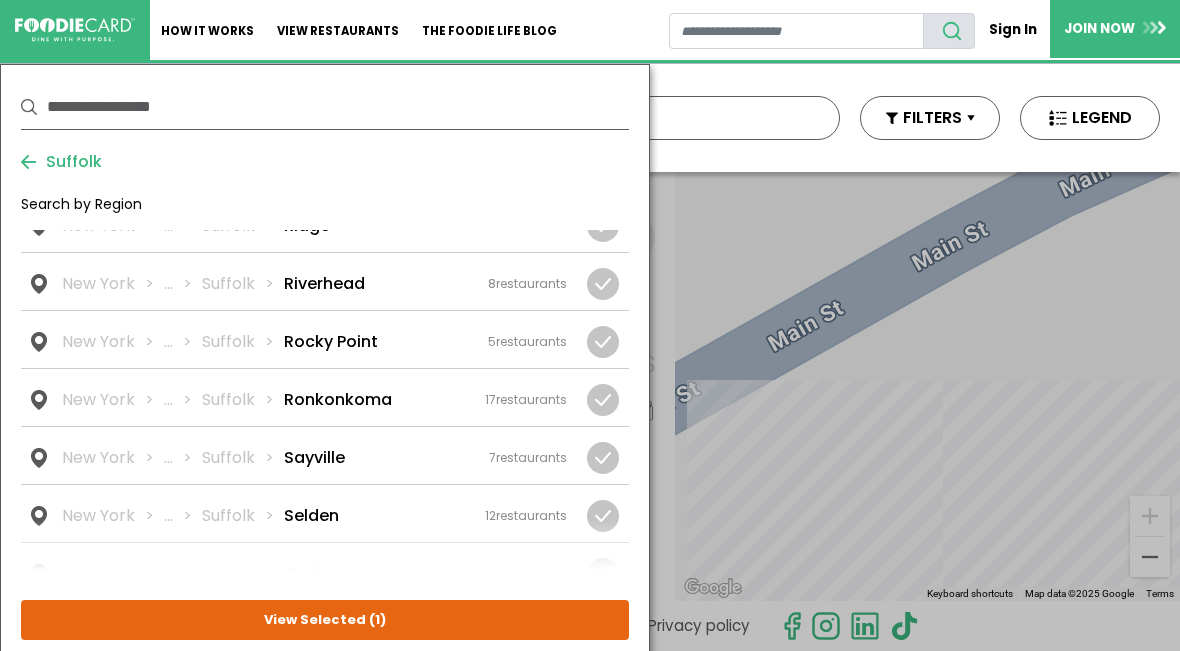 click on "New York
...
Suffolk
Ronkonkoma
17  restaurants" at bounding box center (0, 0) 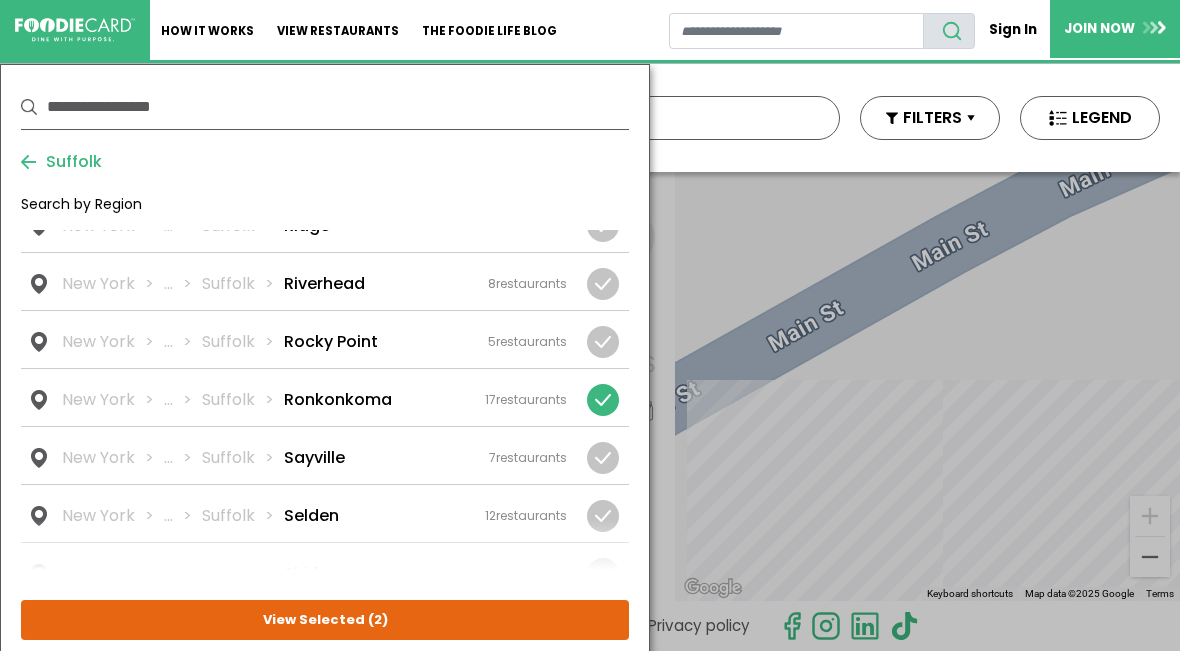 click on "View Selected ( 2 )" at bounding box center [0, 0] 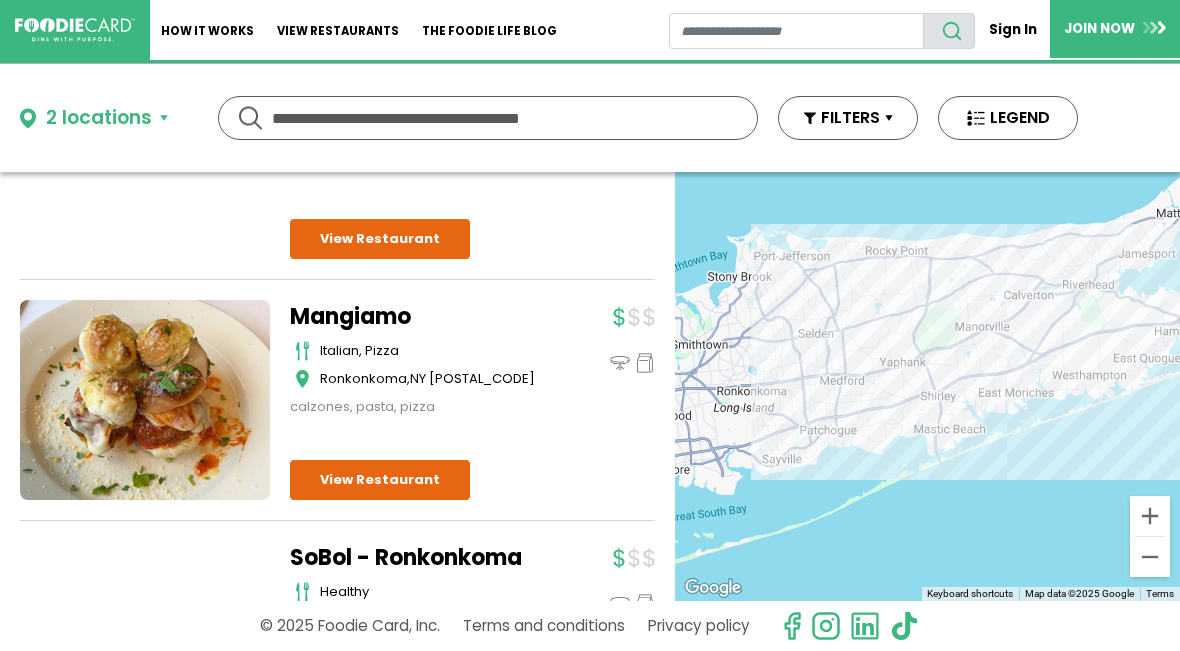 scroll, scrollTop: 2787, scrollLeft: 0, axis: vertical 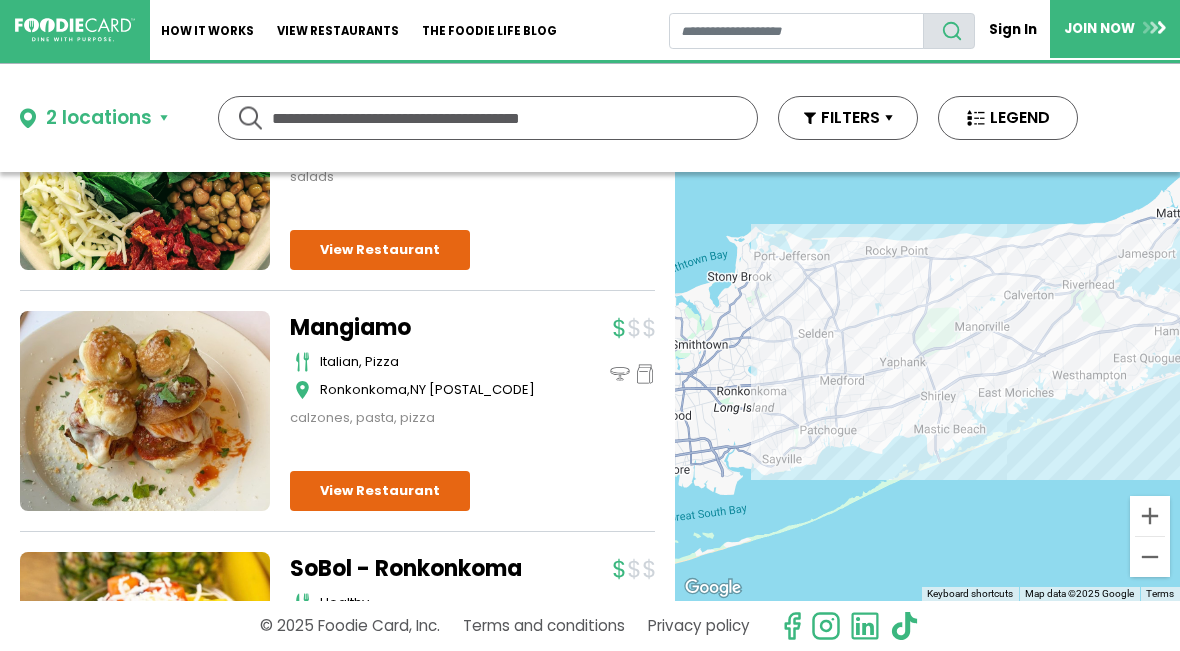 click on "View Restaurant" at bounding box center (380, 491) 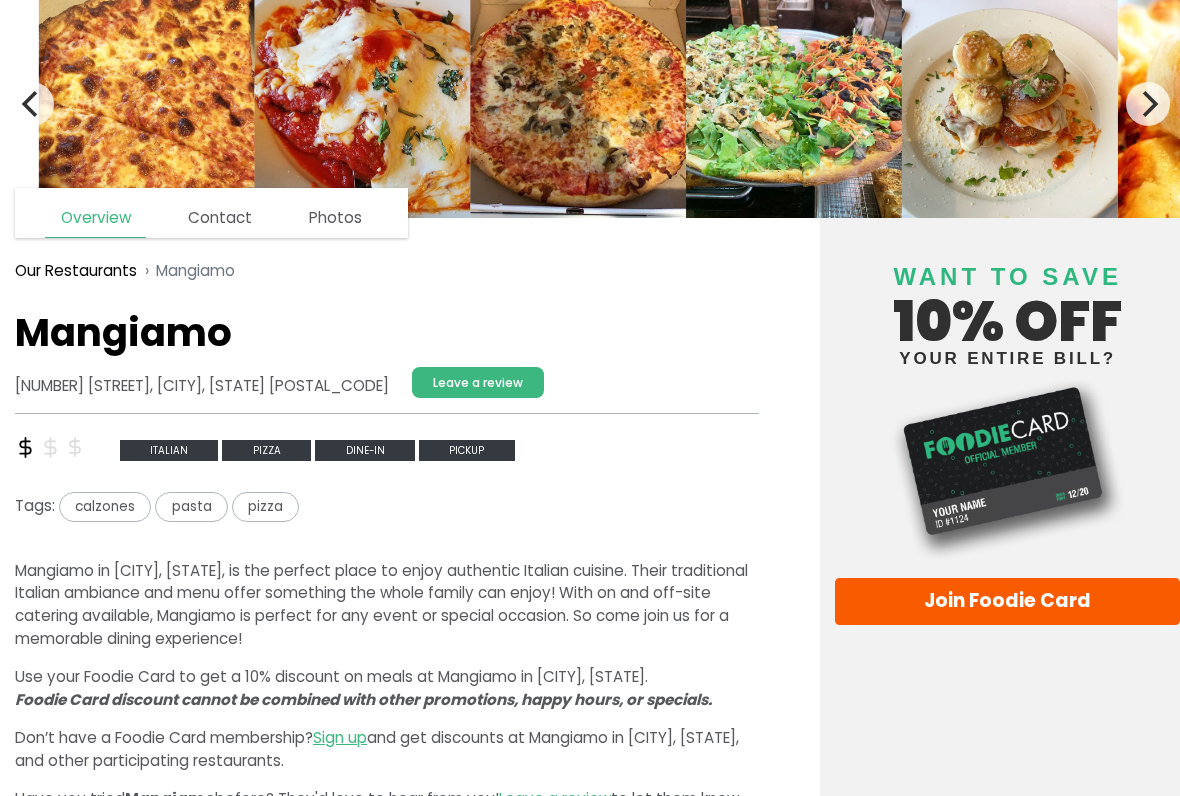 scroll, scrollTop: 77, scrollLeft: 0, axis: vertical 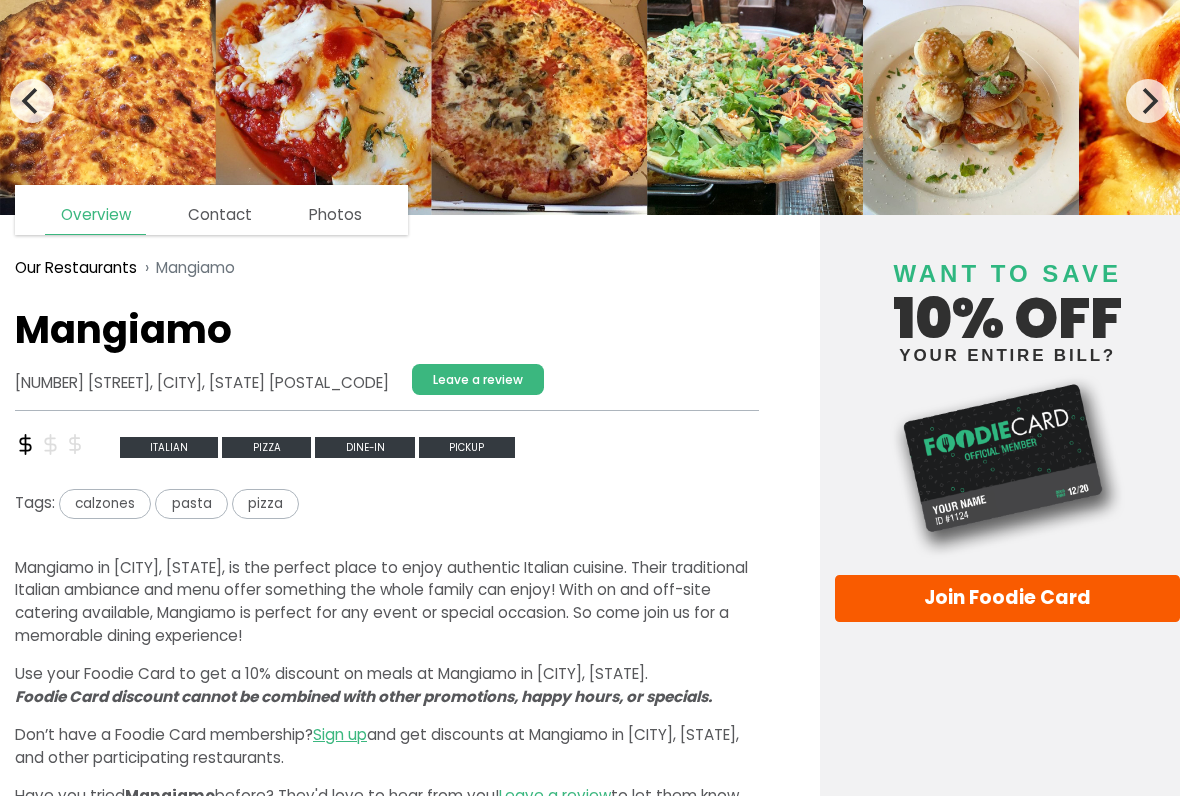 click on "Dine-in" at bounding box center [365, 447] 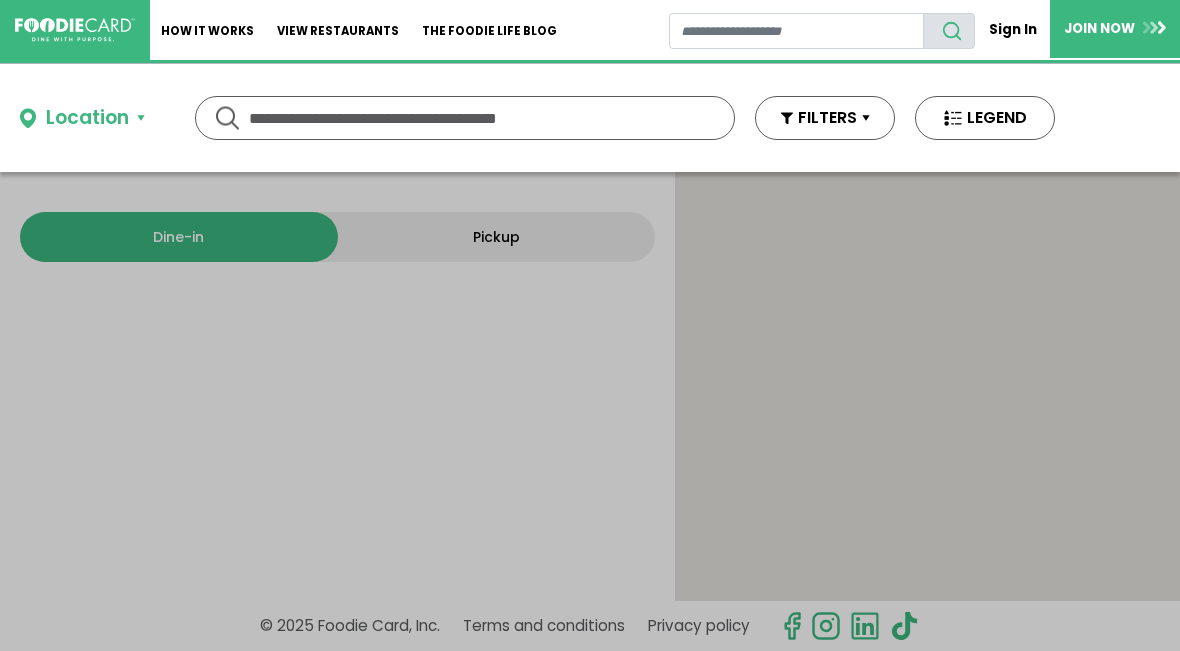 scroll, scrollTop: 0, scrollLeft: 0, axis: both 